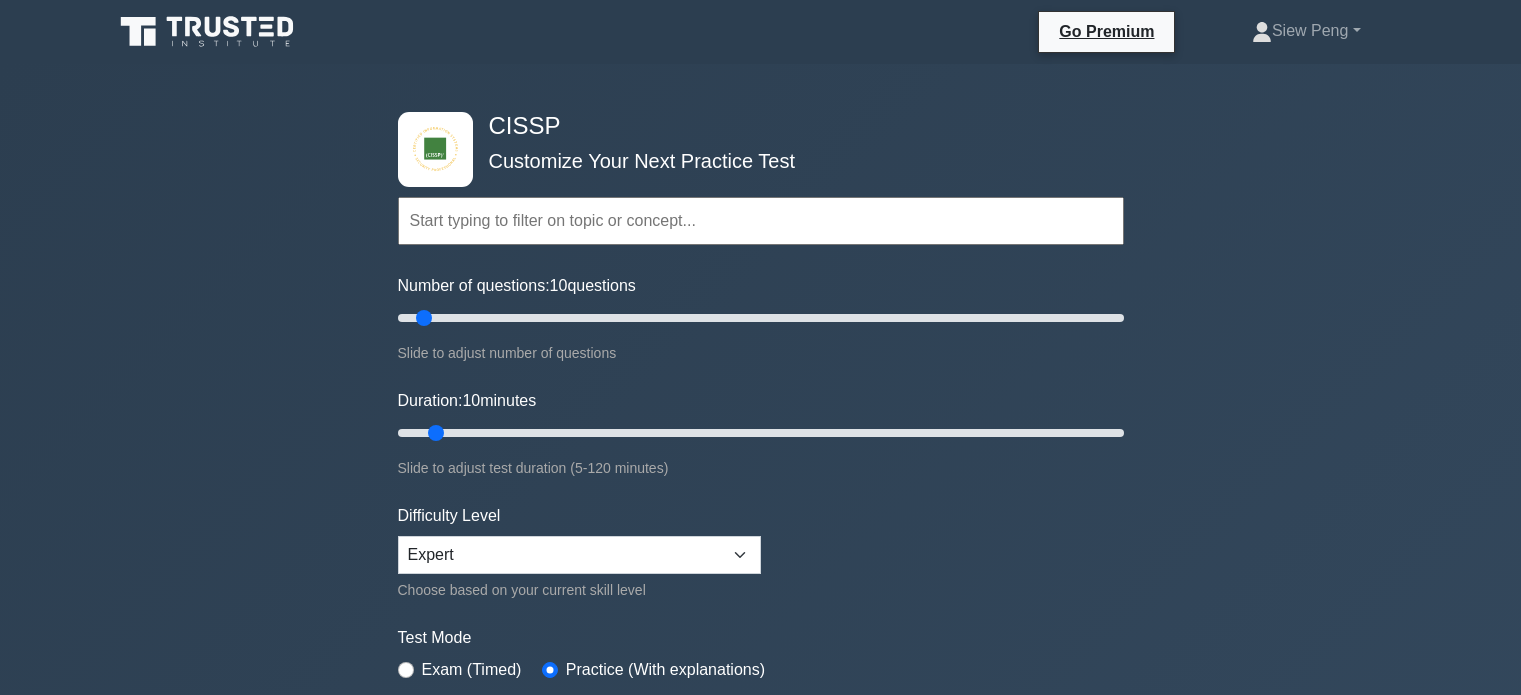 scroll, scrollTop: 398, scrollLeft: 0, axis: vertical 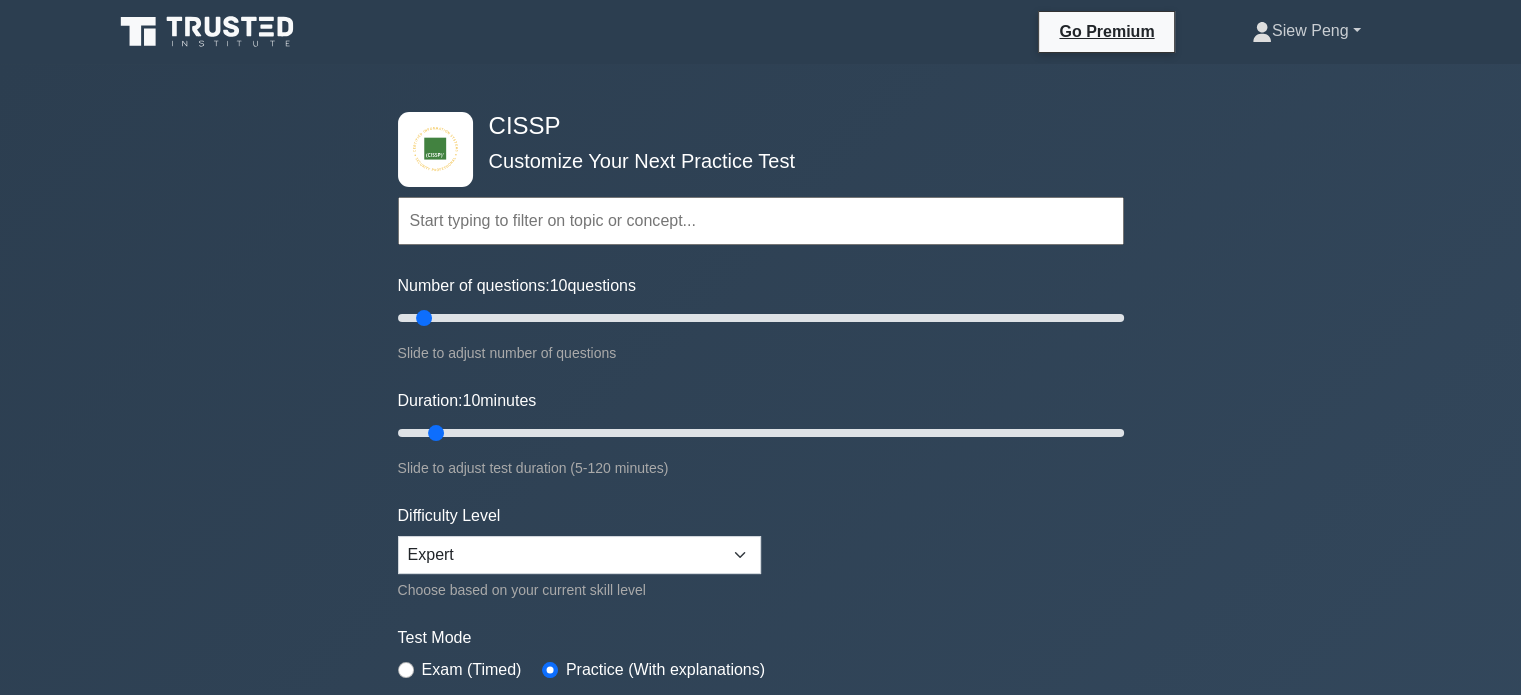 click on "Siew Peng" at bounding box center (1306, 31) 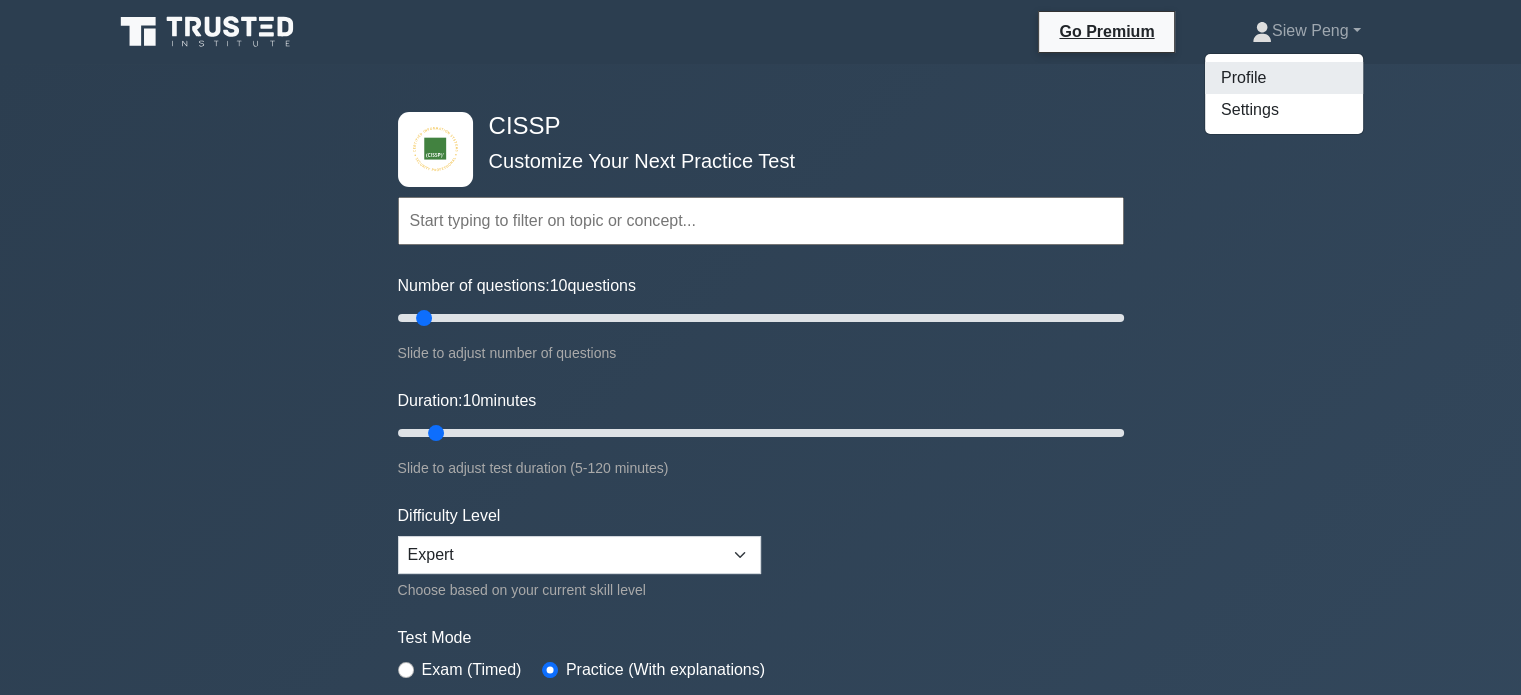 click on "Profile" at bounding box center [1284, 78] 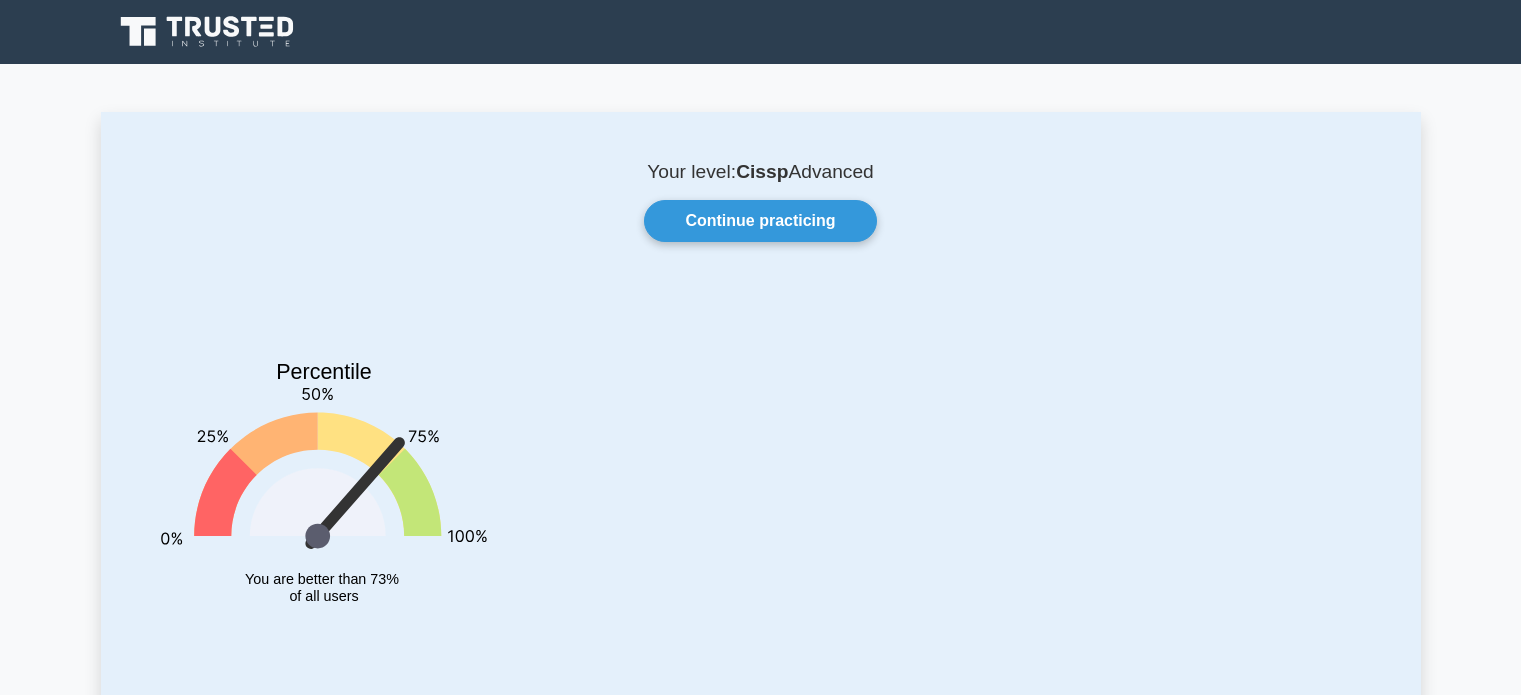 scroll, scrollTop: 0, scrollLeft: 0, axis: both 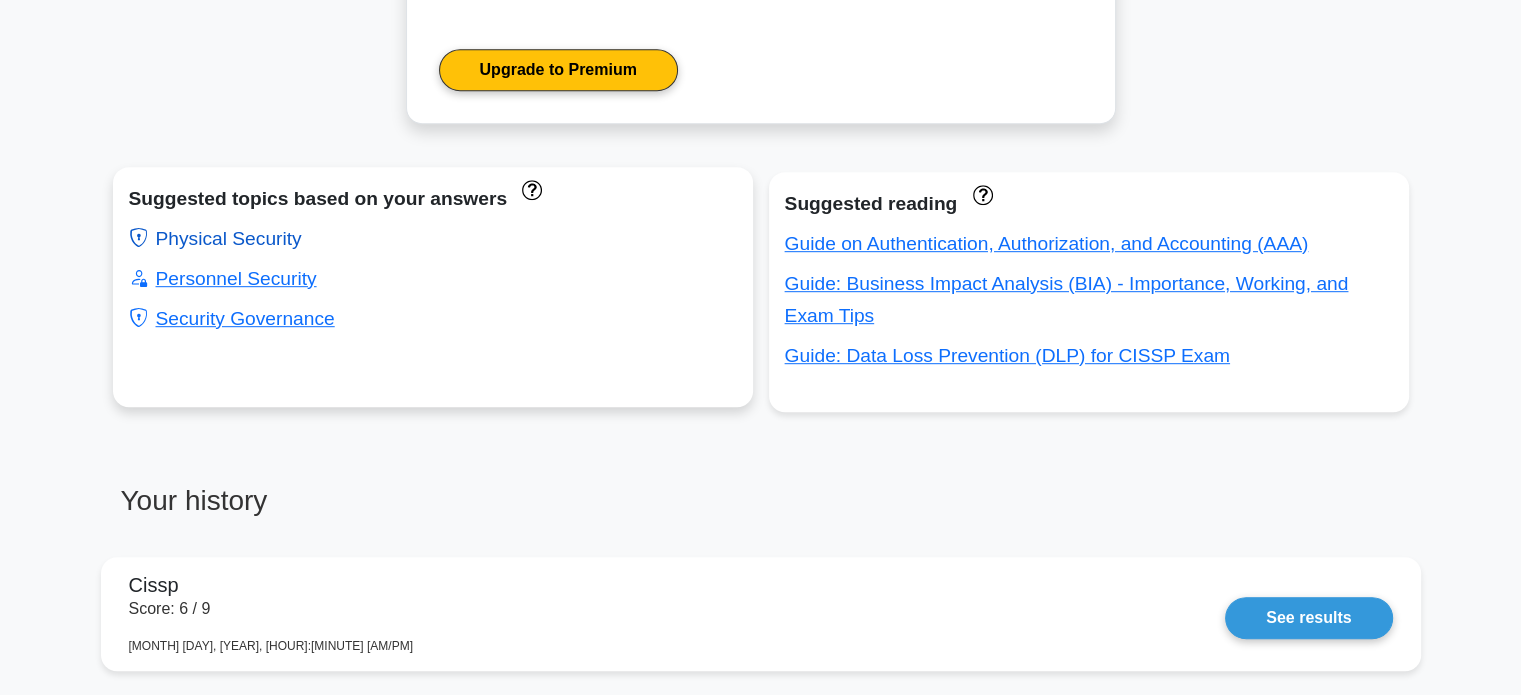 click on "Physical Security" at bounding box center (215, 238) 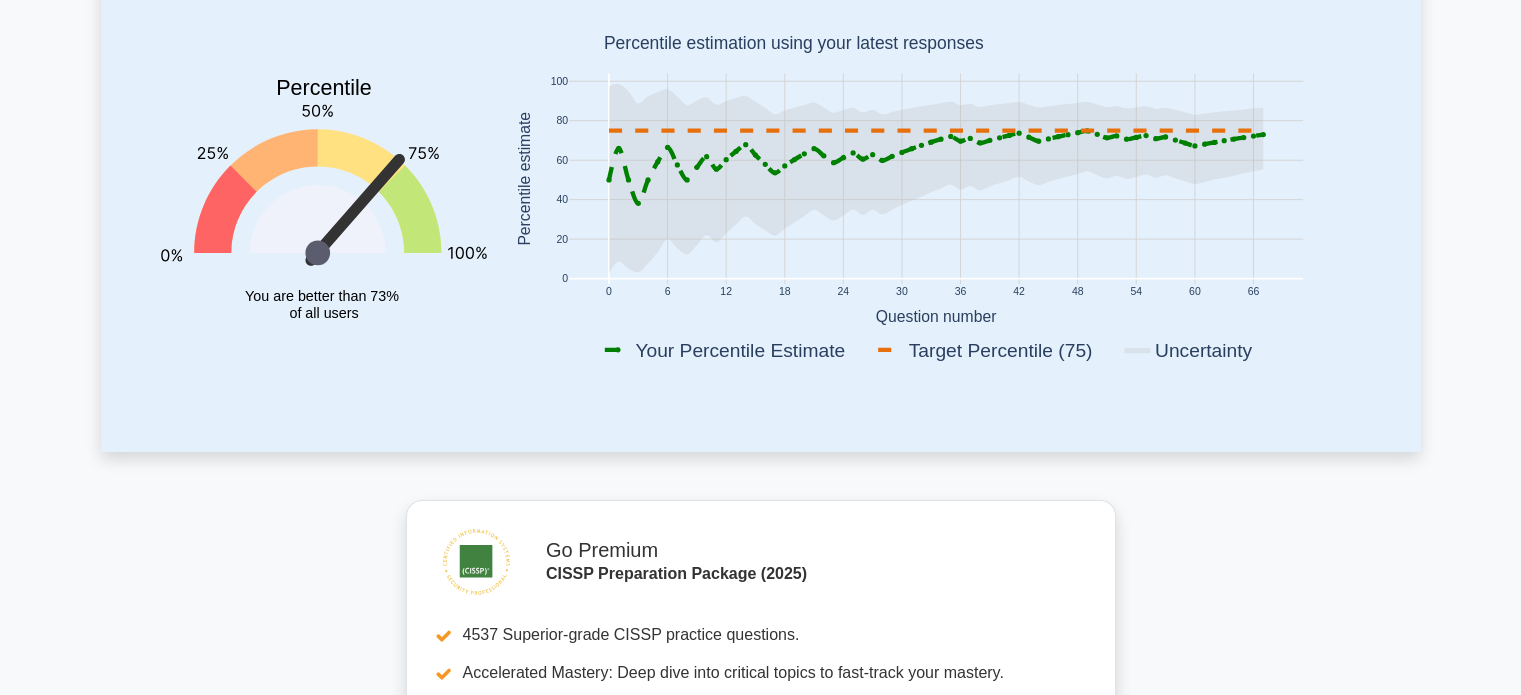 scroll, scrollTop: 100, scrollLeft: 0, axis: vertical 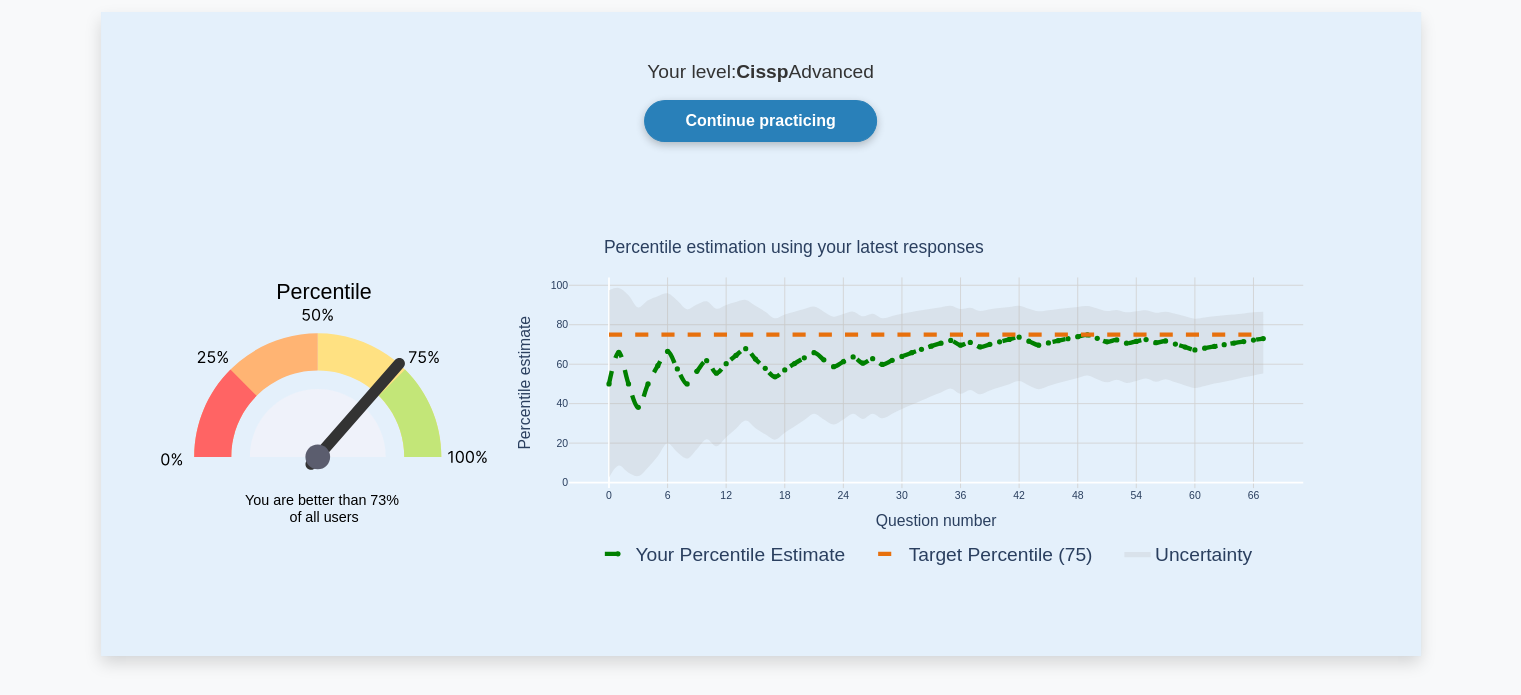 click on "Continue practicing" at bounding box center [760, 121] 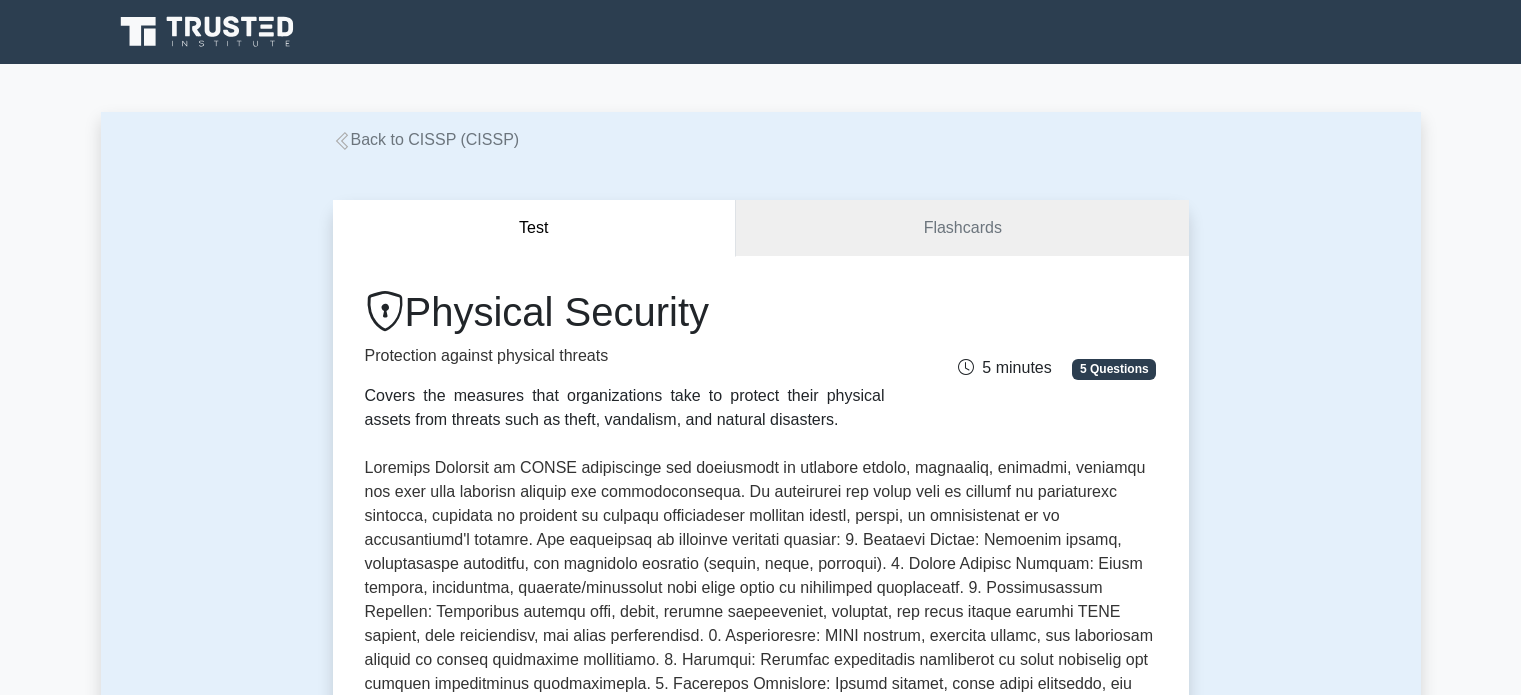 scroll, scrollTop: 0, scrollLeft: 0, axis: both 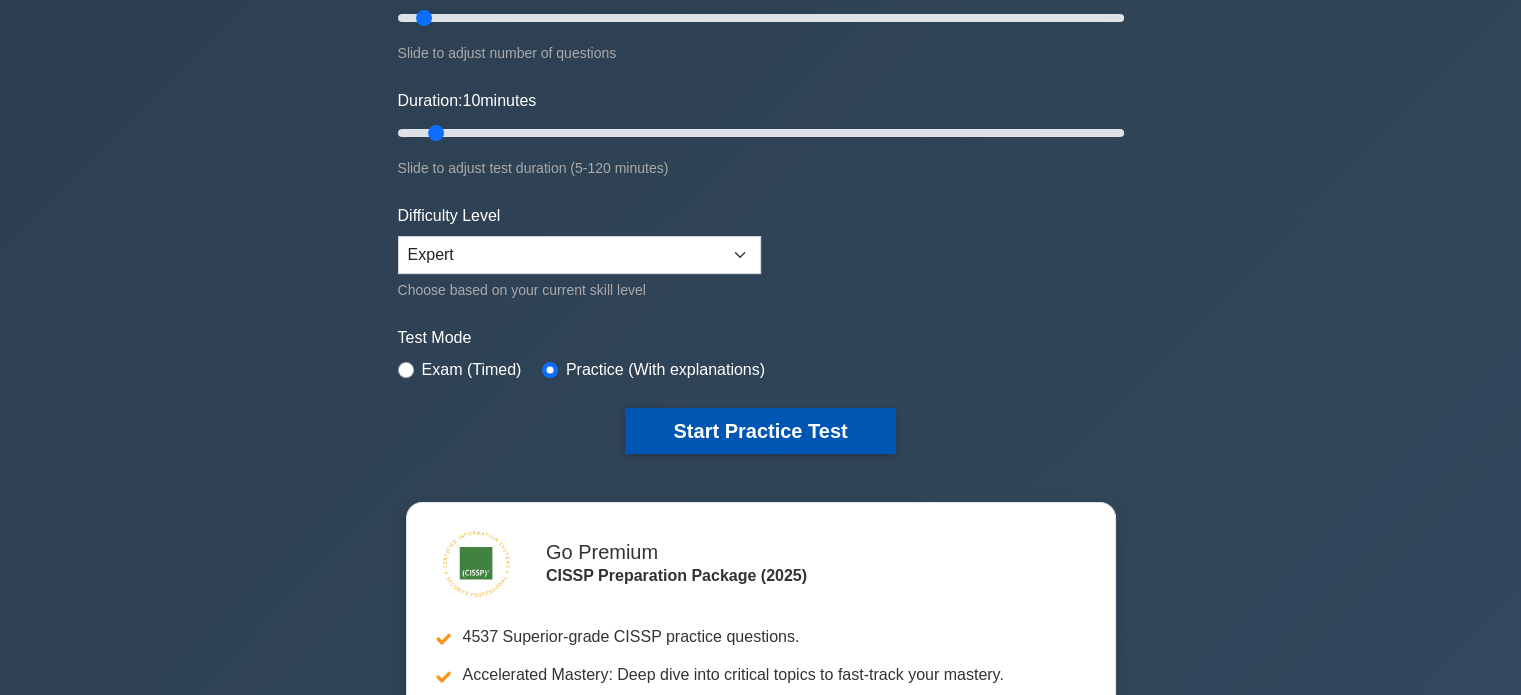 click on "Start Practice Test" at bounding box center [760, 431] 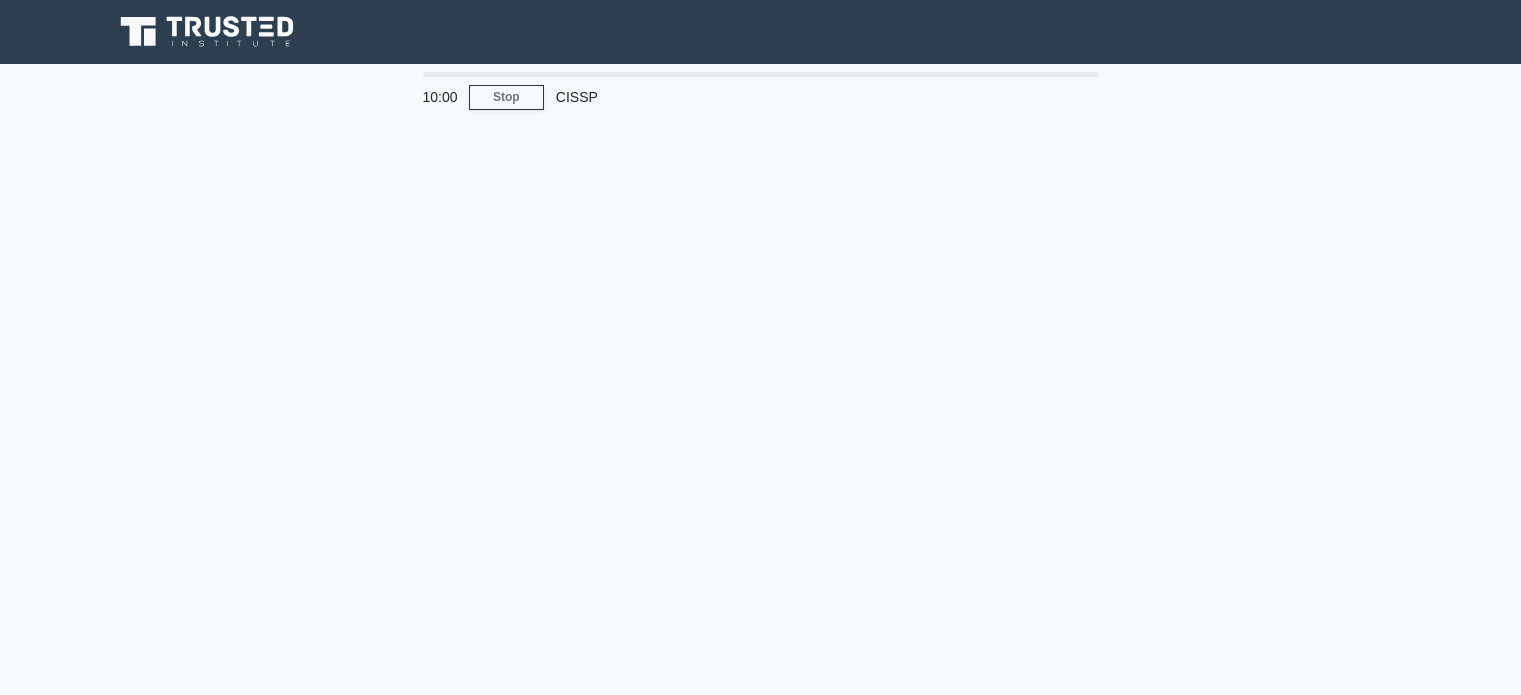 scroll, scrollTop: 0, scrollLeft: 0, axis: both 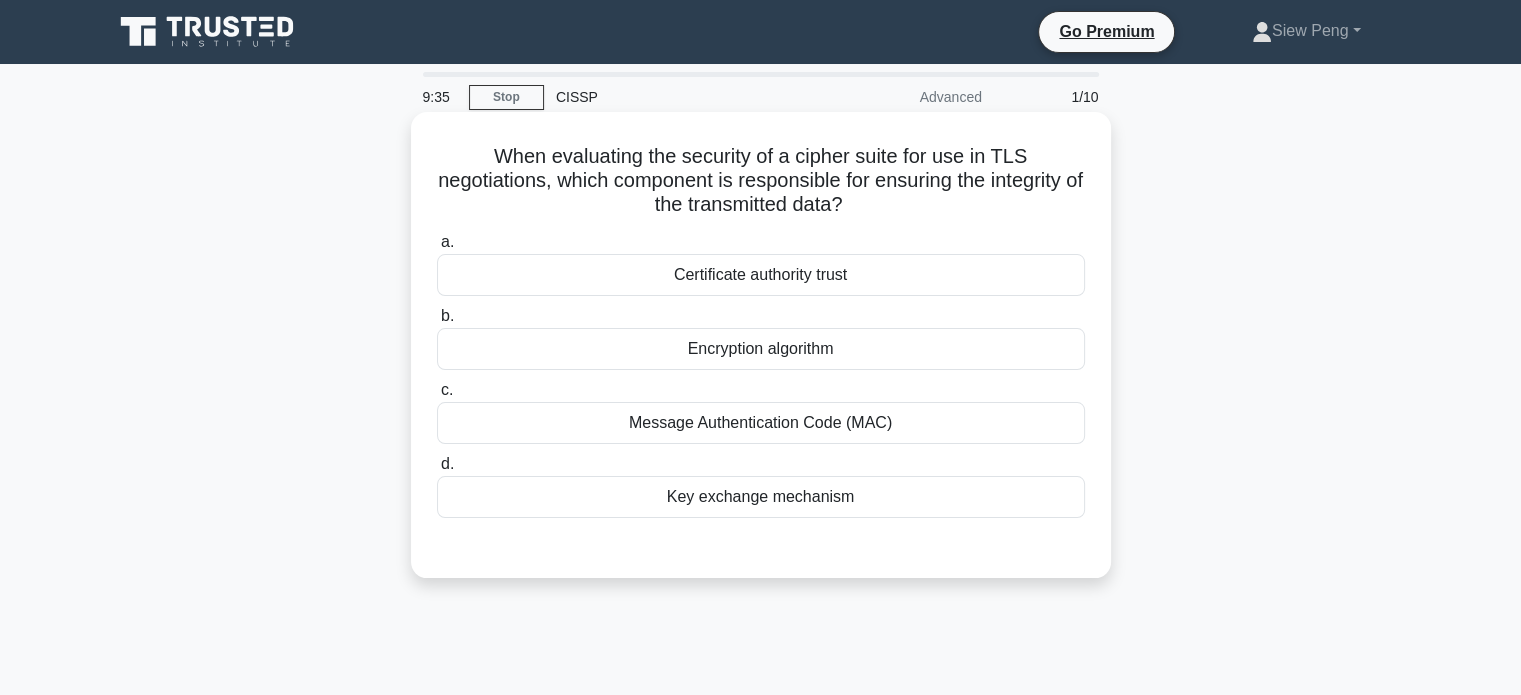 drag, startPoint x: 636, startPoint y: 427, endPoint x: 603, endPoint y: 461, distance: 47.38143 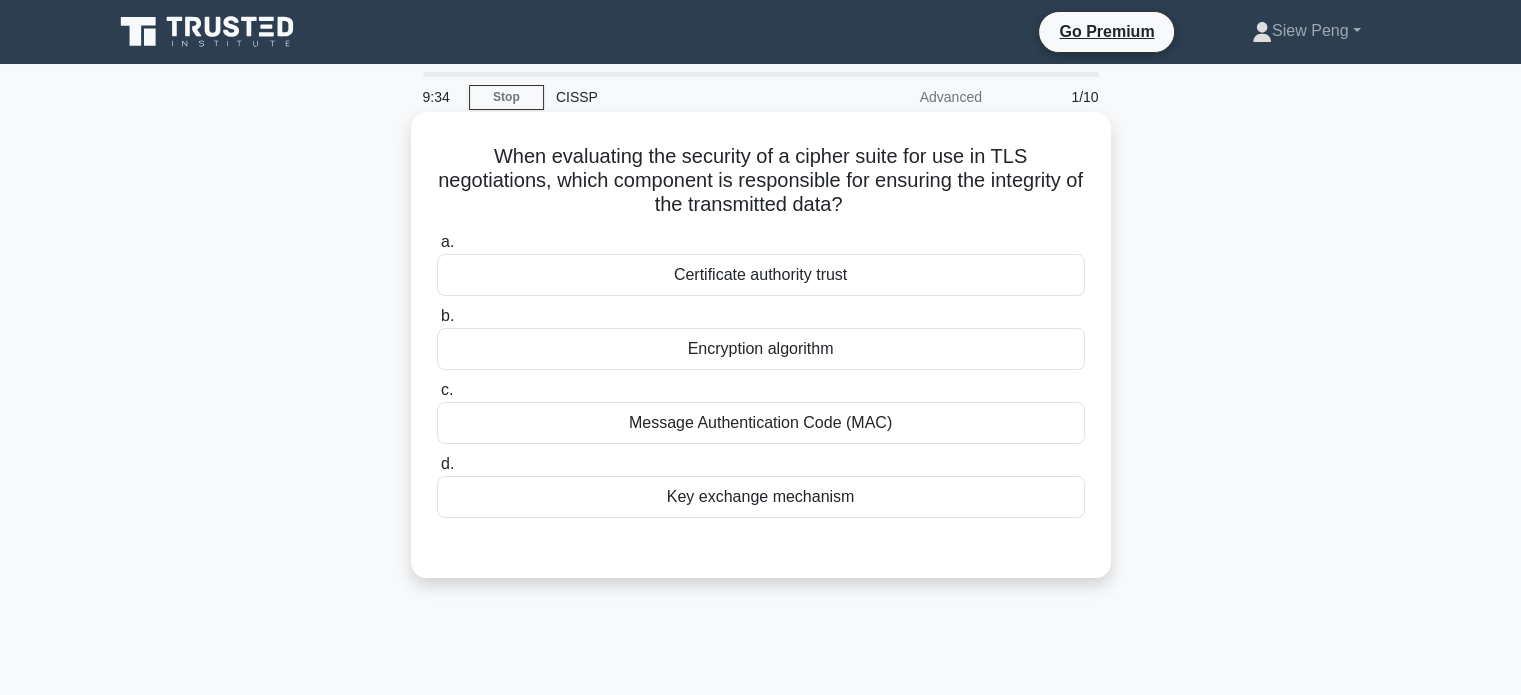 click on "Message Authentication Code (MAC)" at bounding box center (761, 423) 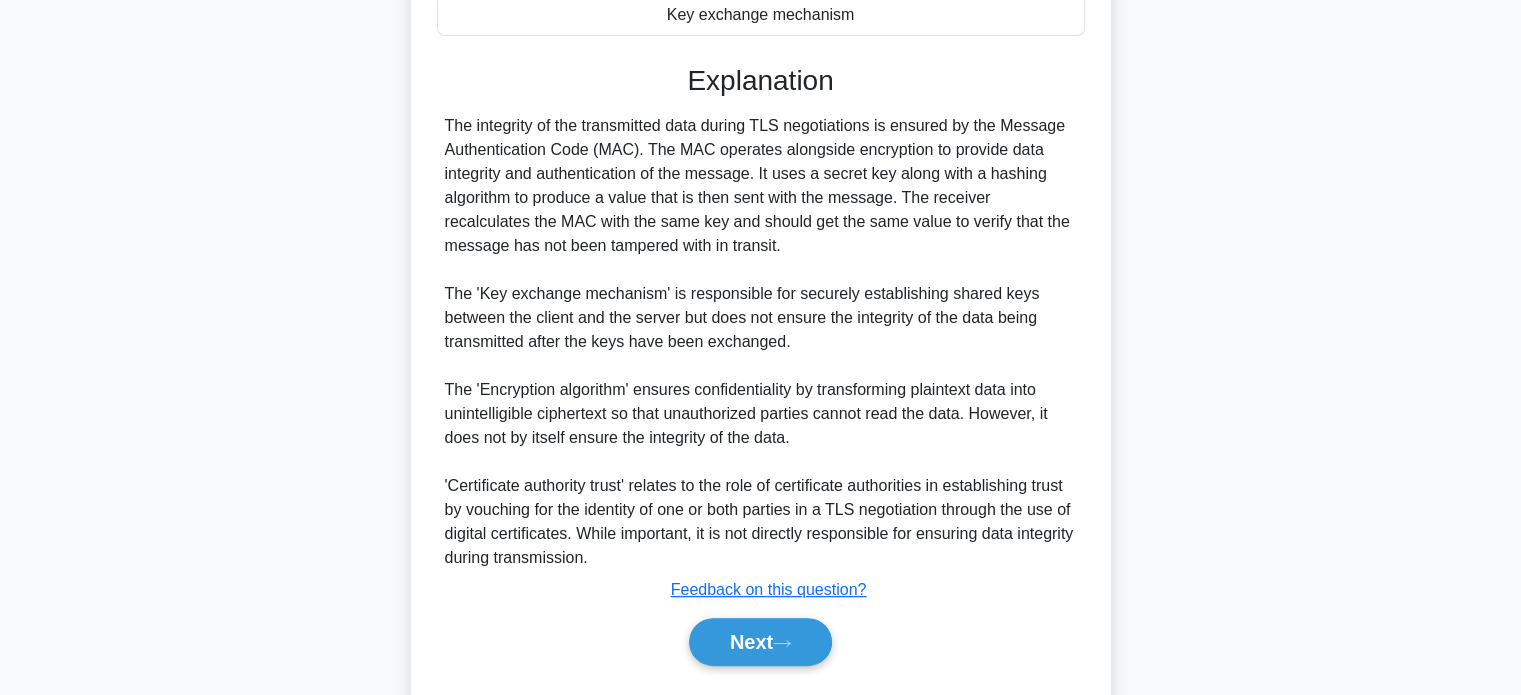 scroll, scrollTop: 500, scrollLeft: 0, axis: vertical 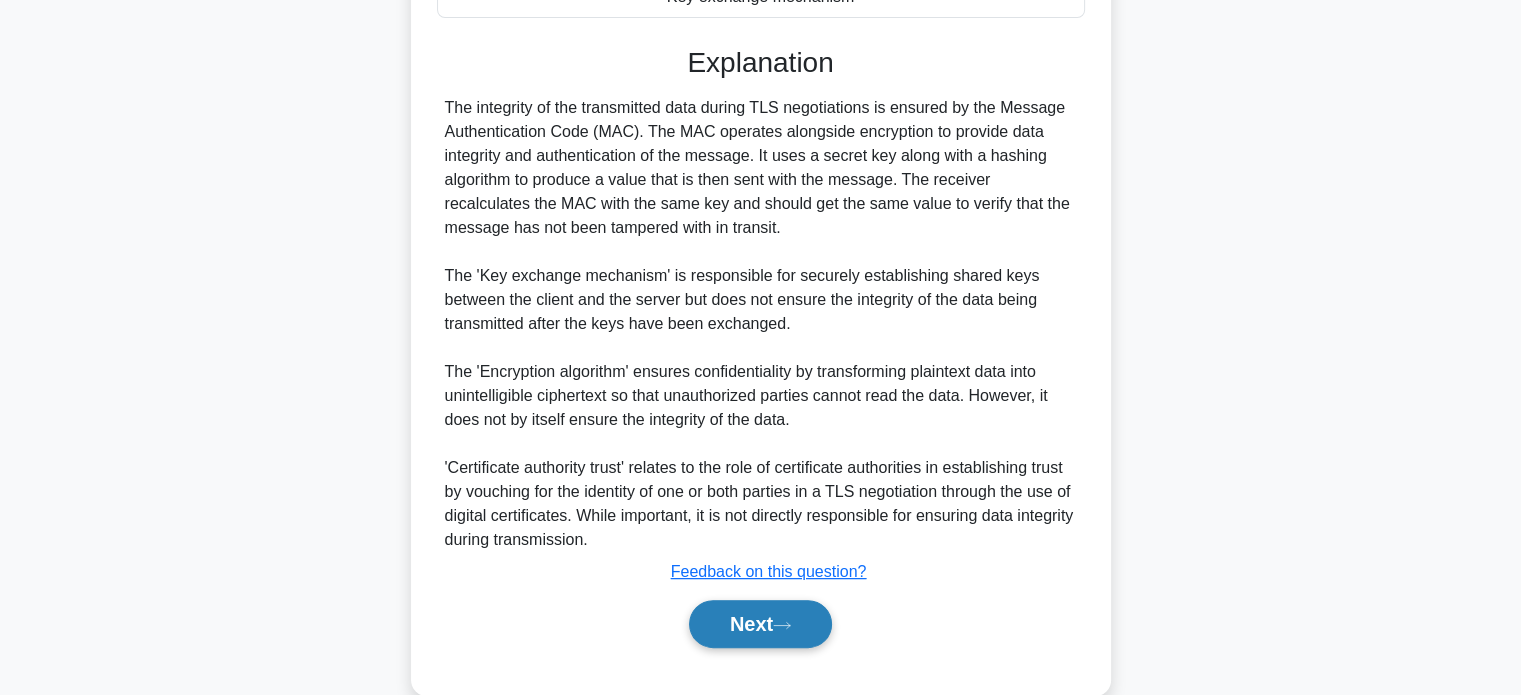 click on "Next" at bounding box center (760, 624) 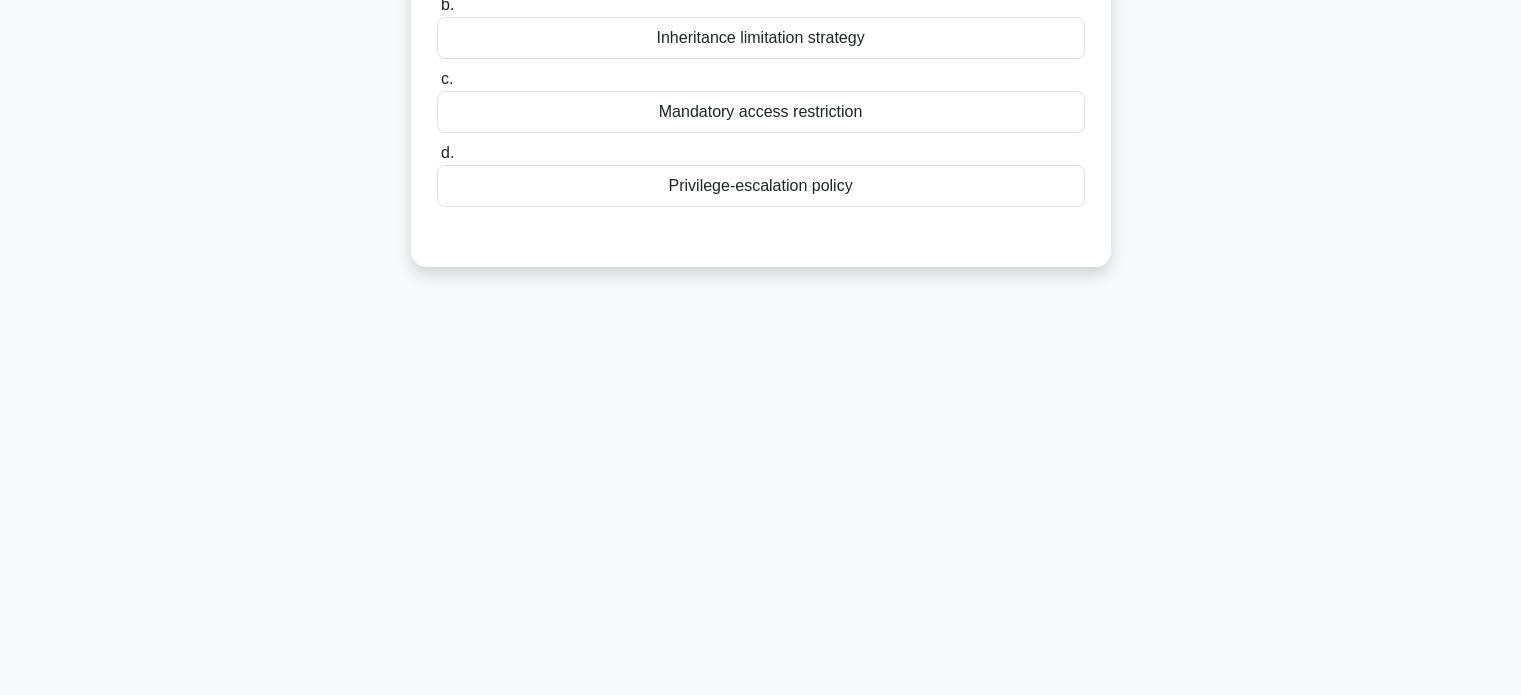 scroll, scrollTop: 0, scrollLeft: 0, axis: both 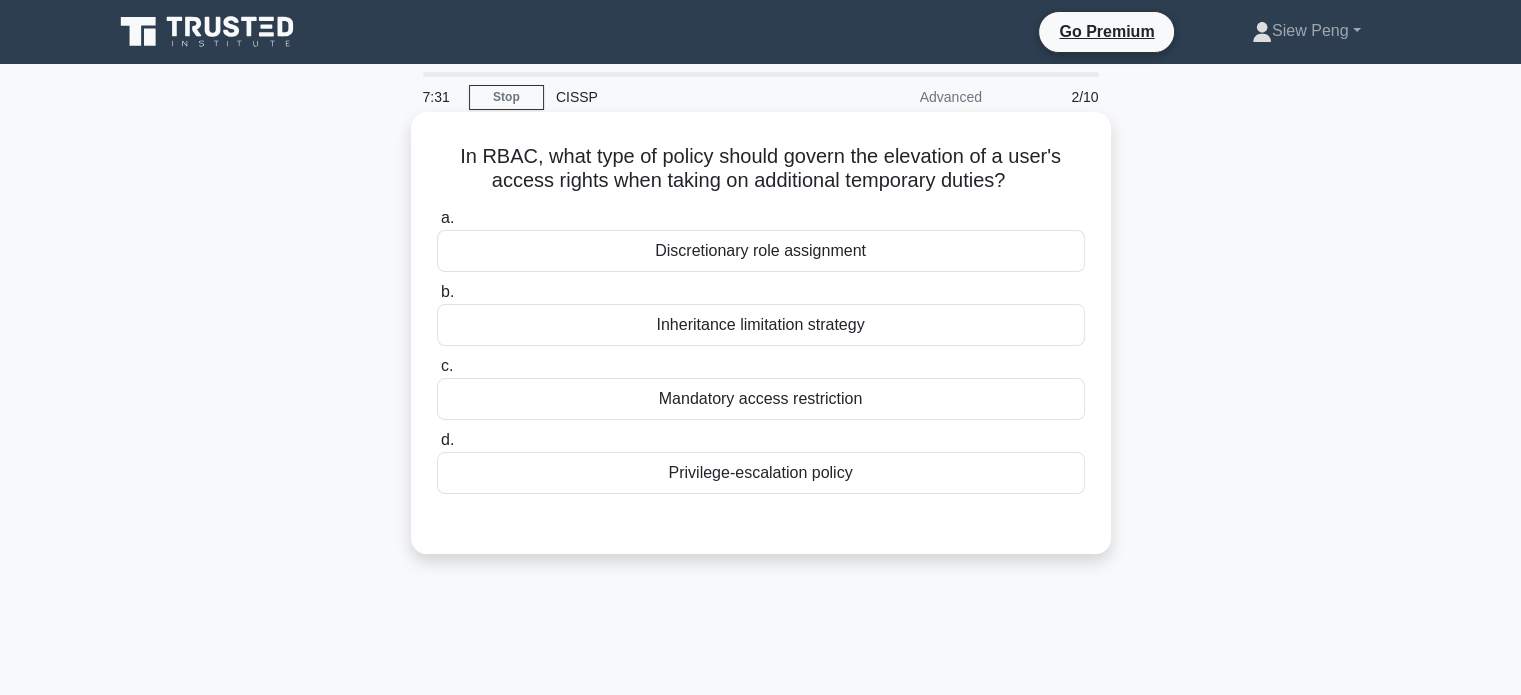 click on "Privilege-escalation policy" at bounding box center (761, 473) 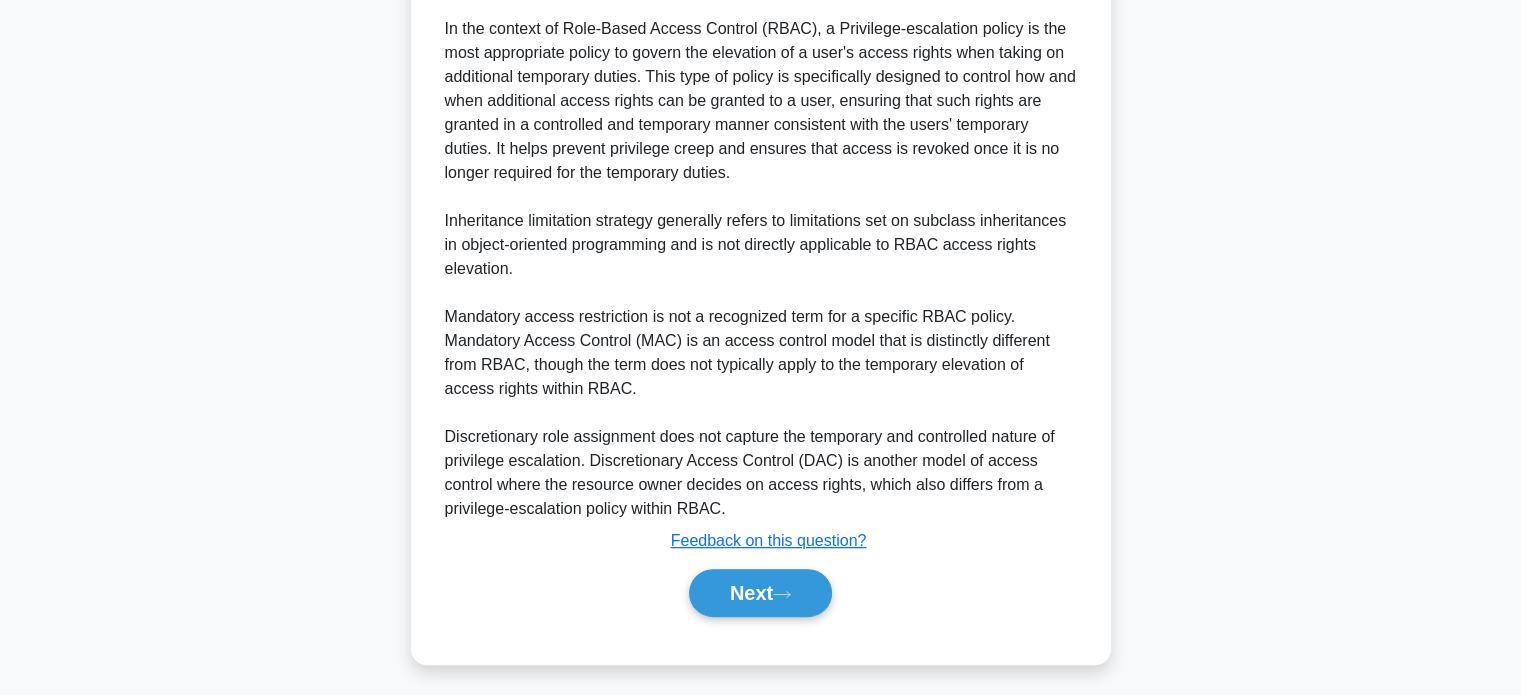scroll, scrollTop: 560, scrollLeft: 0, axis: vertical 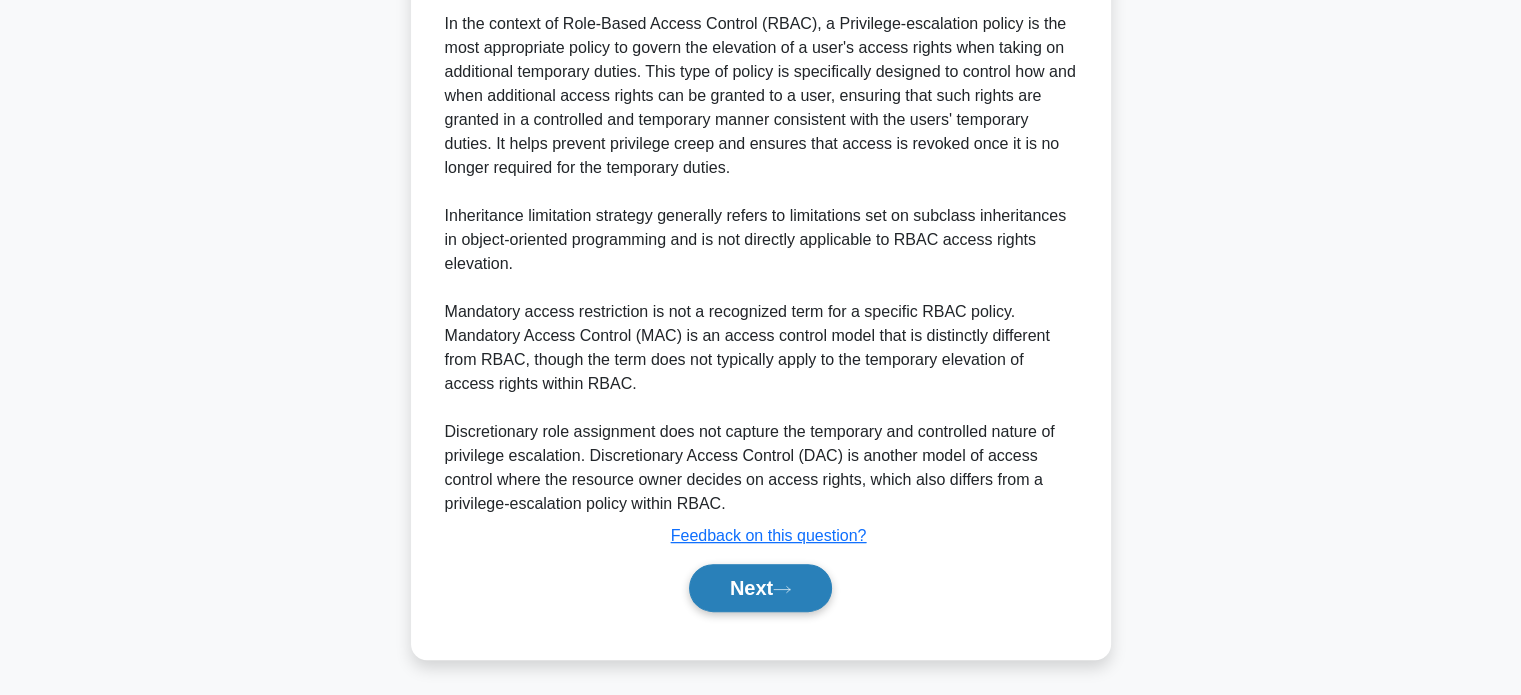 click on "Next" at bounding box center [760, 588] 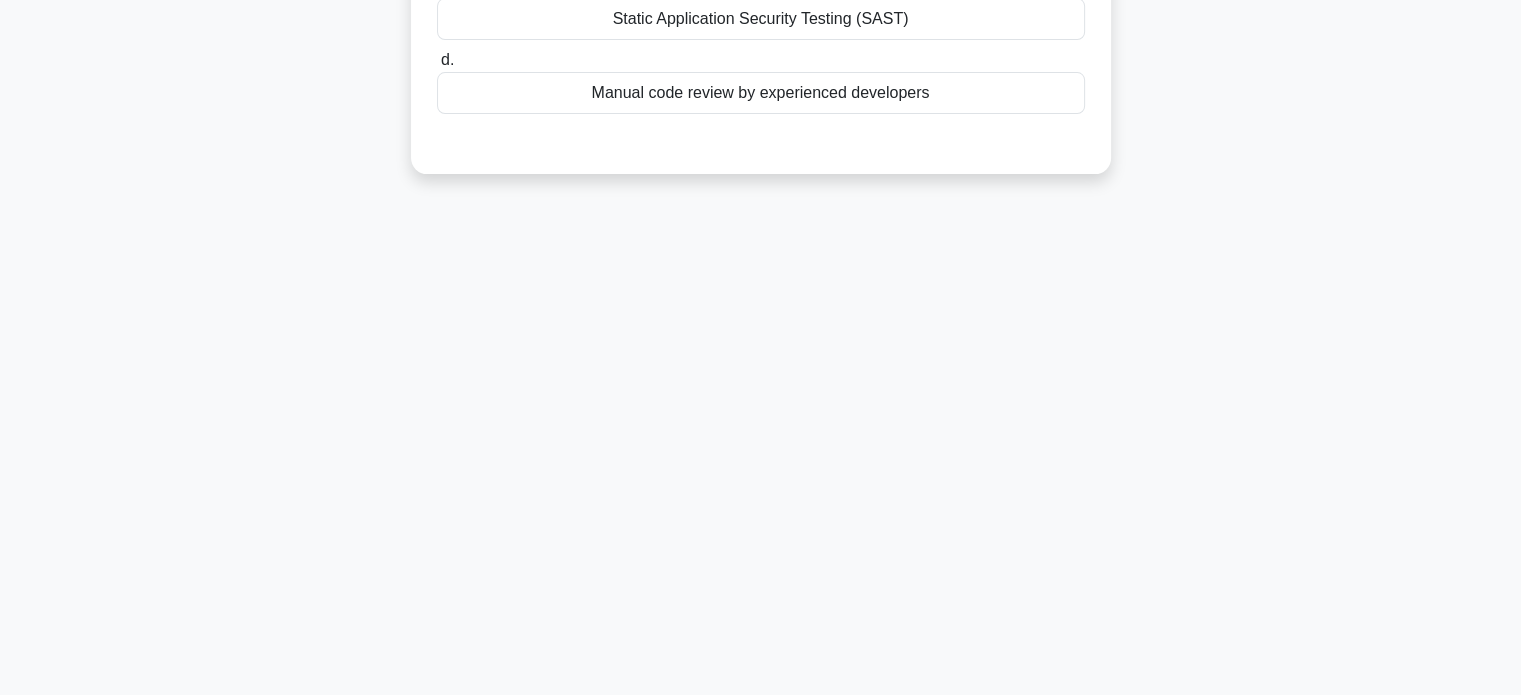scroll, scrollTop: 85, scrollLeft: 0, axis: vertical 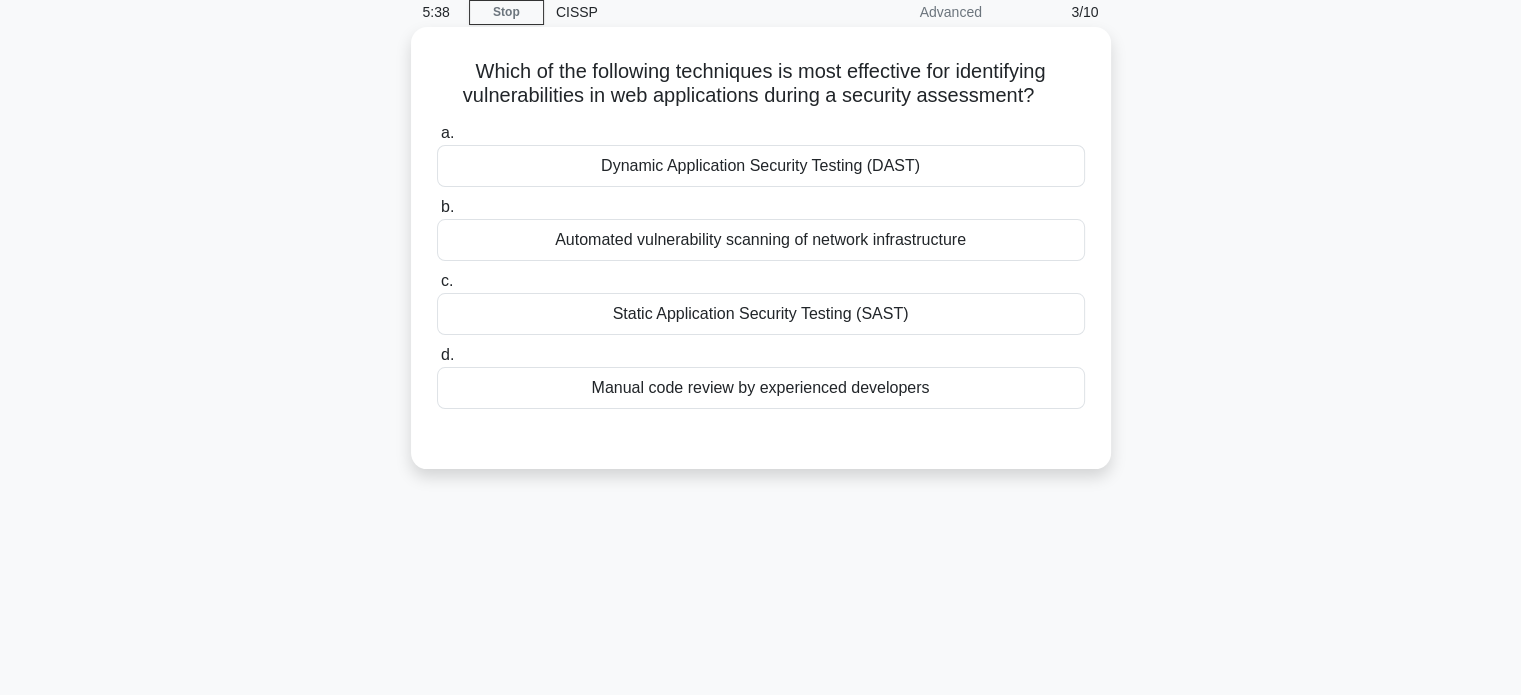 click on "Dynamic Application Security Testing (DAST)" at bounding box center [761, 166] 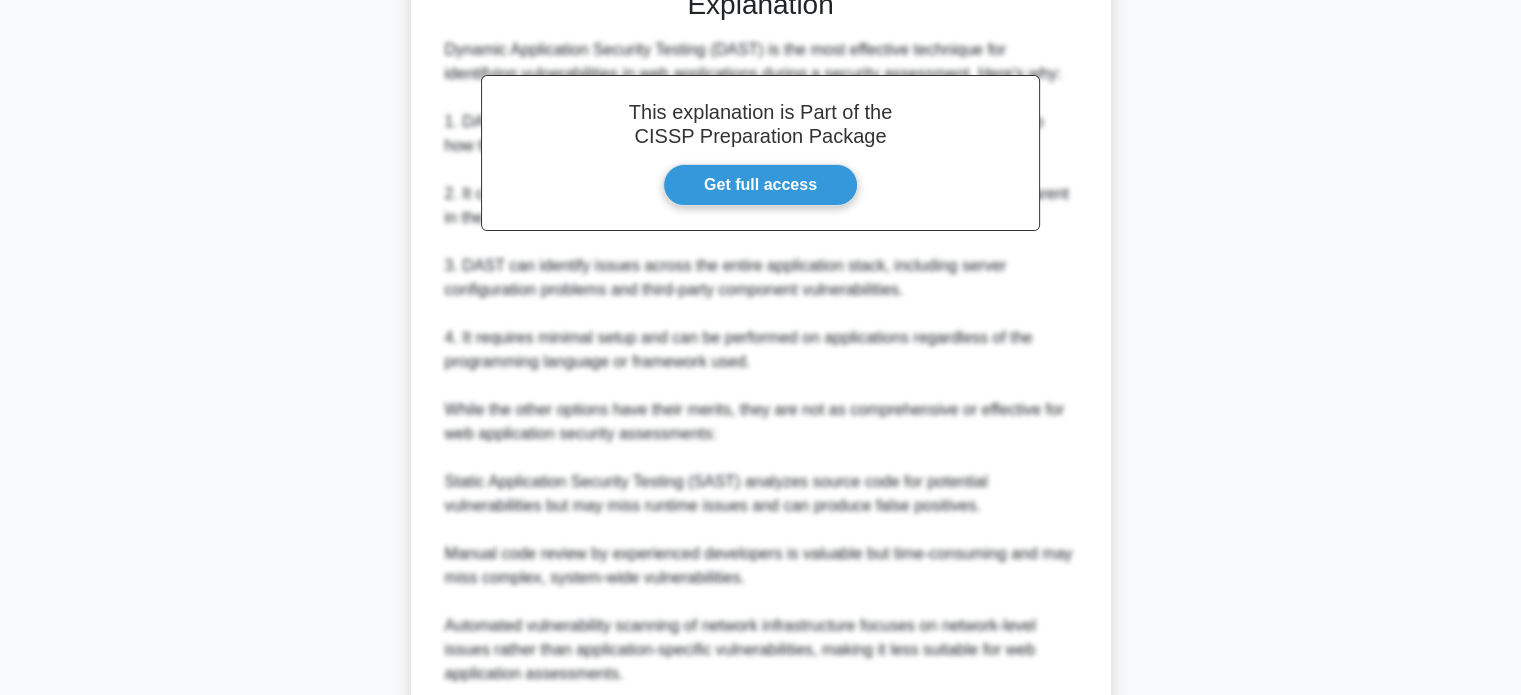 scroll, scrollTop: 685, scrollLeft: 0, axis: vertical 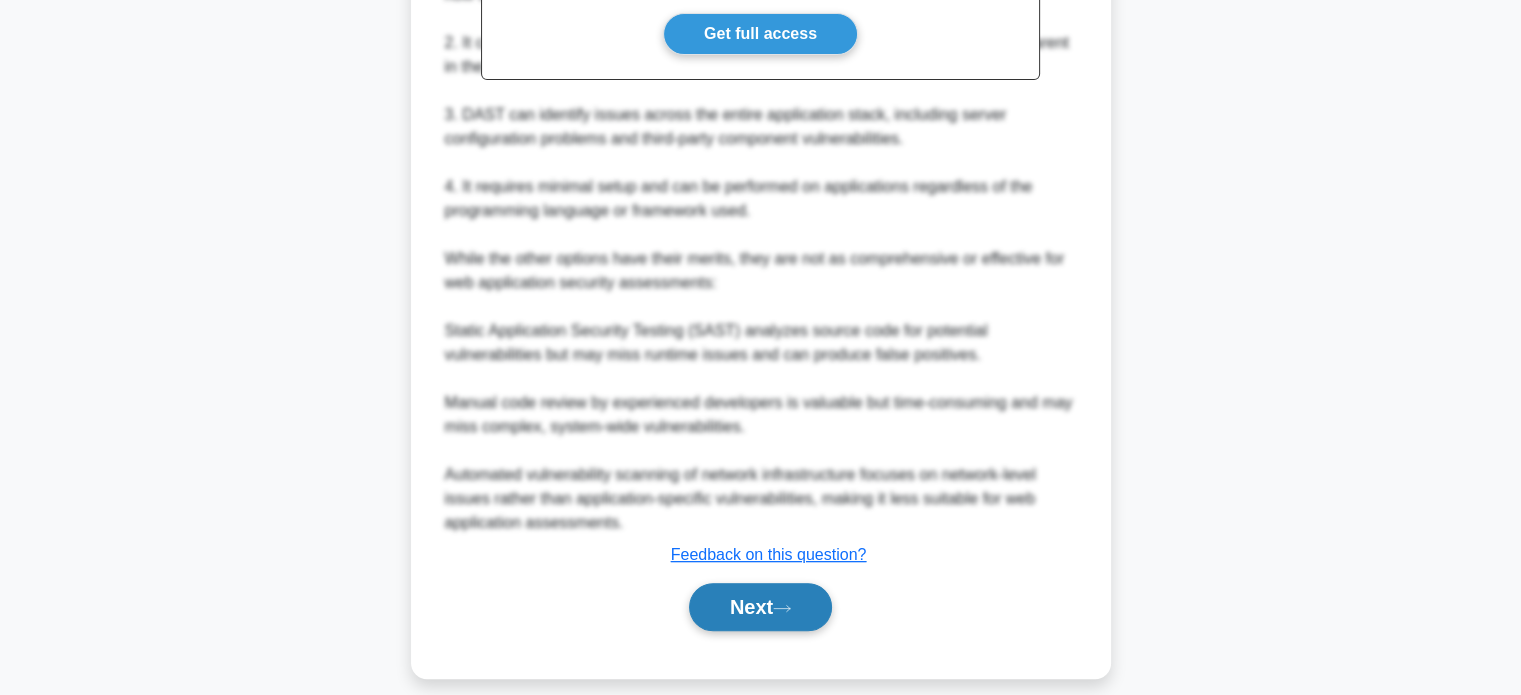 click 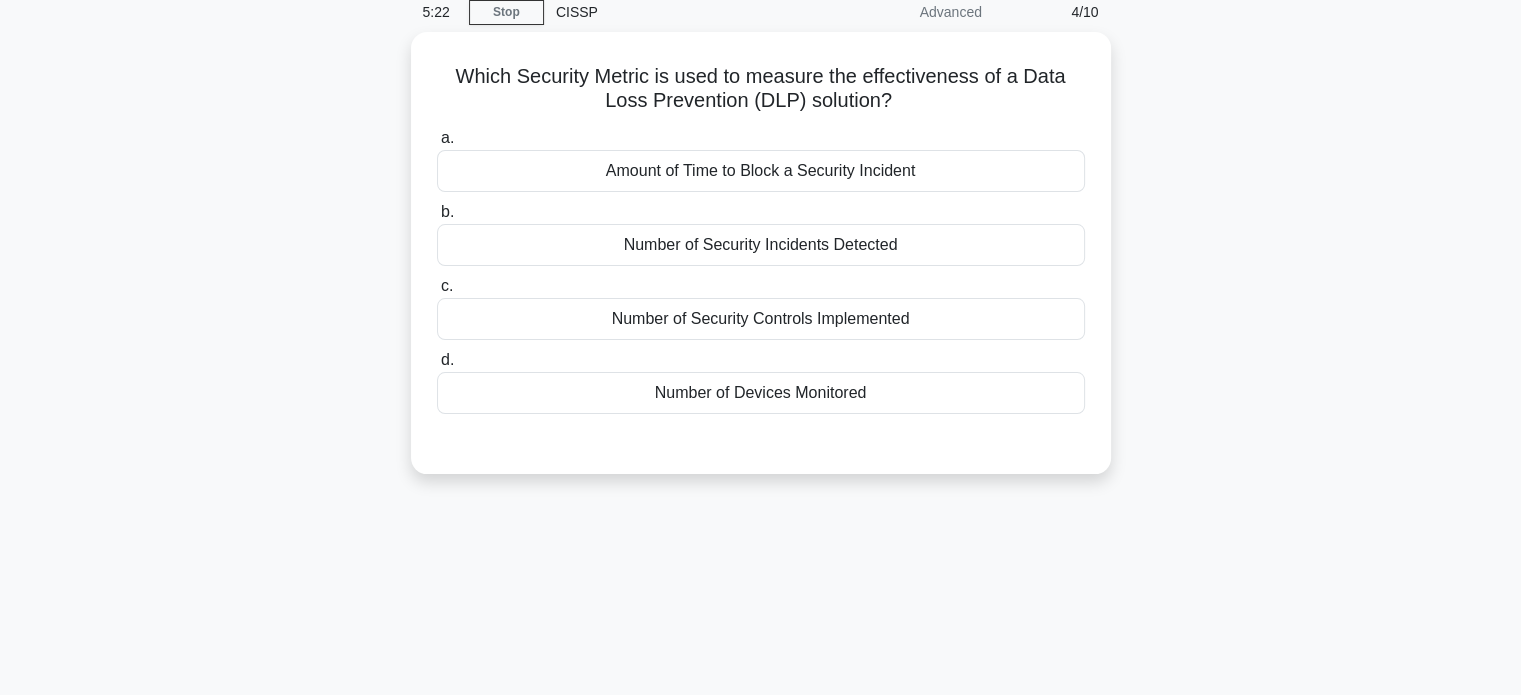 scroll, scrollTop: 0, scrollLeft: 0, axis: both 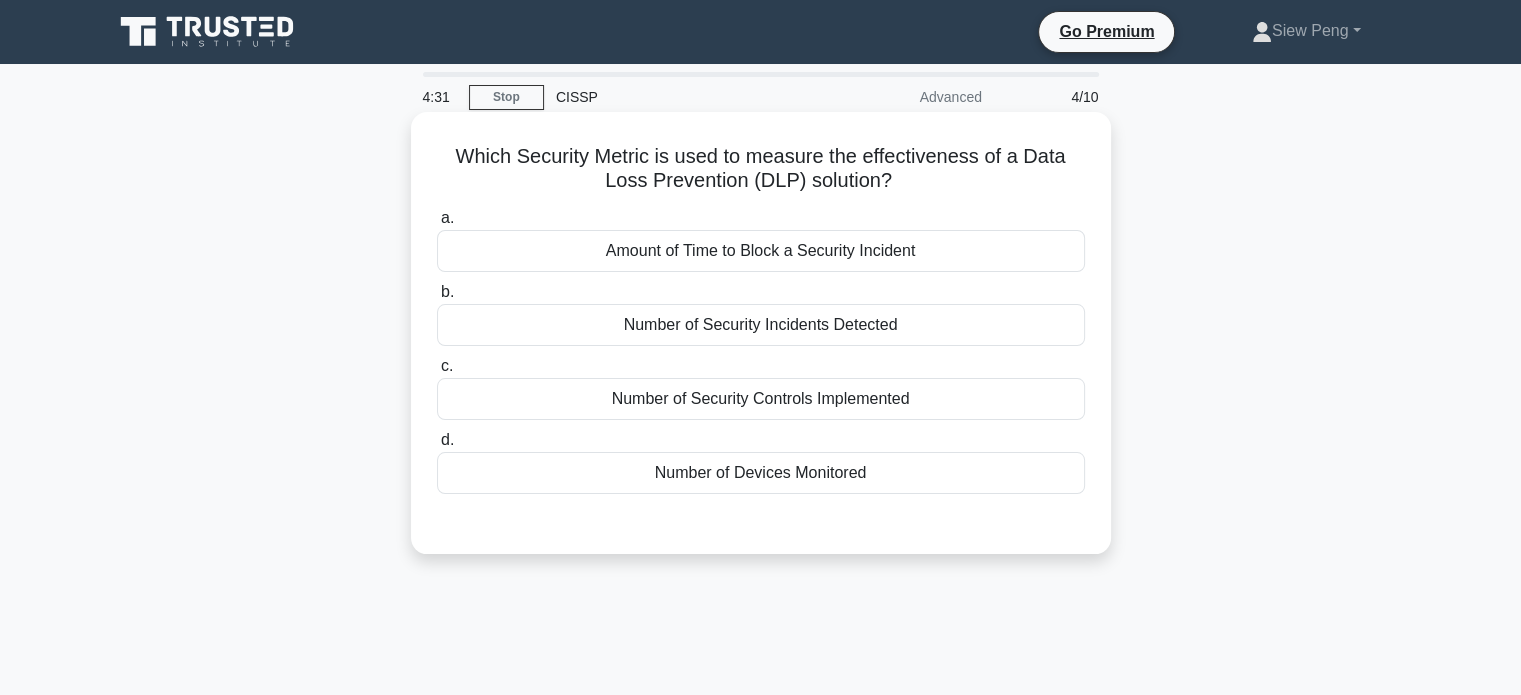 click on "Amount of Time to Block a Security Incident" at bounding box center (761, 251) 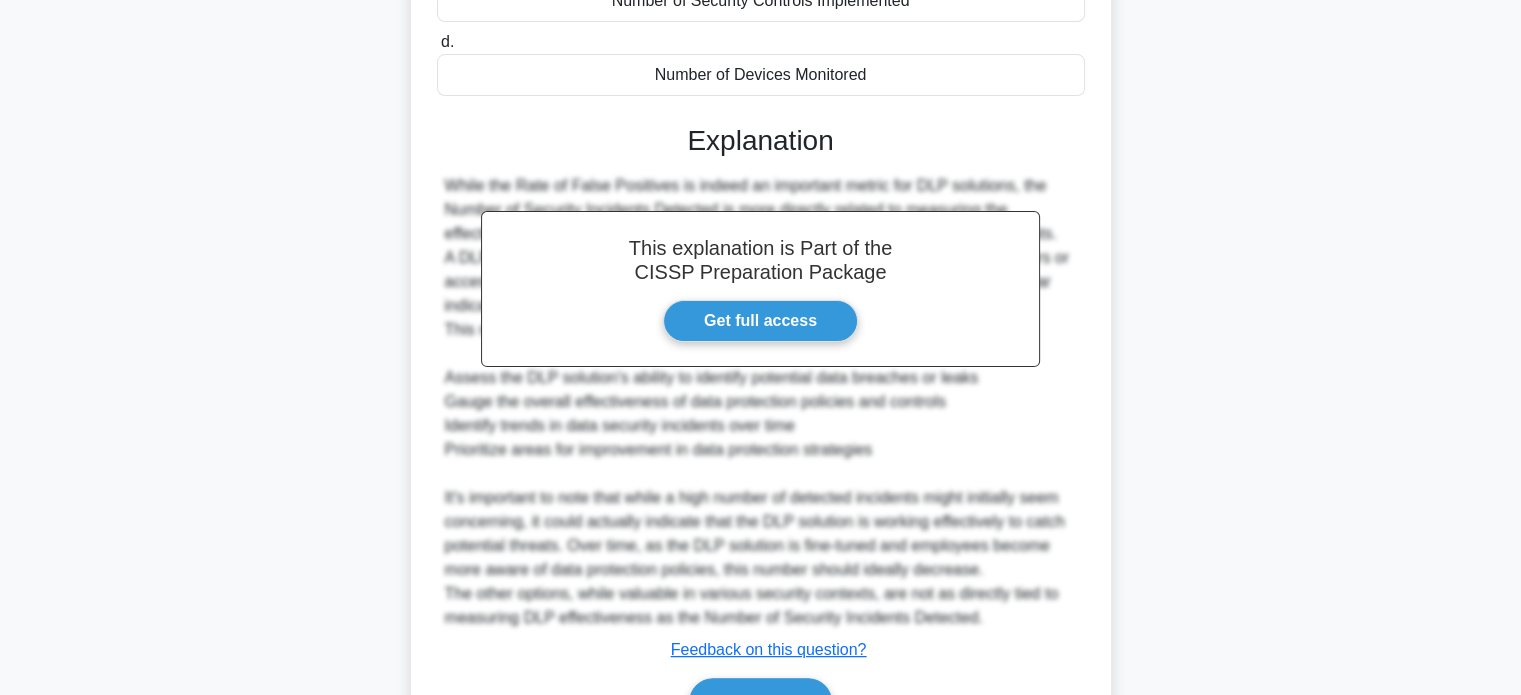 scroll, scrollTop: 514, scrollLeft: 0, axis: vertical 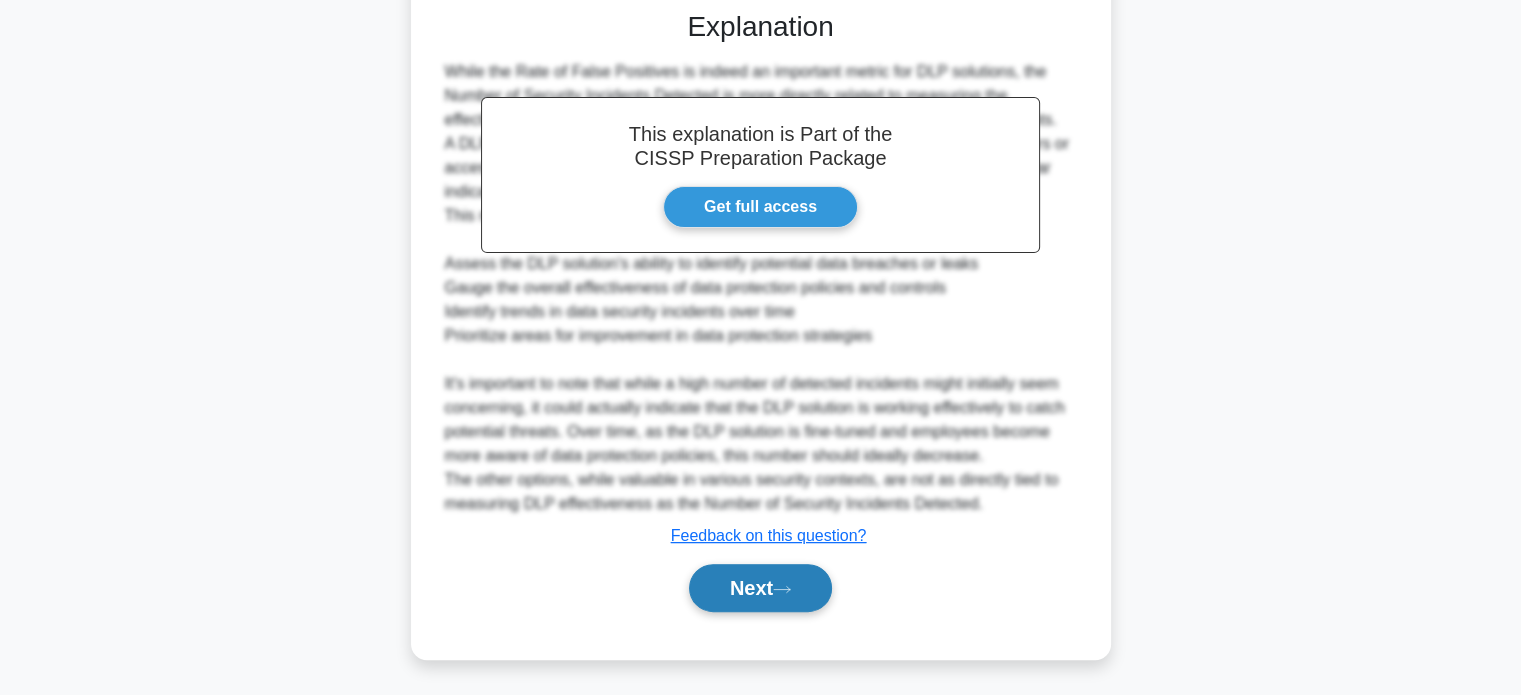 click on "Next" at bounding box center [760, 588] 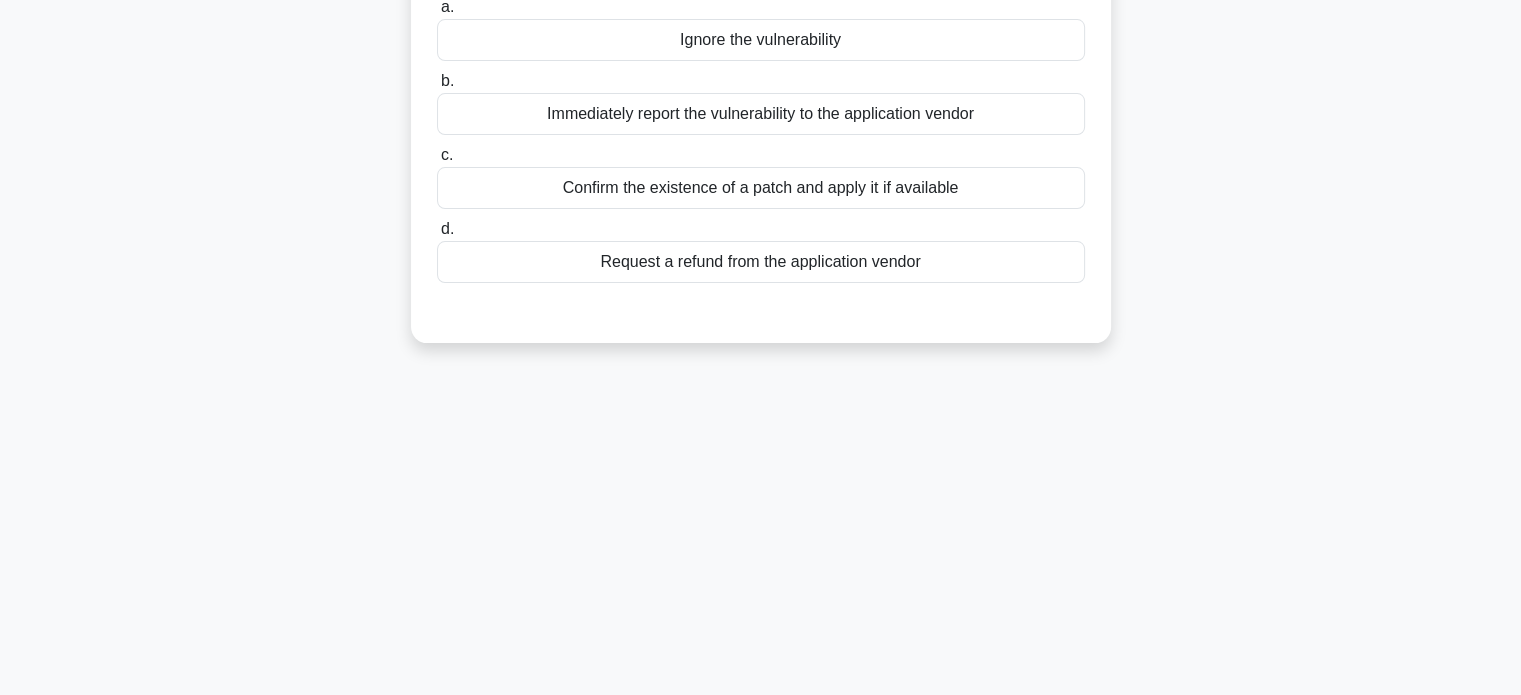 scroll, scrollTop: 85, scrollLeft: 0, axis: vertical 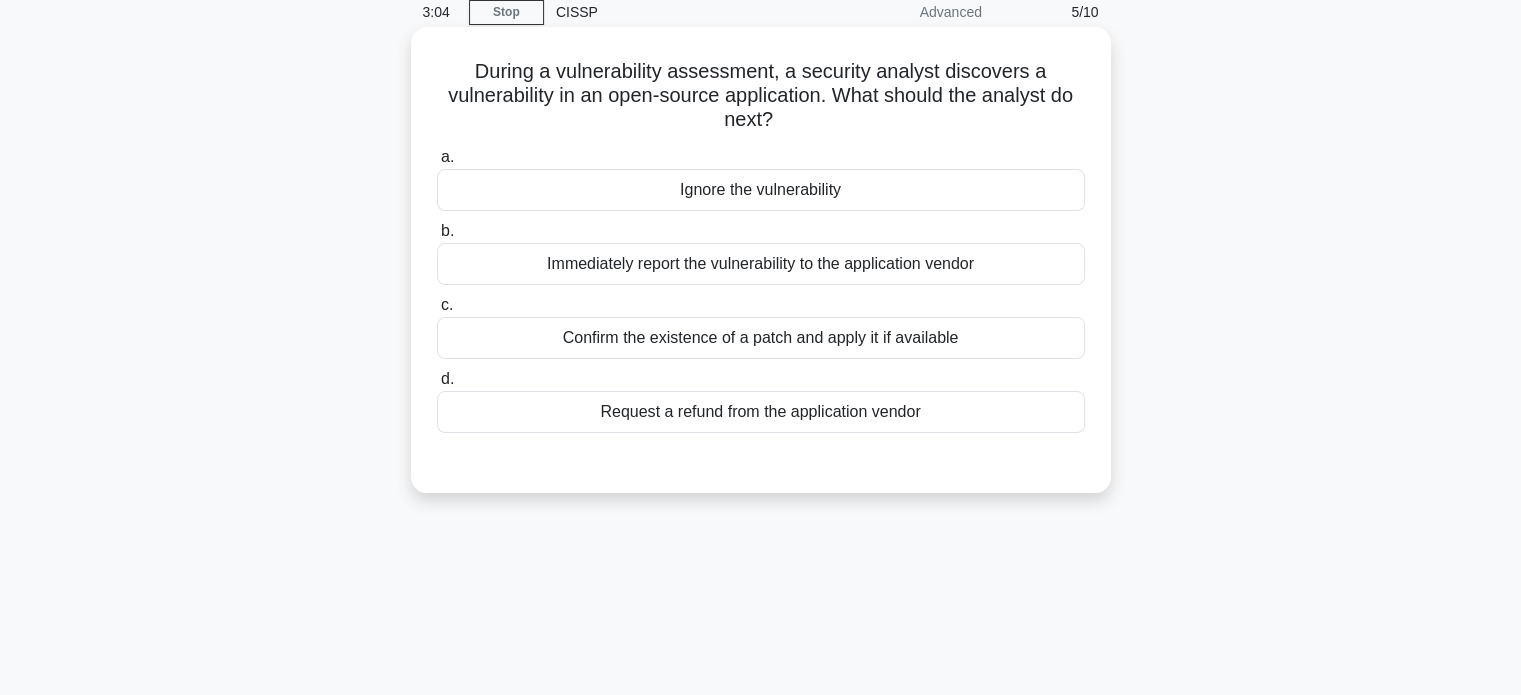 click on "Immediately report the vulnerability to the application vendor" at bounding box center [761, 264] 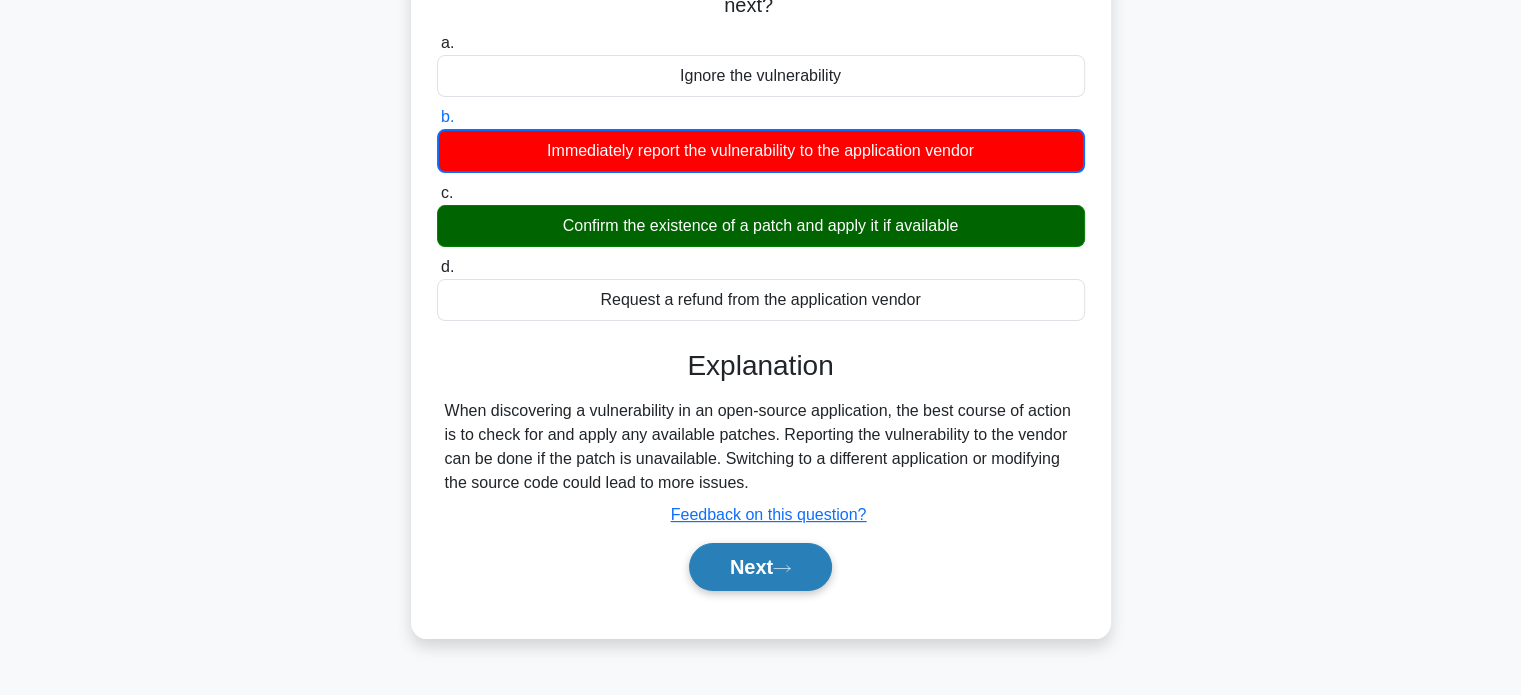scroll, scrollTop: 285, scrollLeft: 0, axis: vertical 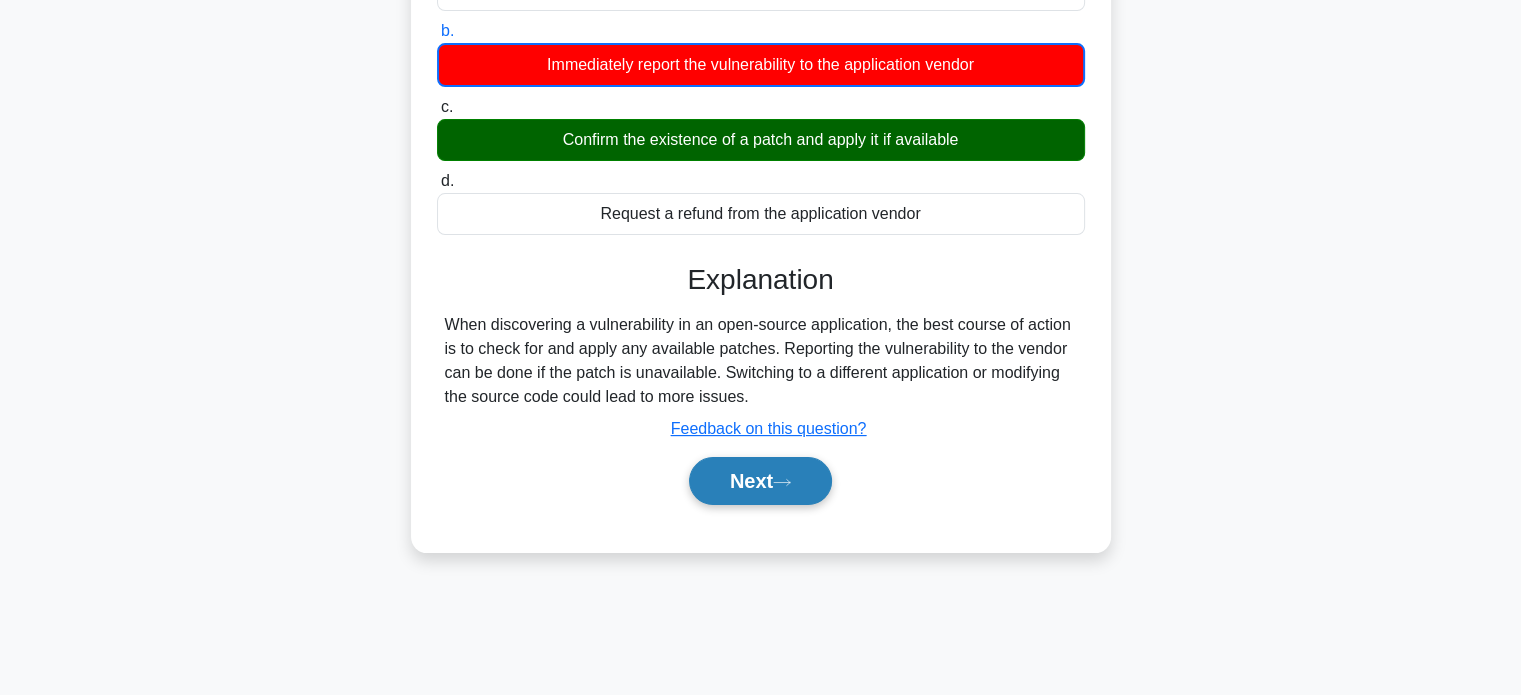 click on "Next" at bounding box center (760, 481) 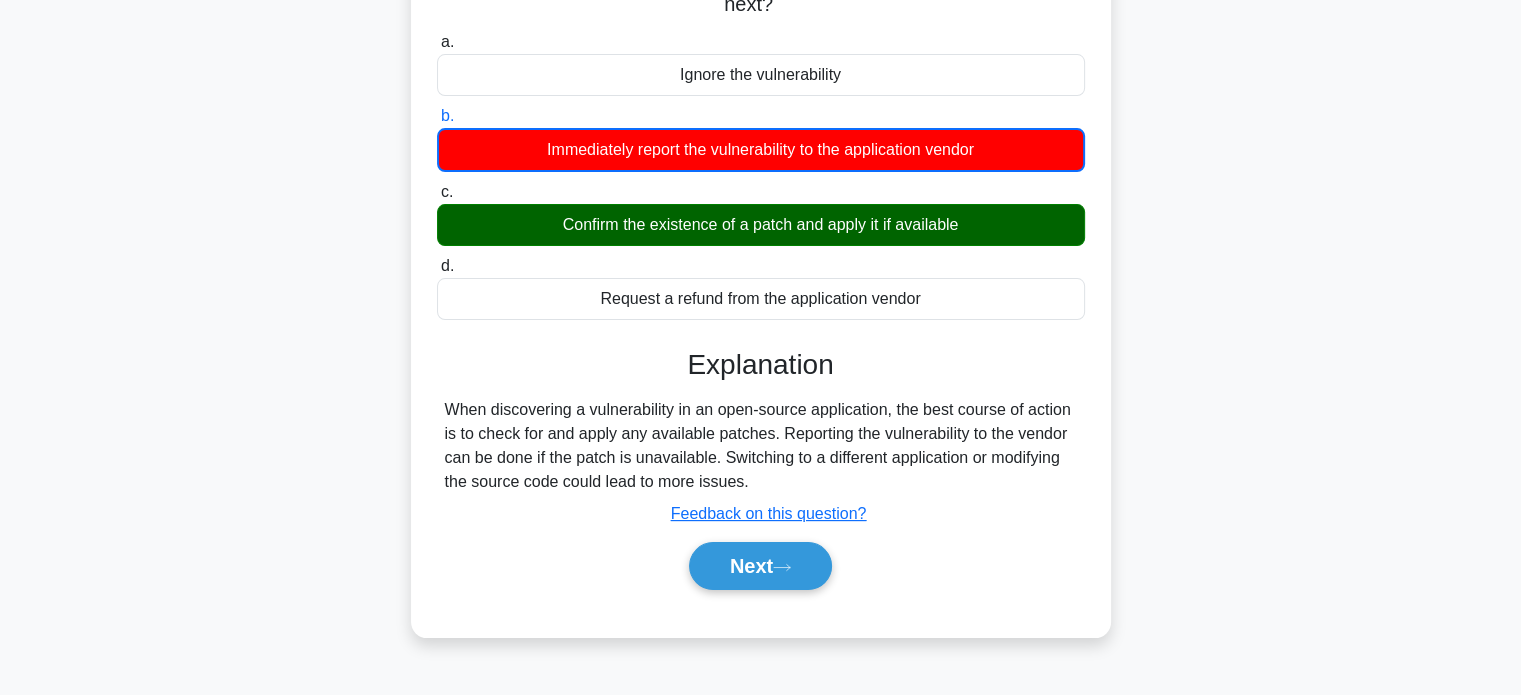 scroll, scrollTop: 85, scrollLeft: 0, axis: vertical 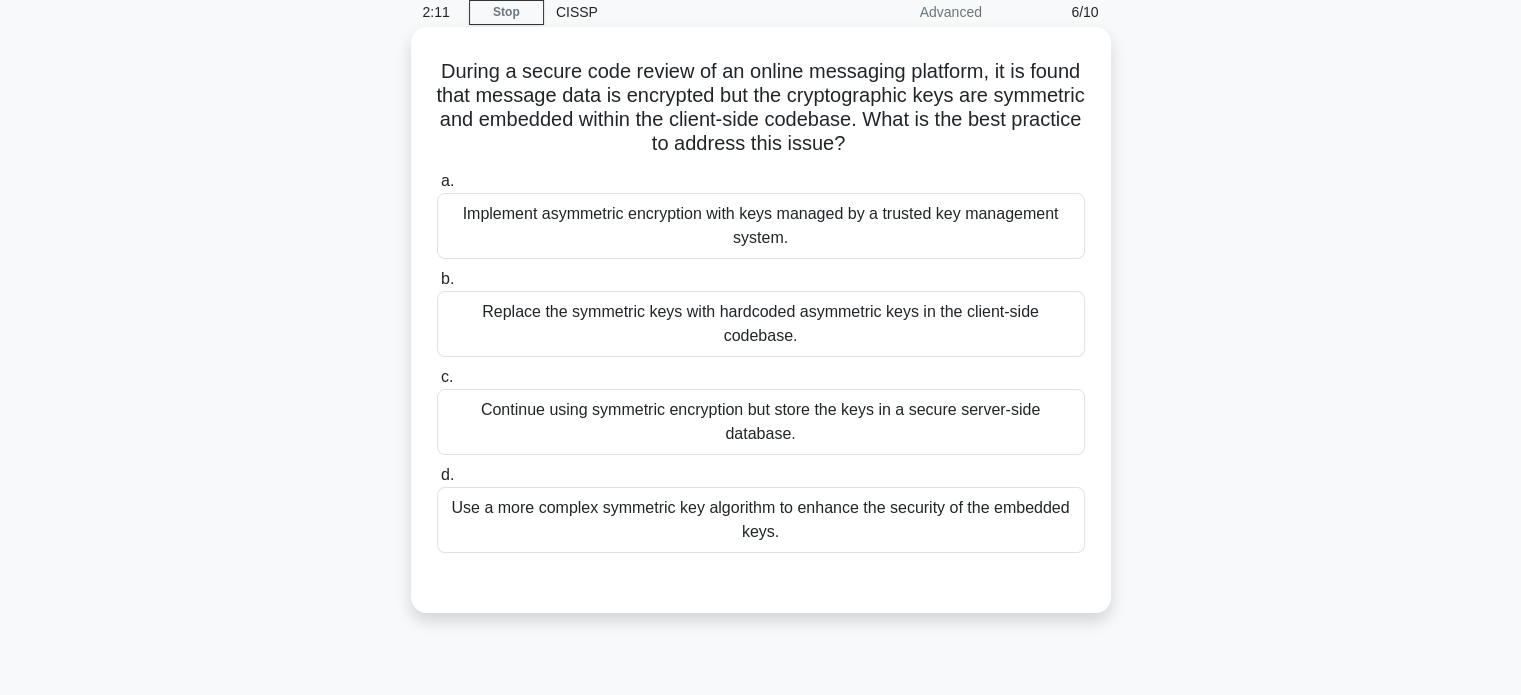click on "Implement asymmetric encryption with keys managed by a trusted key management system." at bounding box center (761, 226) 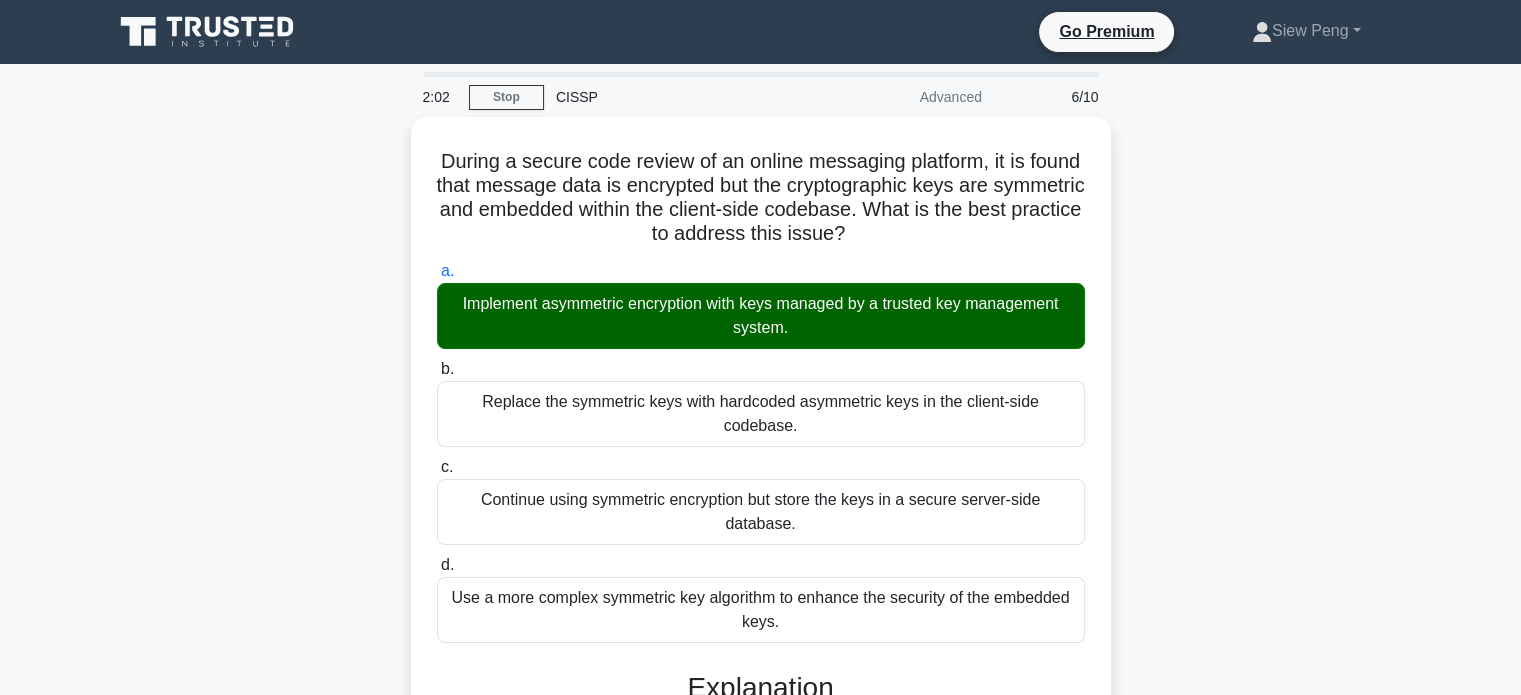 scroll, scrollTop: 400, scrollLeft: 0, axis: vertical 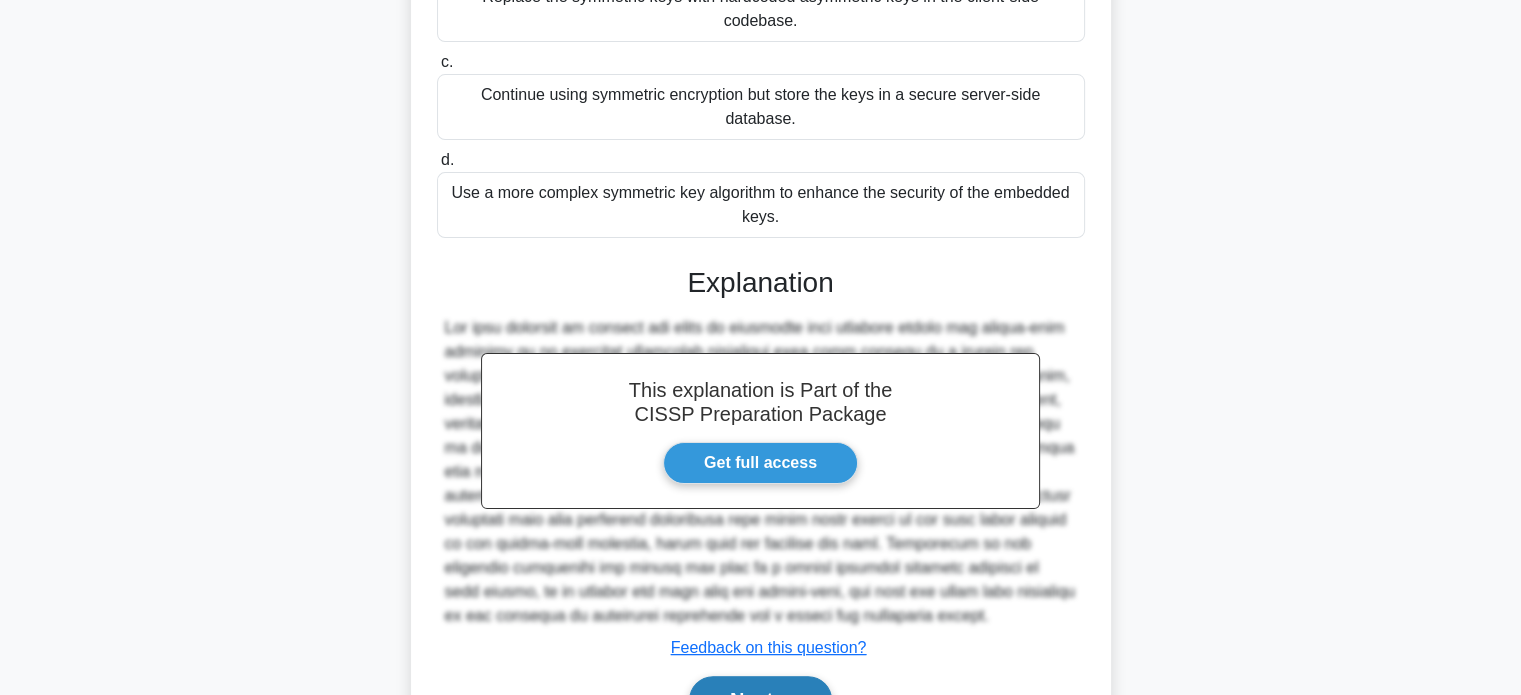 click on "Next" at bounding box center [760, 700] 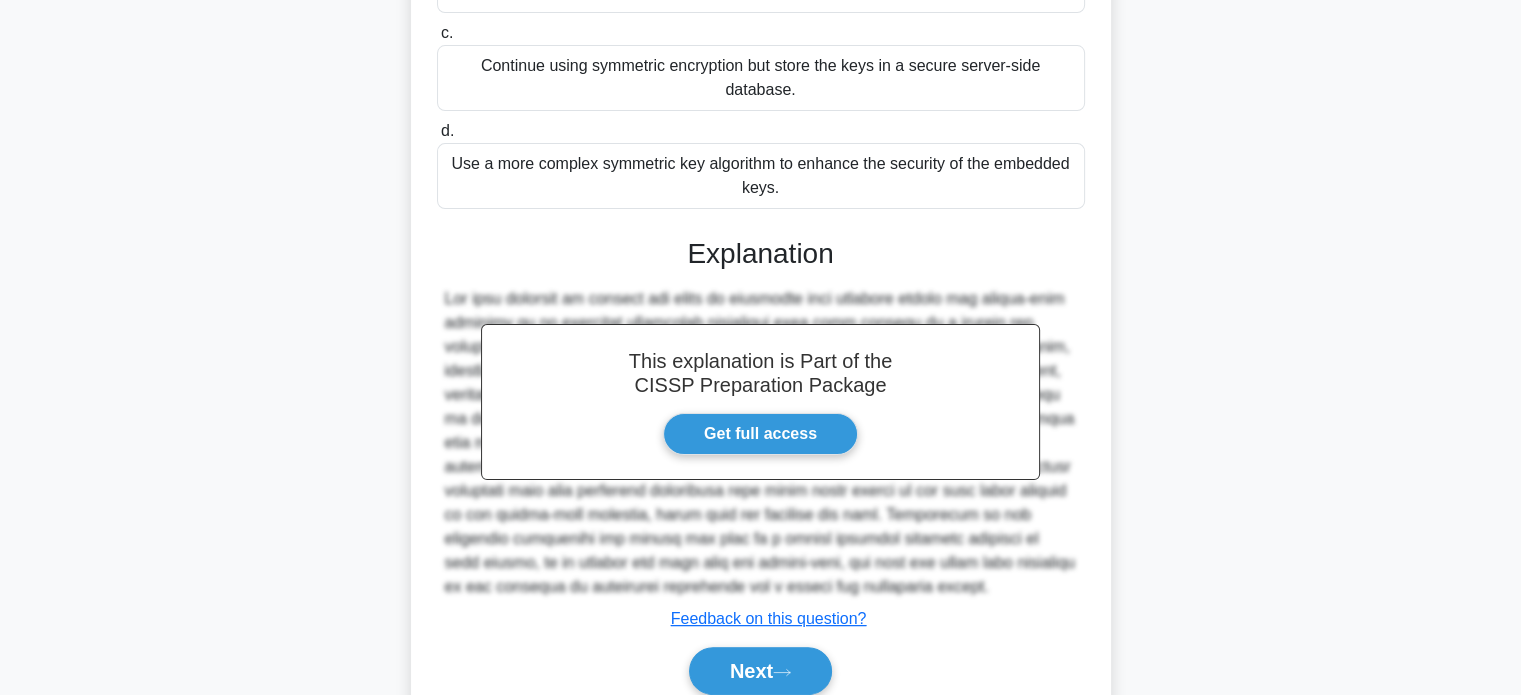 scroll, scrollTop: 488, scrollLeft: 0, axis: vertical 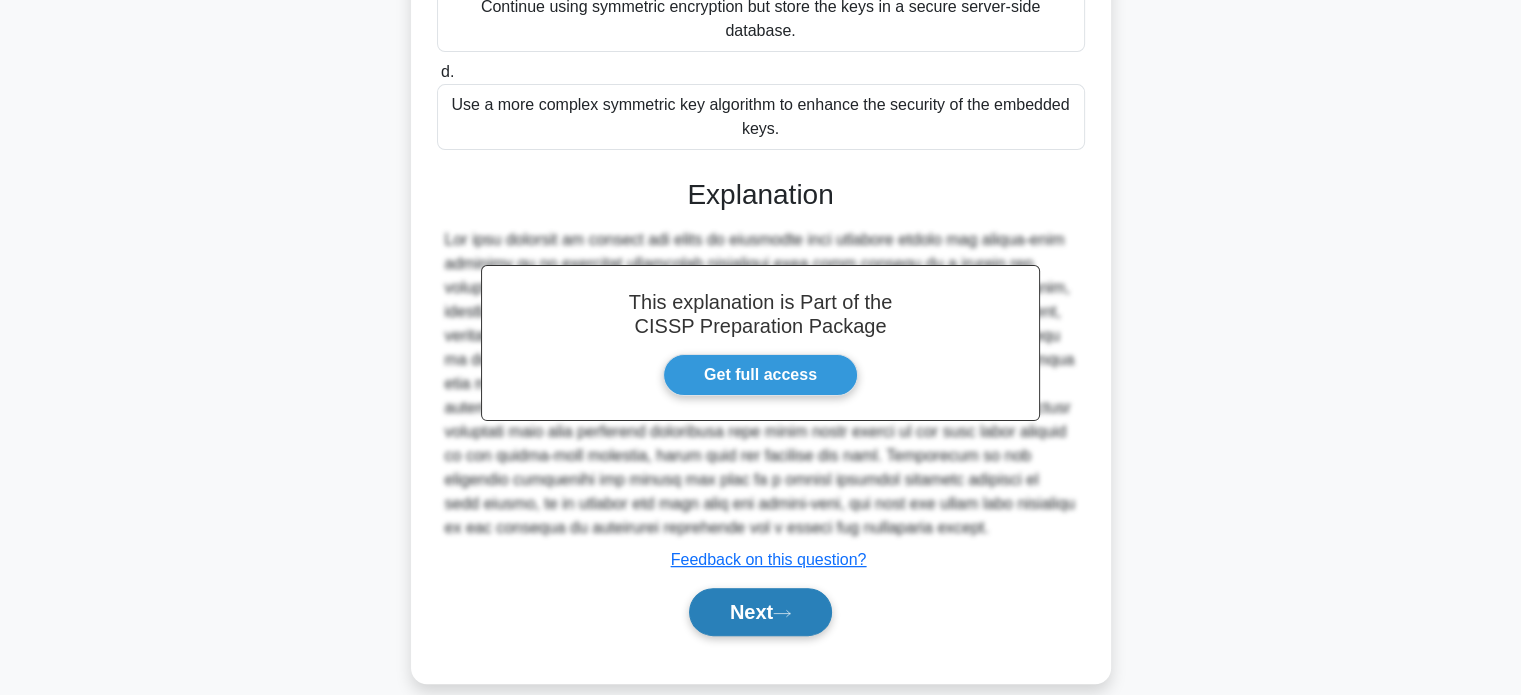 click on "Next" at bounding box center (760, 612) 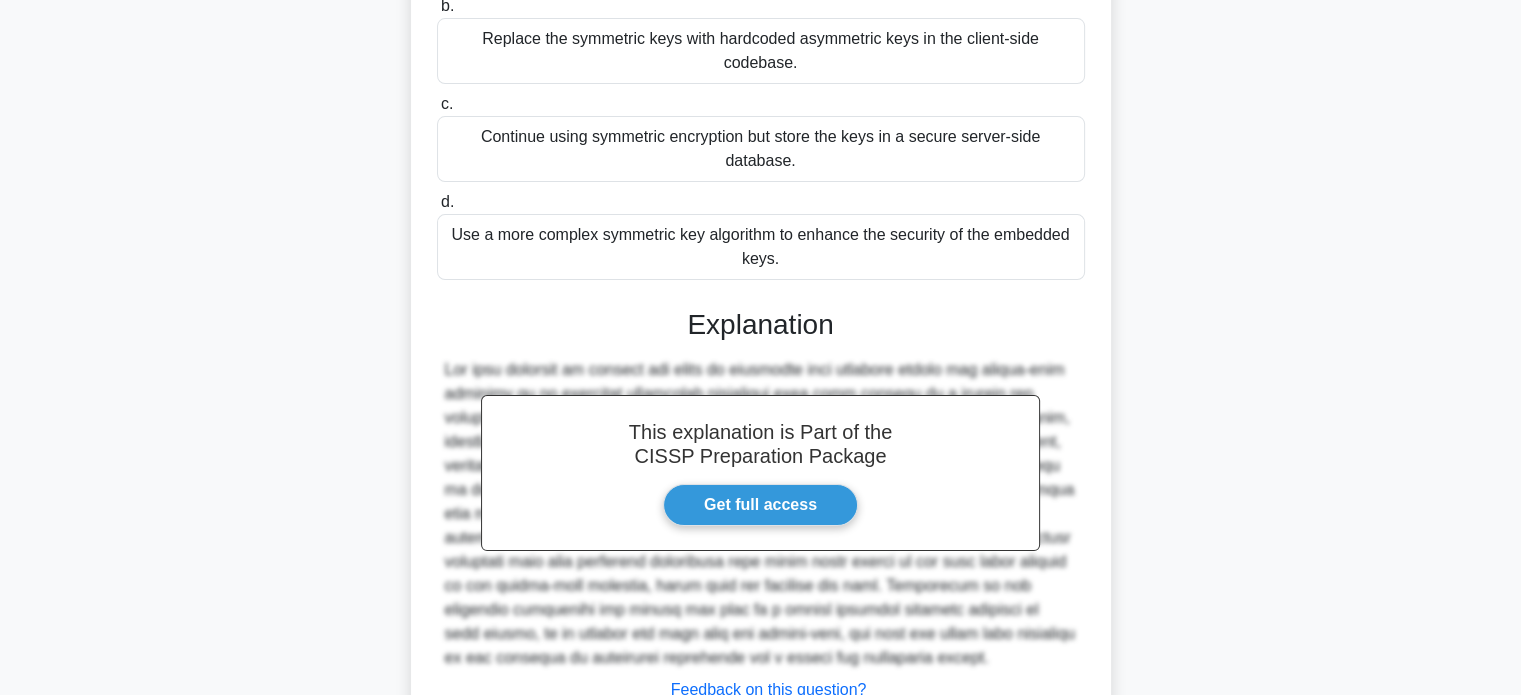 scroll, scrollTop: 400, scrollLeft: 0, axis: vertical 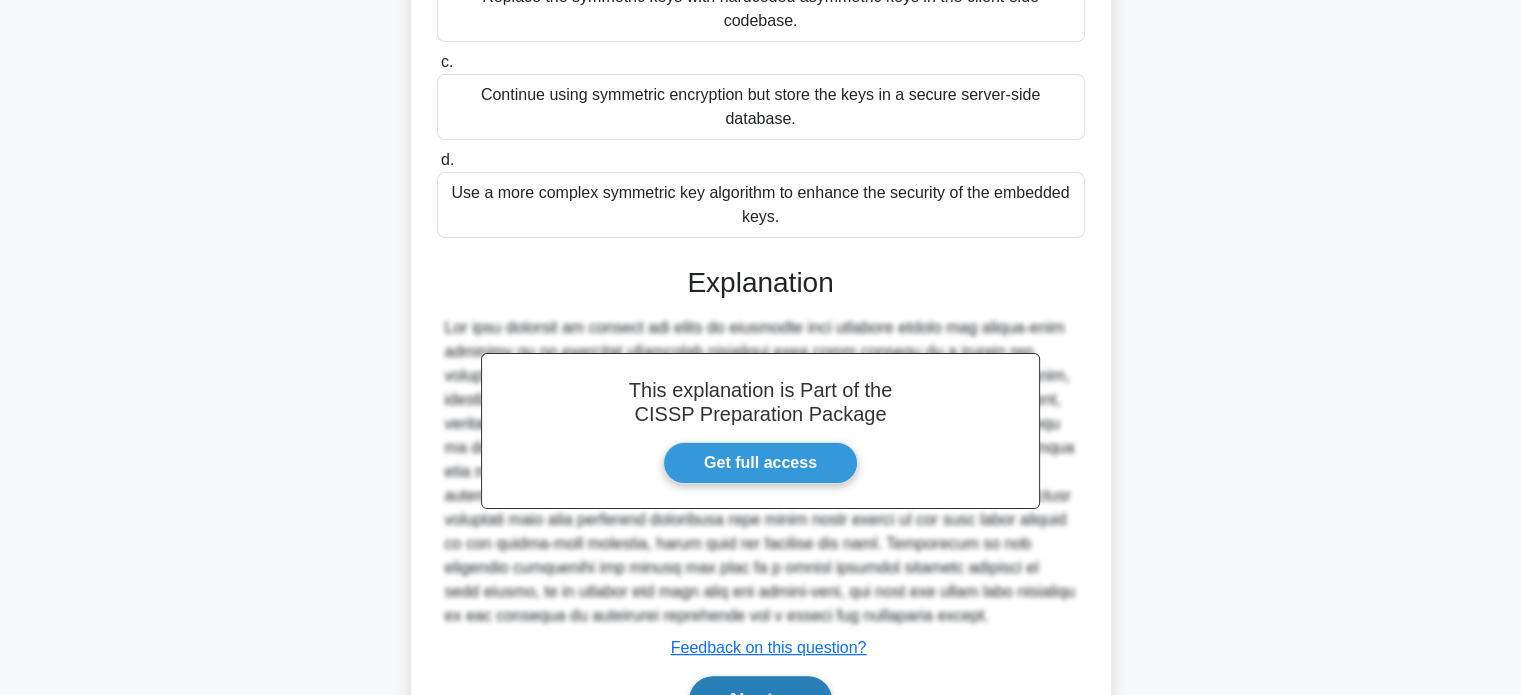 click on "Next" at bounding box center (760, 700) 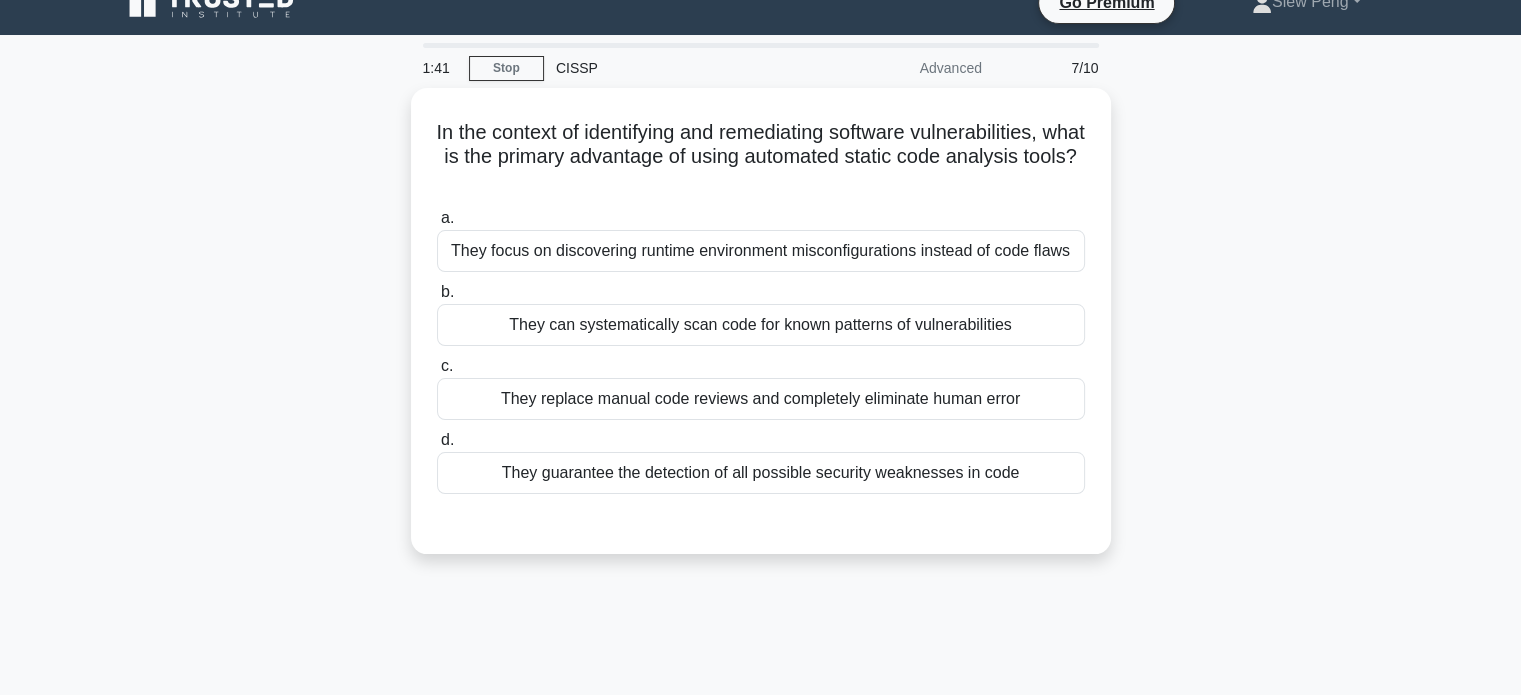 scroll, scrollTop: 0, scrollLeft: 0, axis: both 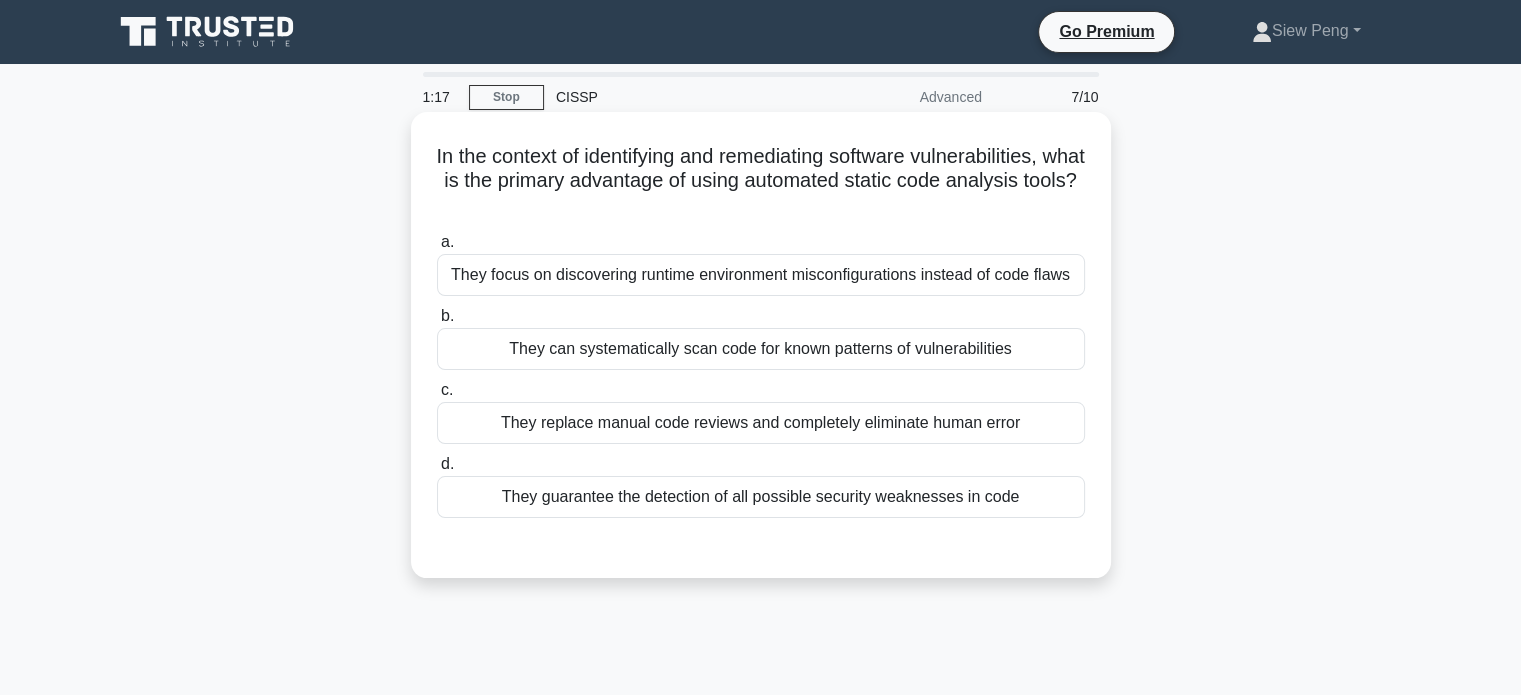 click on "They can systematically scan code for known patterns of vulnerabilities" at bounding box center [761, 349] 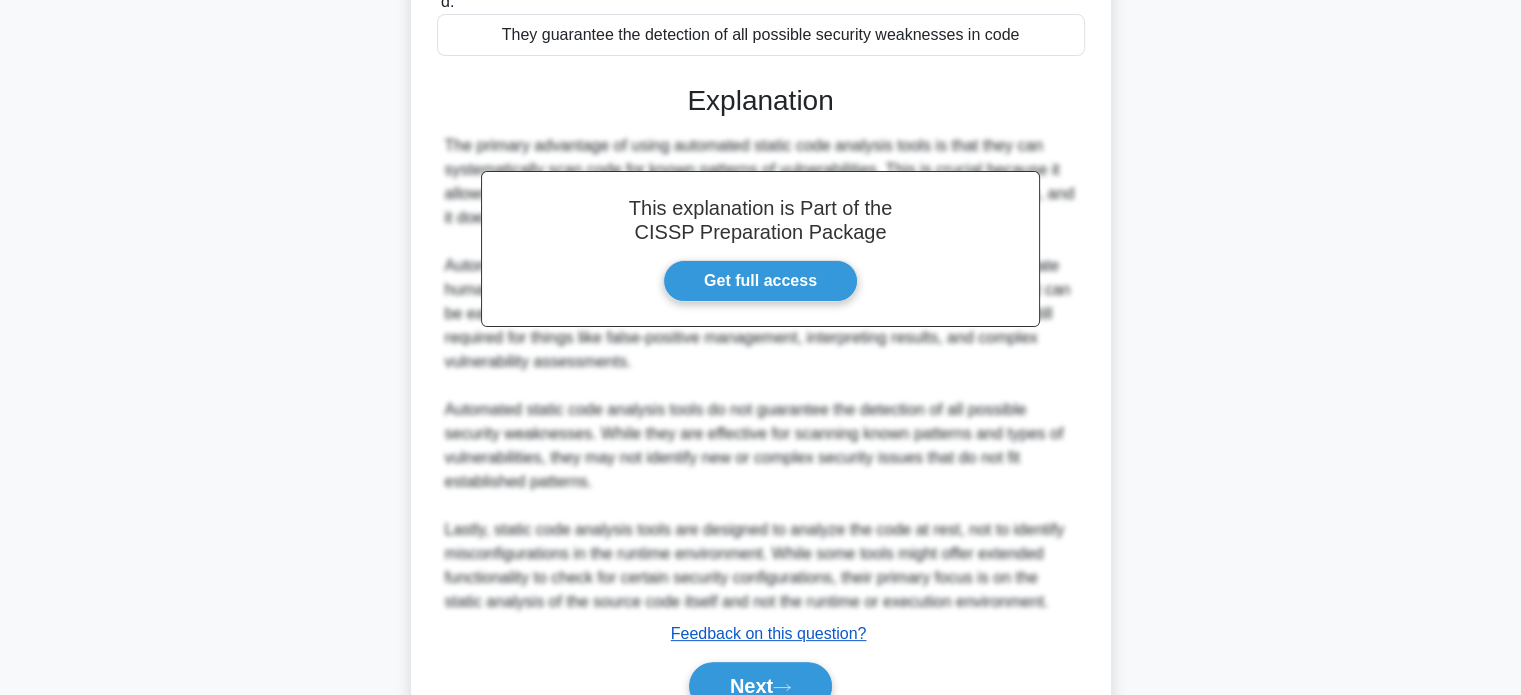 scroll, scrollTop: 500, scrollLeft: 0, axis: vertical 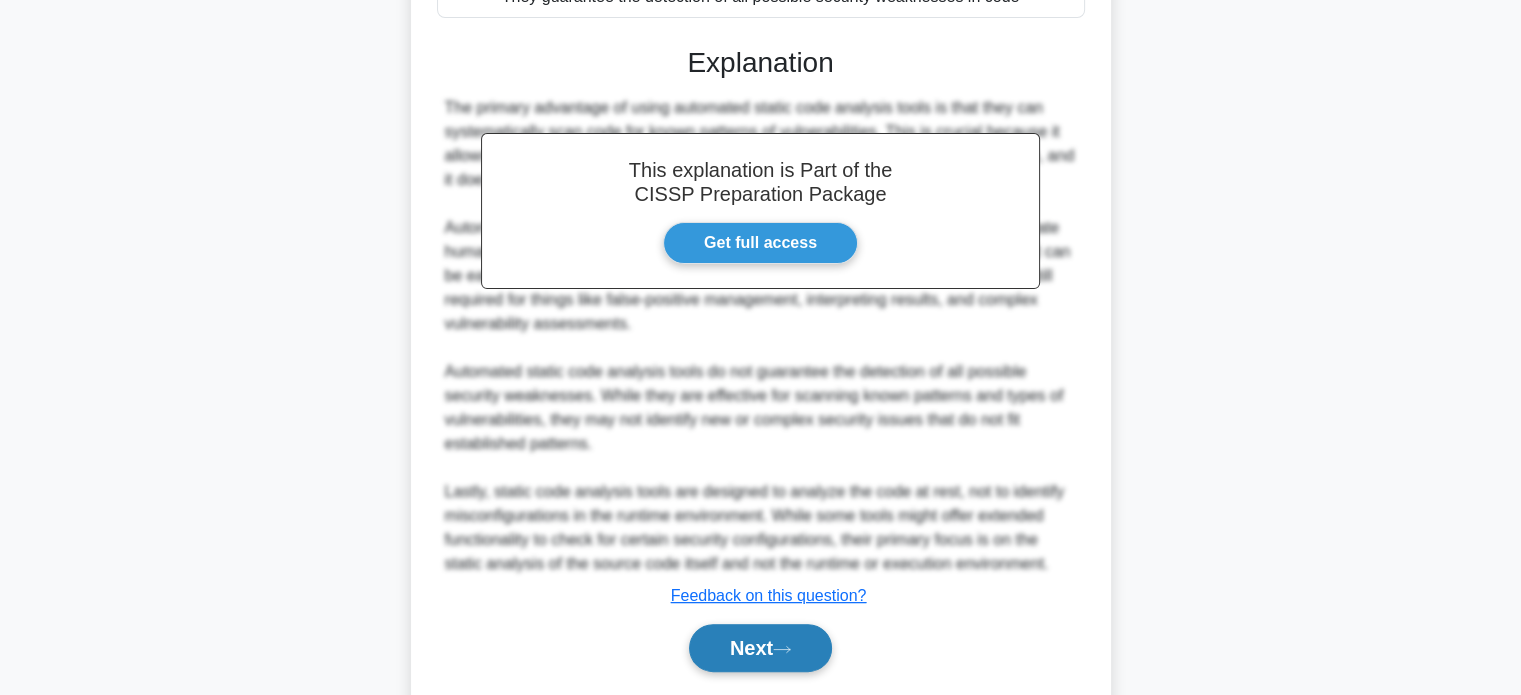 click on "Next" at bounding box center [760, 648] 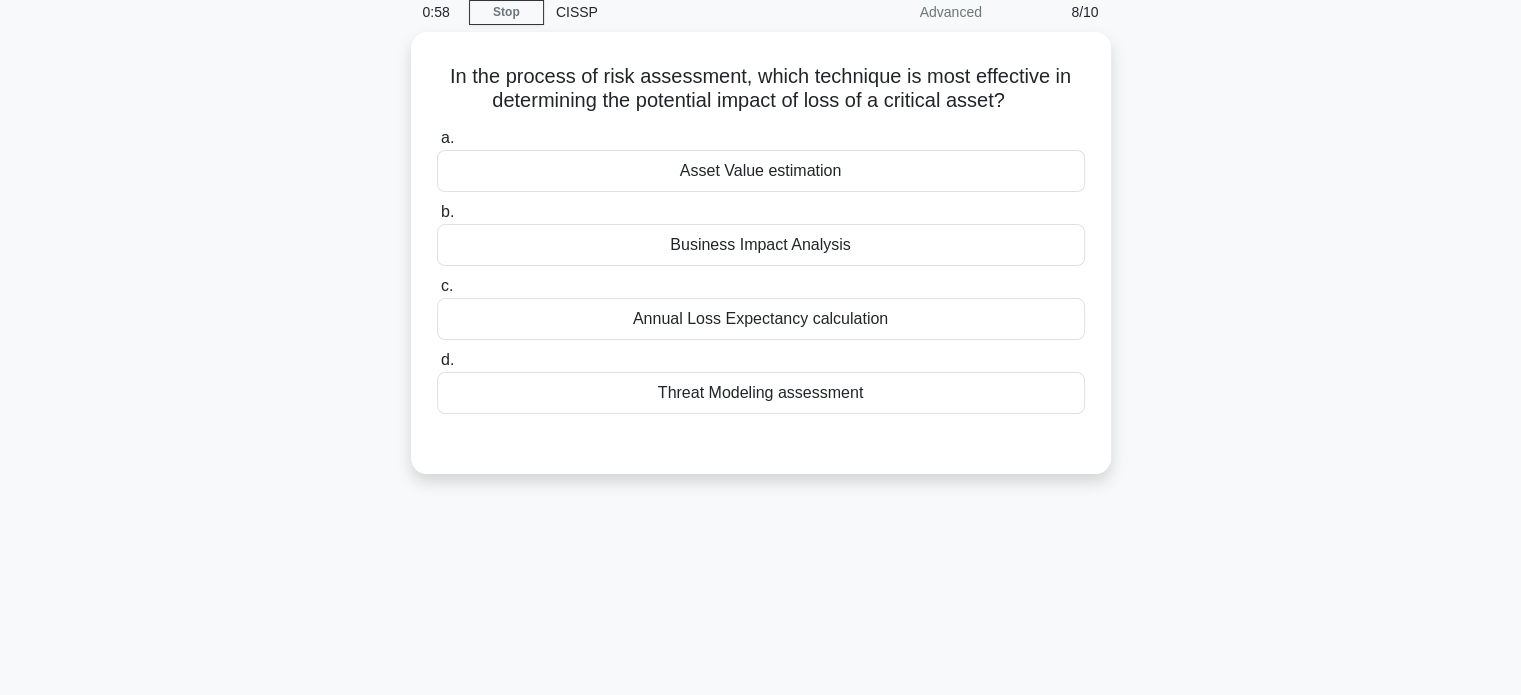 scroll, scrollTop: 0, scrollLeft: 0, axis: both 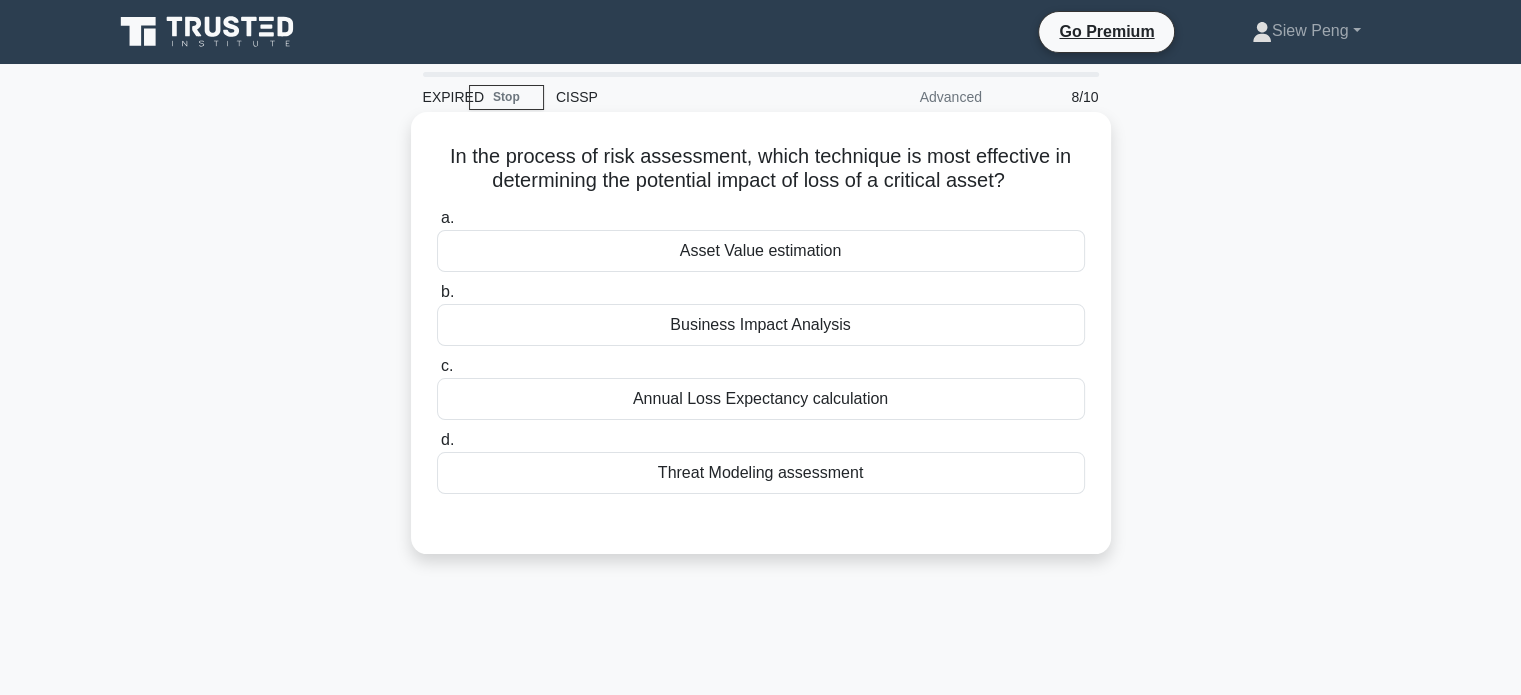 click on "Business Impact Analysis" at bounding box center [761, 325] 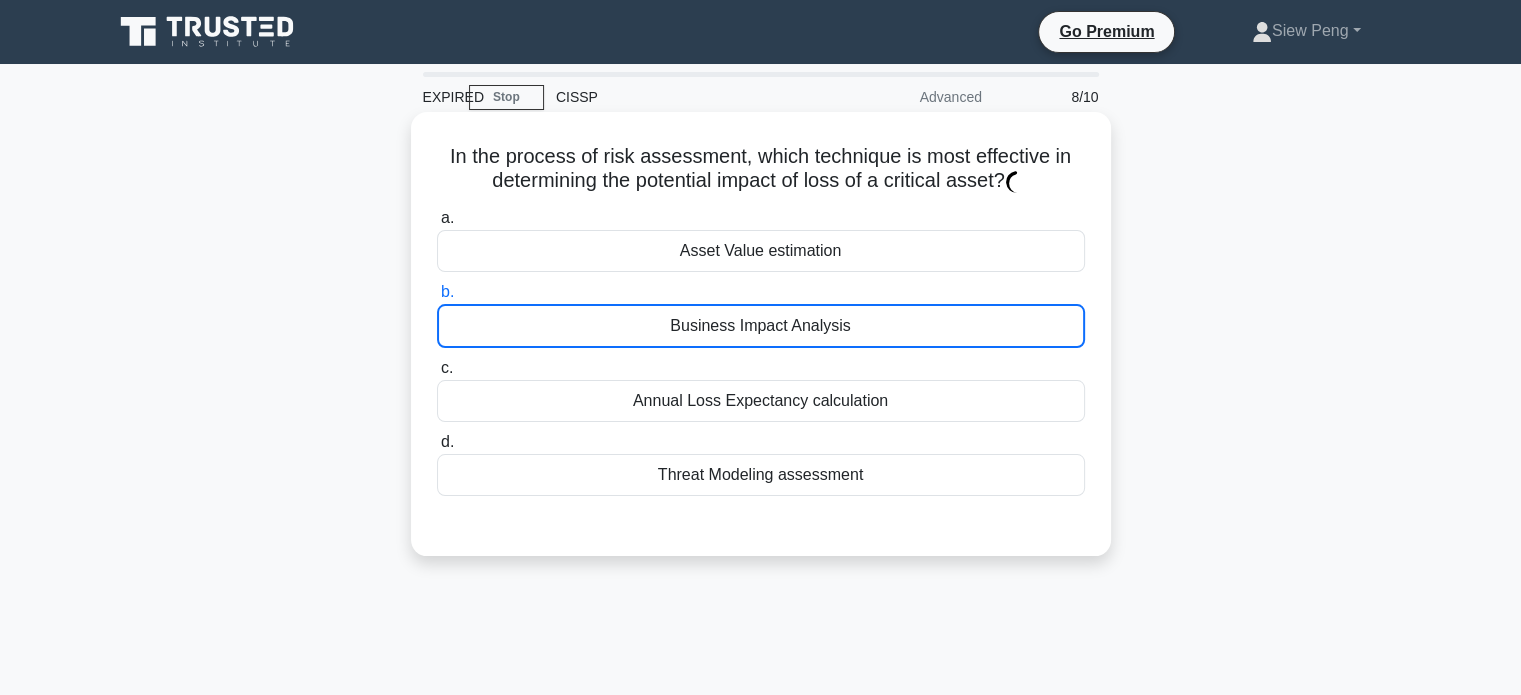 click on "Business Impact Analysis" at bounding box center [761, 326] 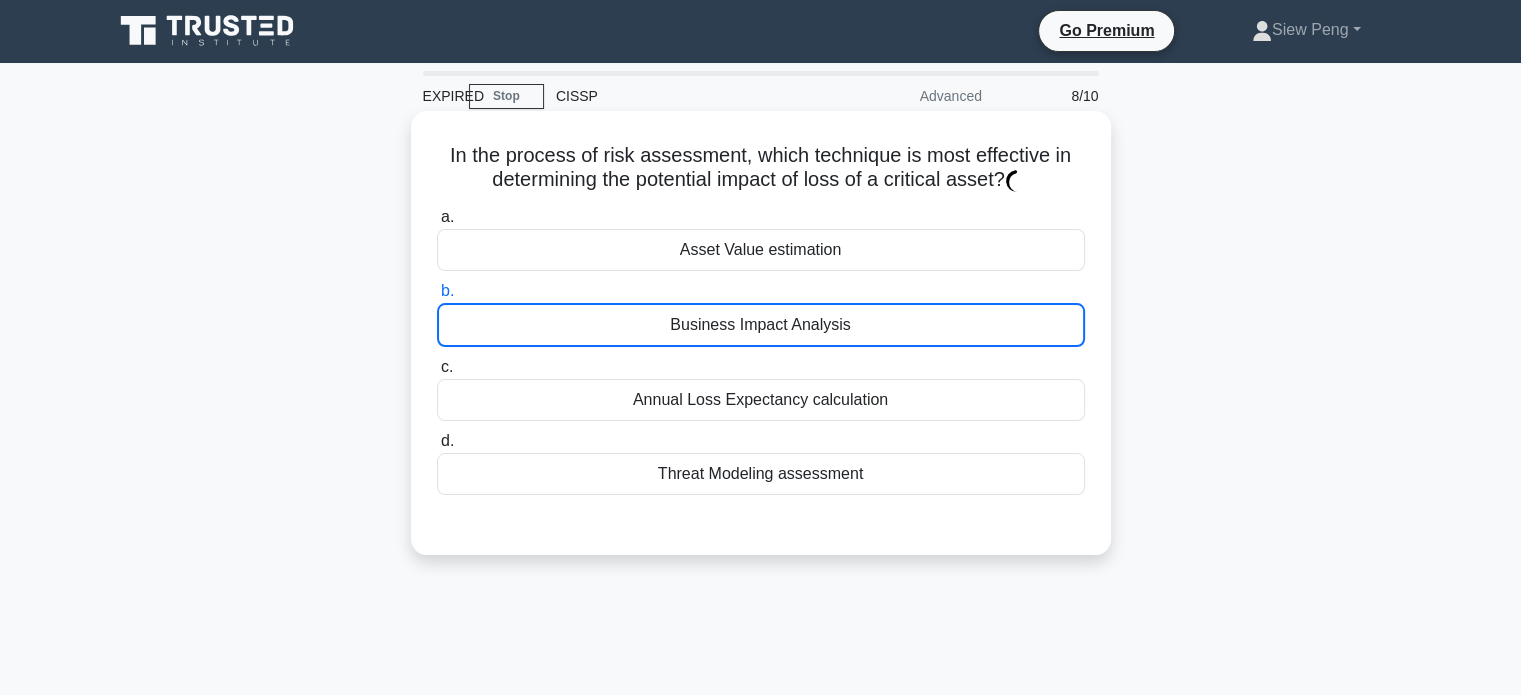 scroll, scrollTop: 0, scrollLeft: 0, axis: both 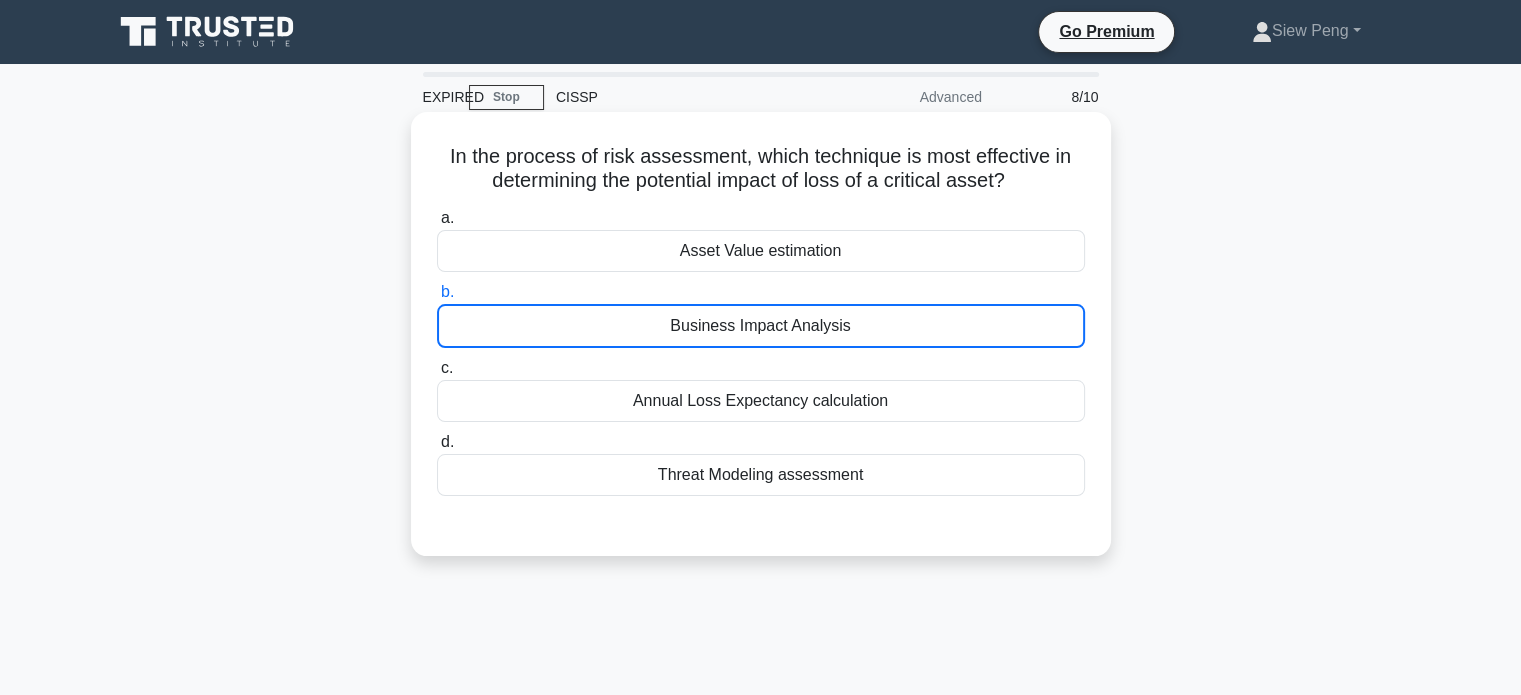 click on "Business Impact Analysis" at bounding box center (761, 326) 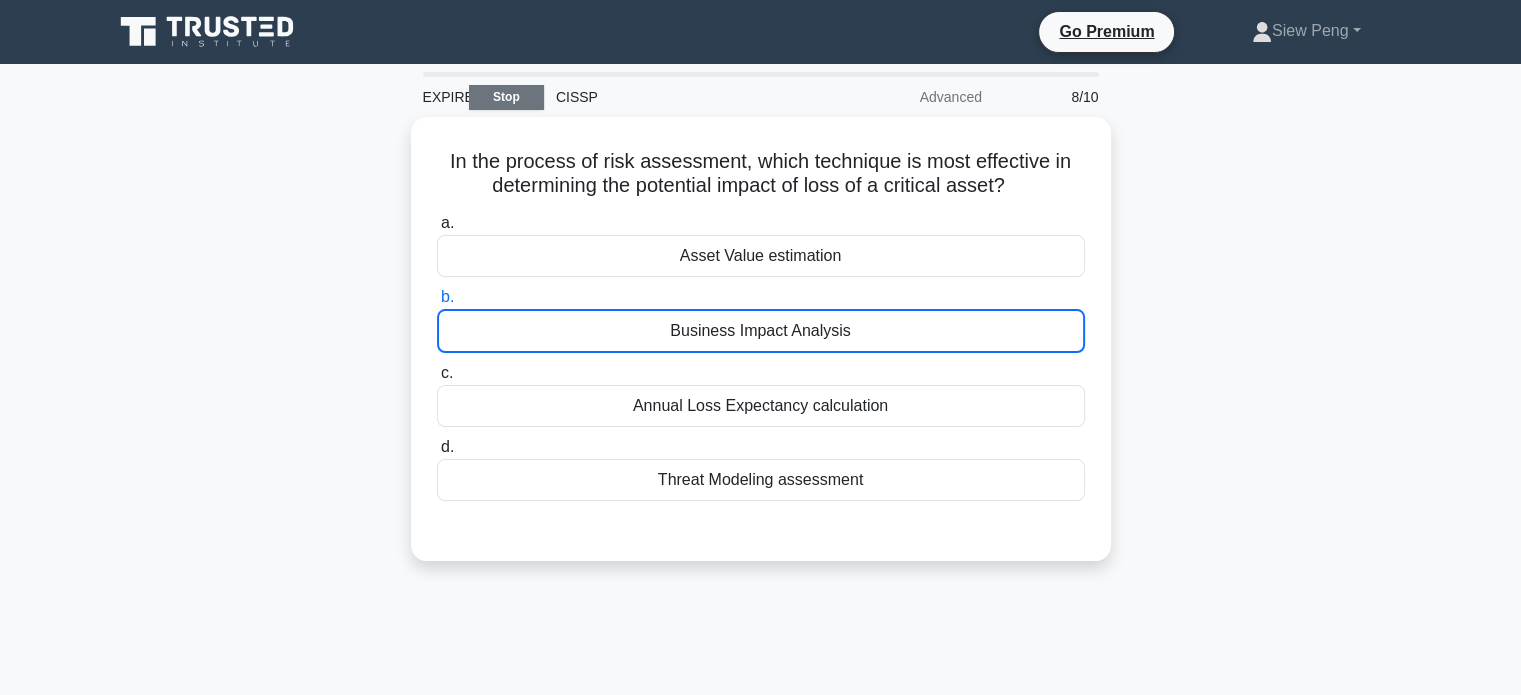 click on "Stop" at bounding box center [506, 97] 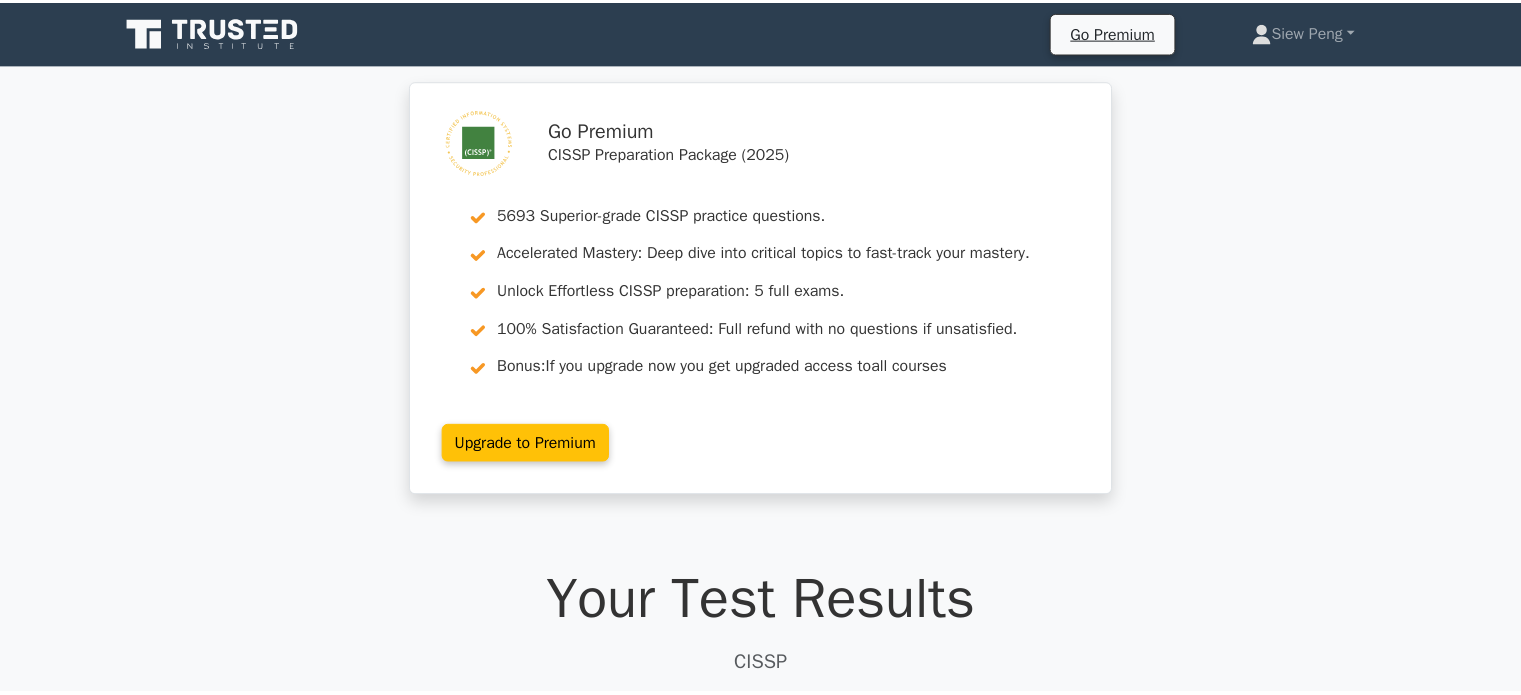 scroll, scrollTop: 0, scrollLeft: 0, axis: both 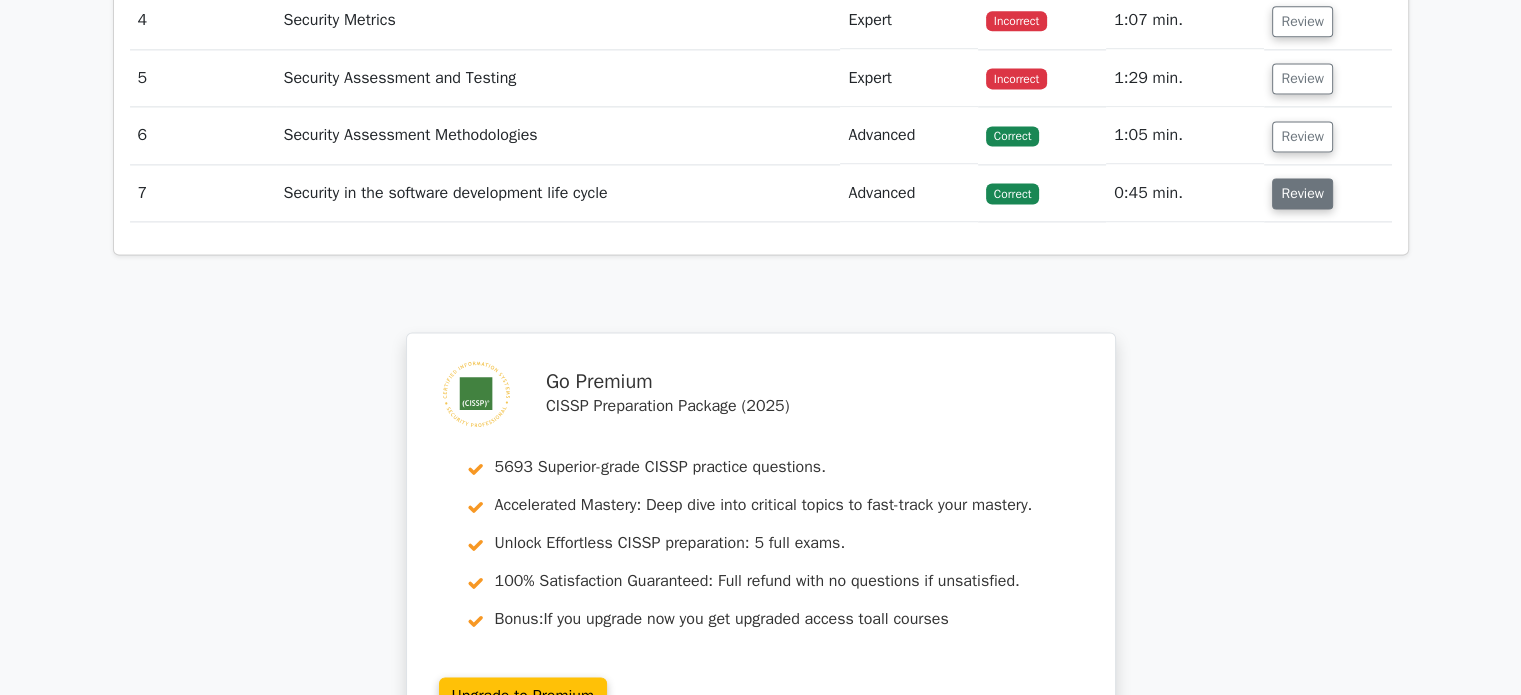 click on "Review" at bounding box center [1302, 193] 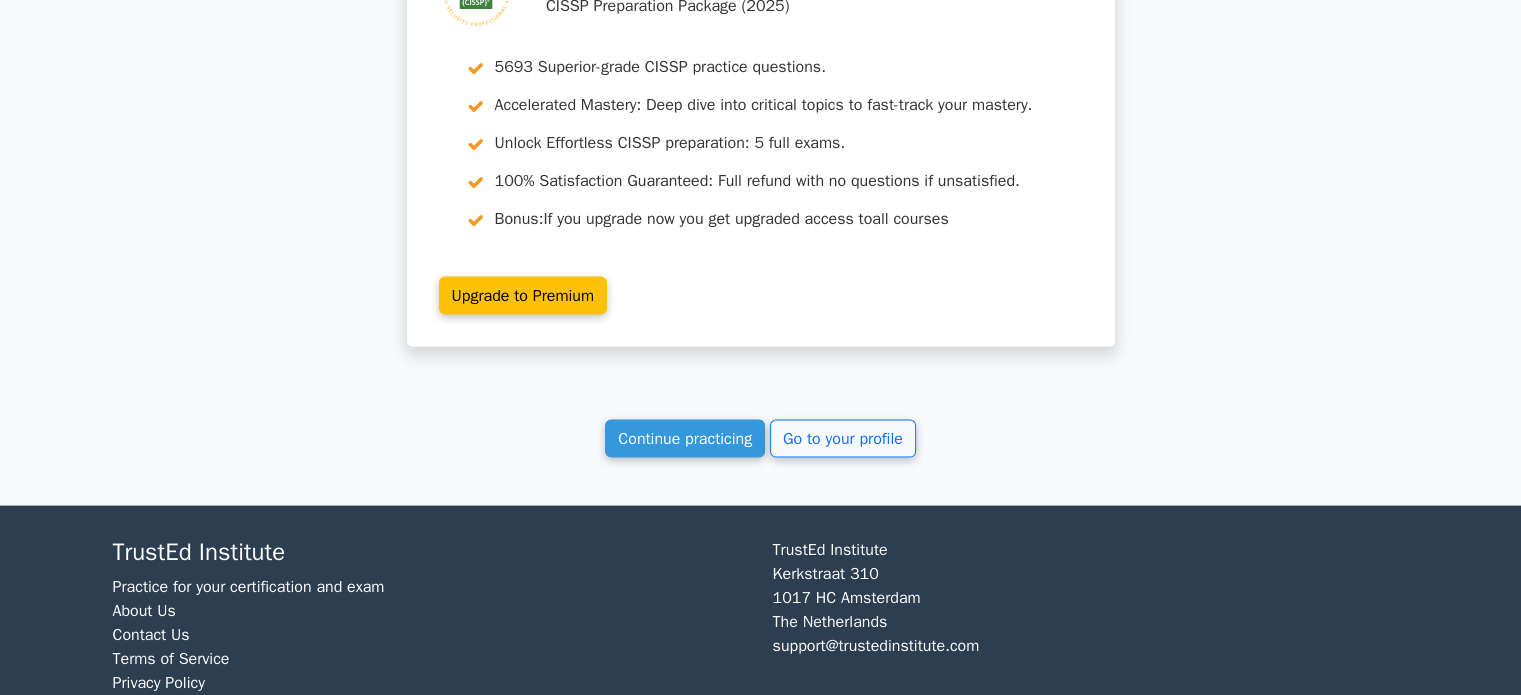scroll, scrollTop: 4277, scrollLeft: 0, axis: vertical 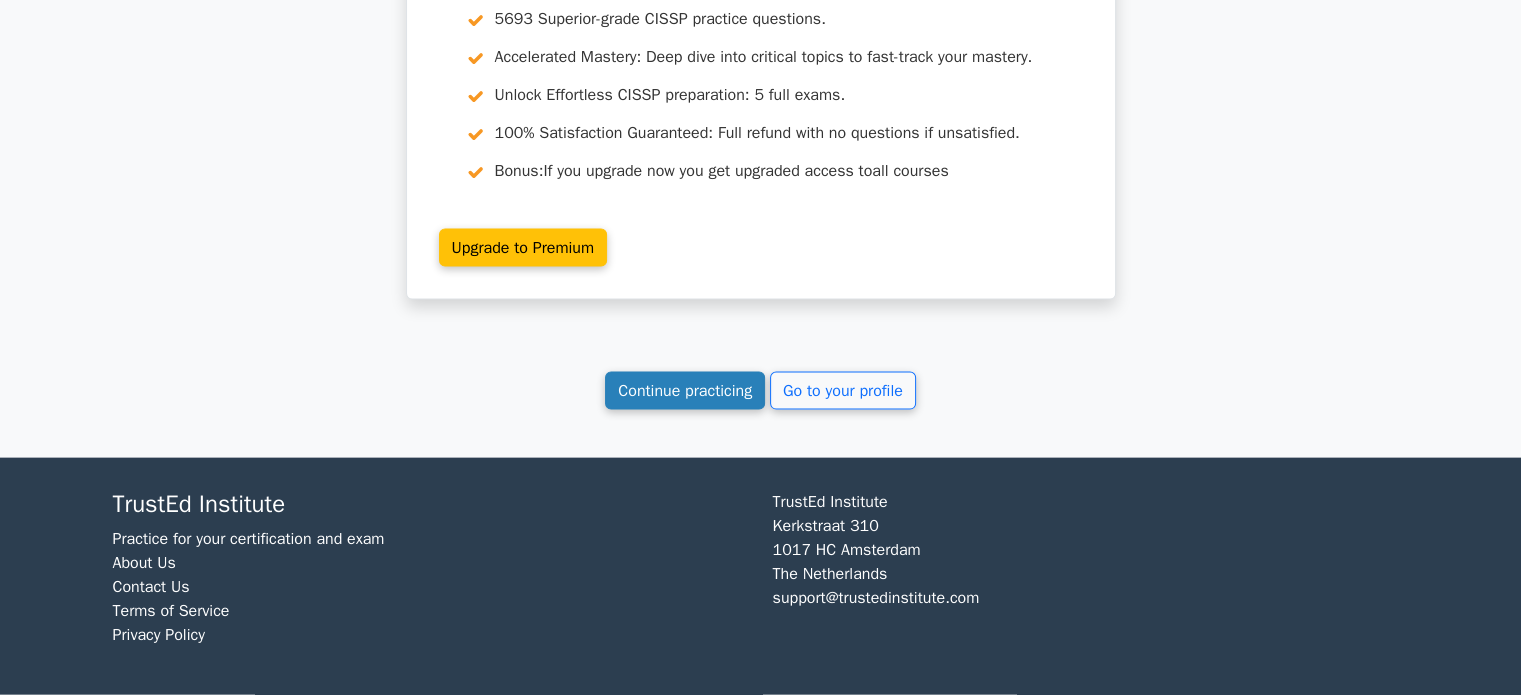 click on "Continue practicing" at bounding box center [685, 391] 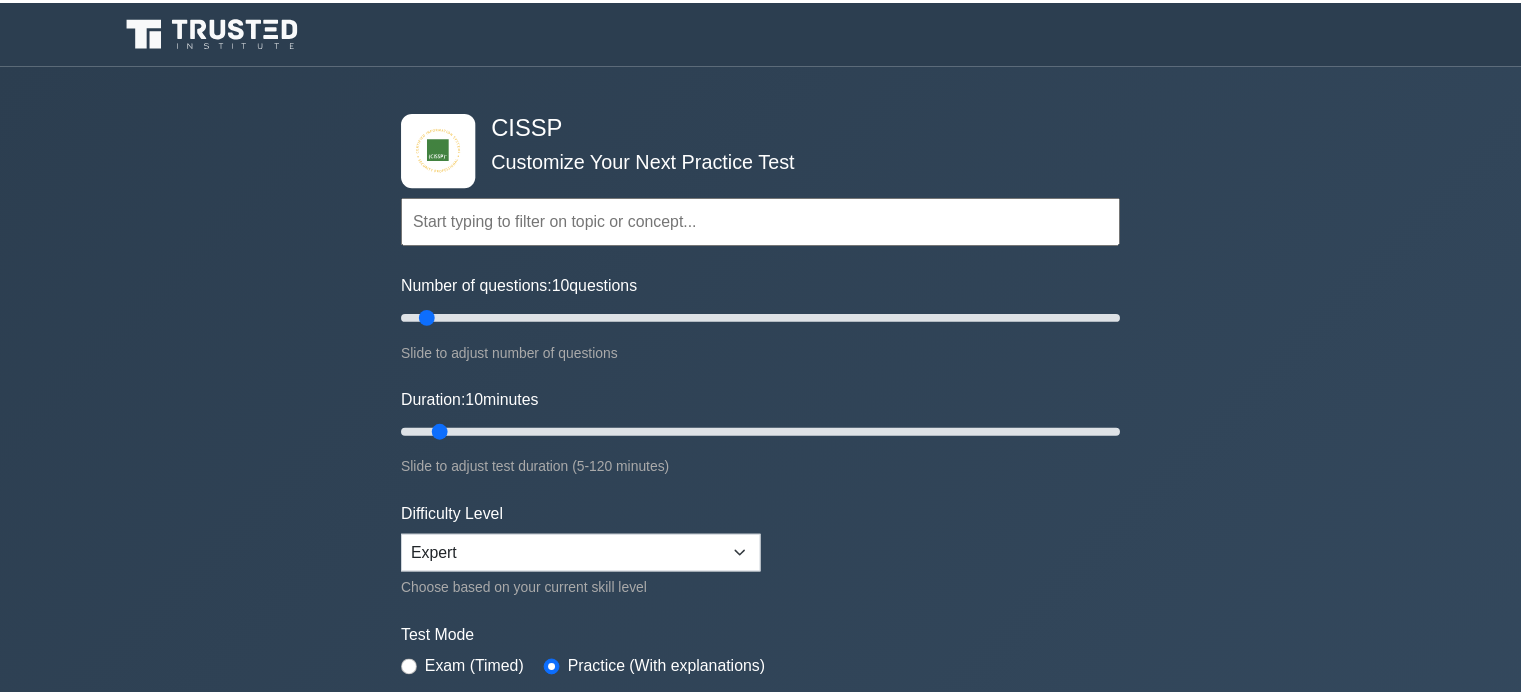 scroll, scrollTop: 0, scrollLeft: 0, axis: both 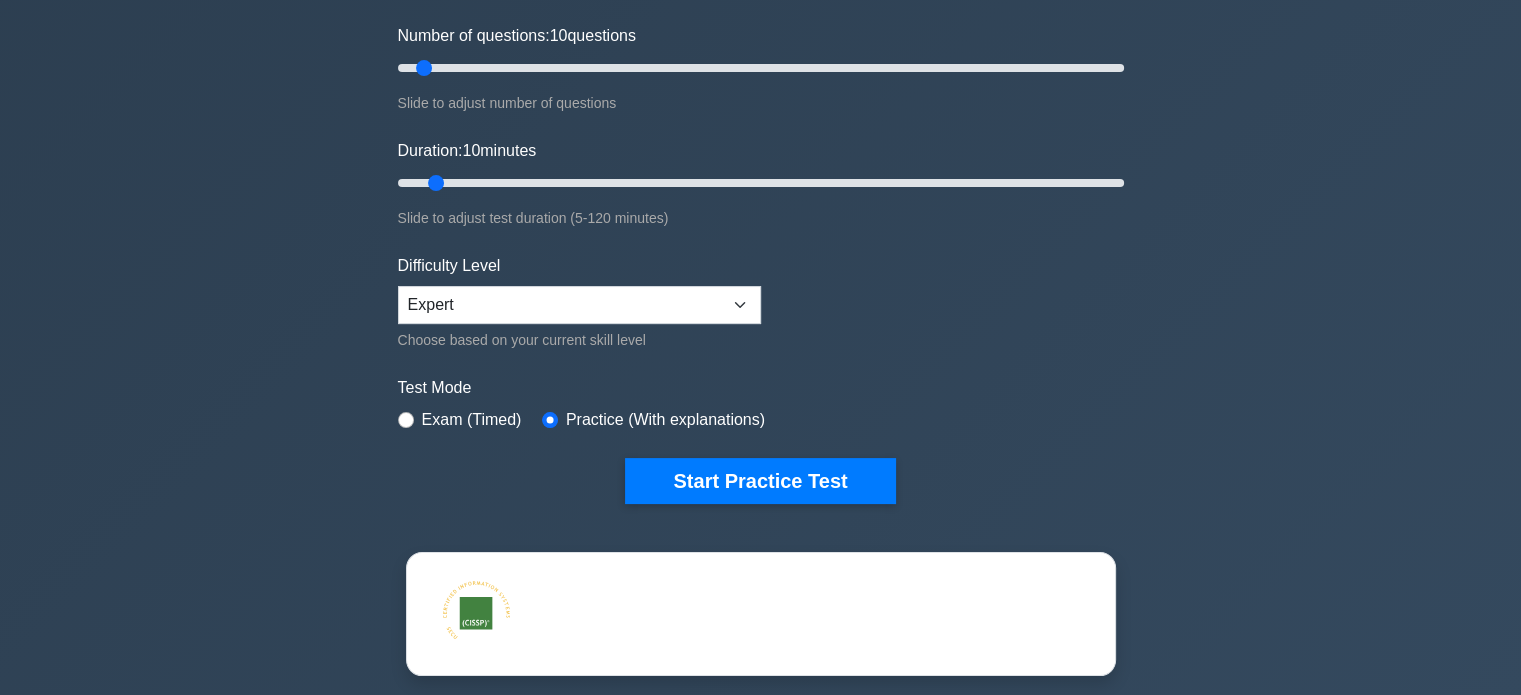 click on "Start Practice Test" at bounding box center (760, 481) 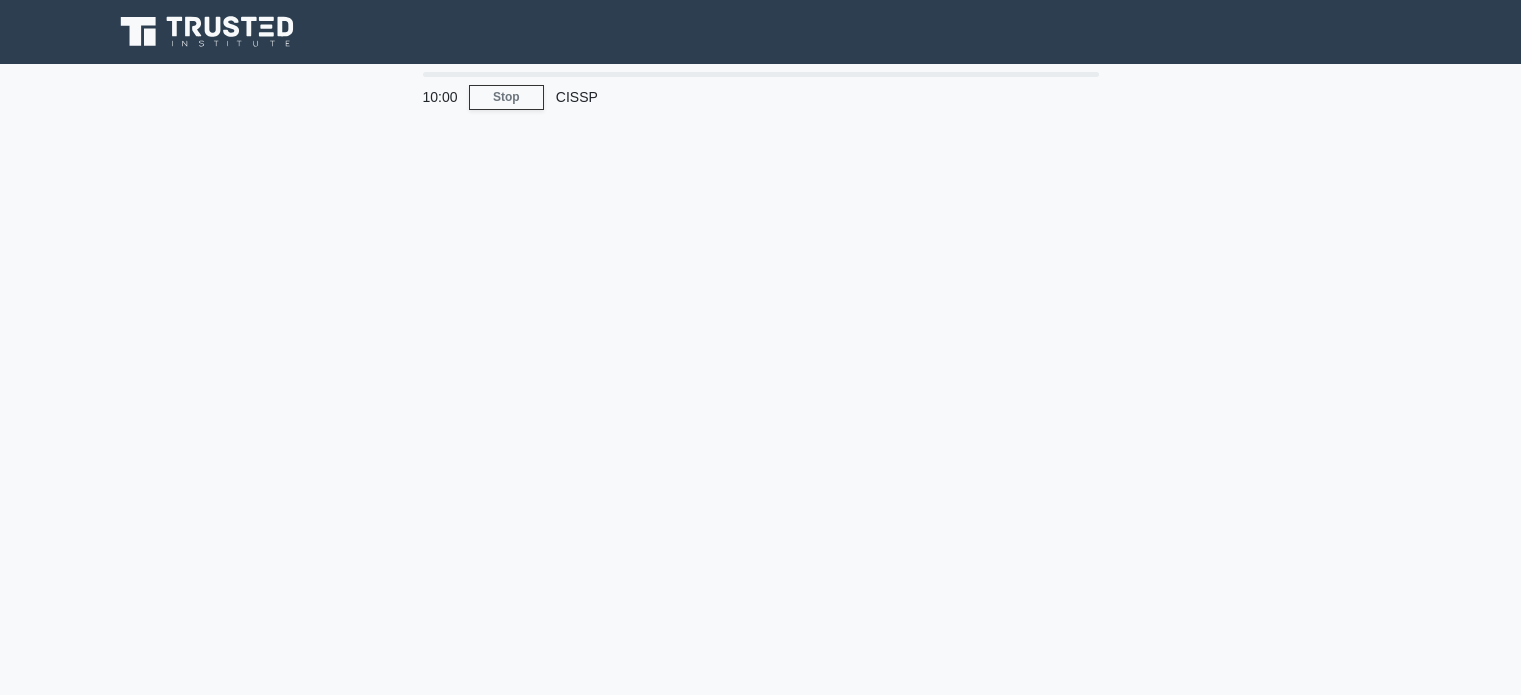 scroll, scrollTop: 0, scrollLeft: 0, axis: both 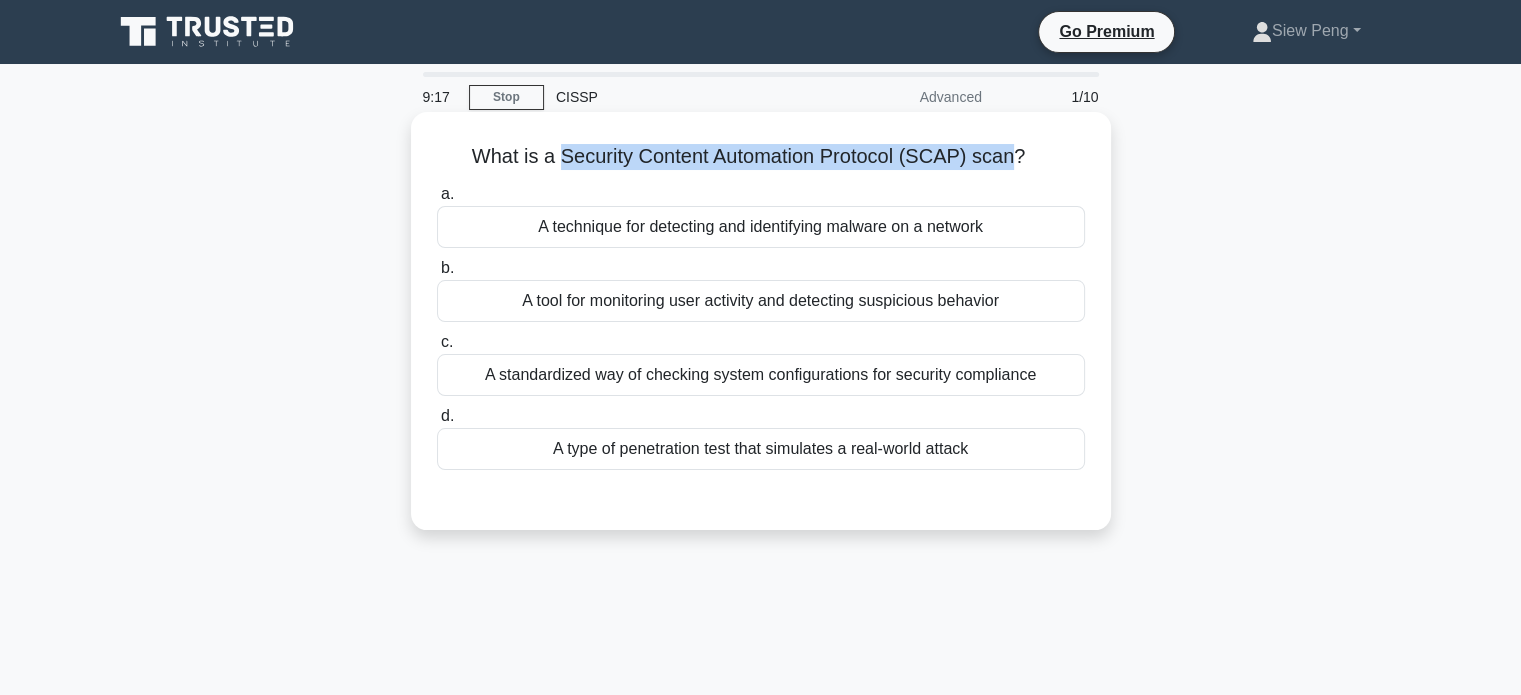 drag, startPoint x: 555, startPoint y: 153, endPoint x: 1013, endPoint y: 160, distance: 458.0535 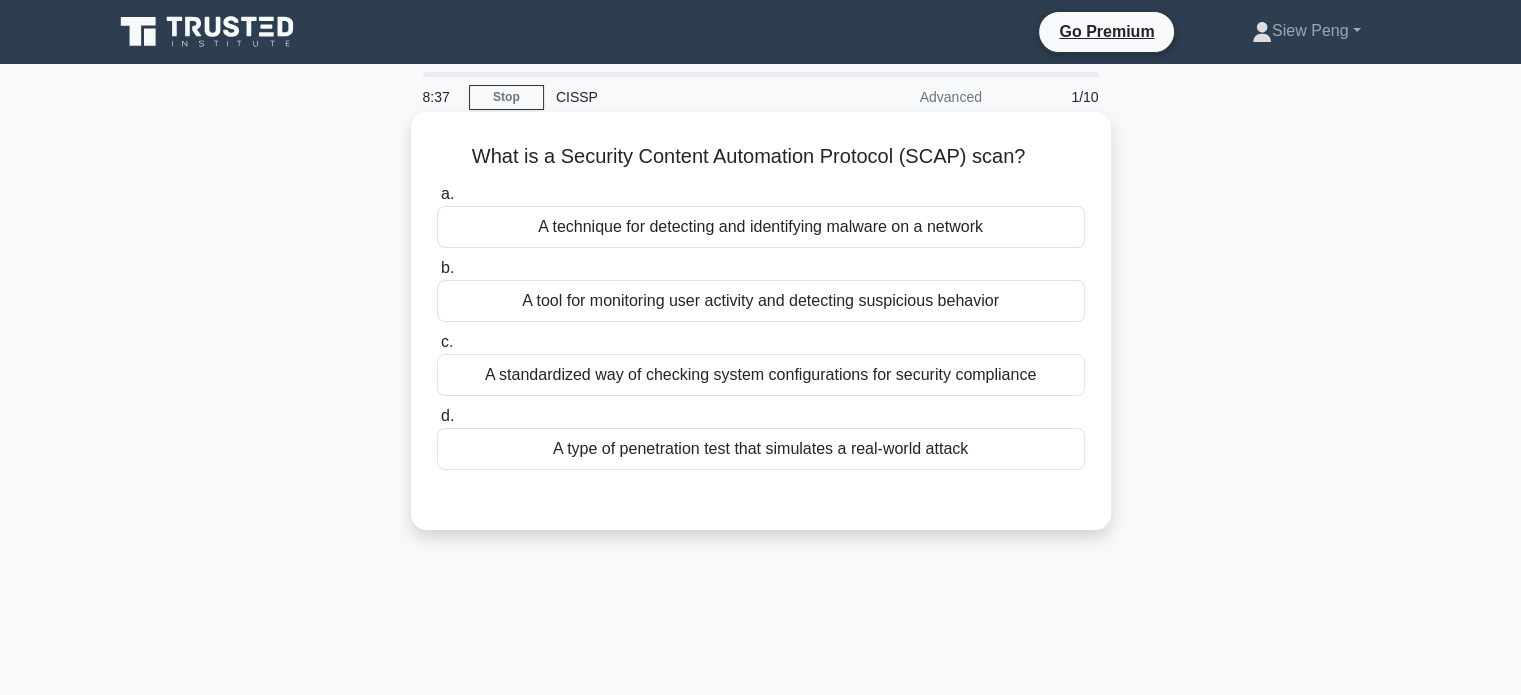 click on "A standardized way of checking system configurations for security compliance" at bounding box center (761, 375) 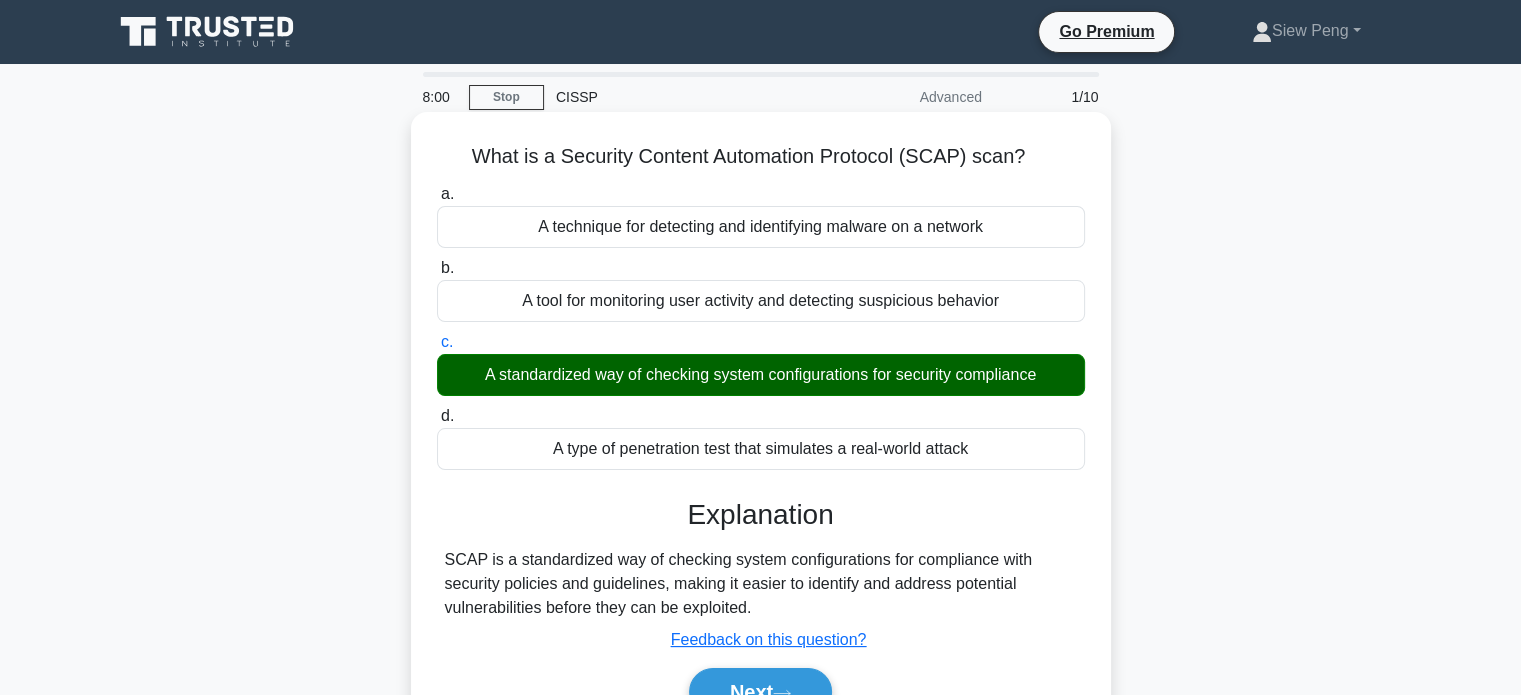 scroll, scrollTop: 385, scrollLeft: 0, axis: vertical 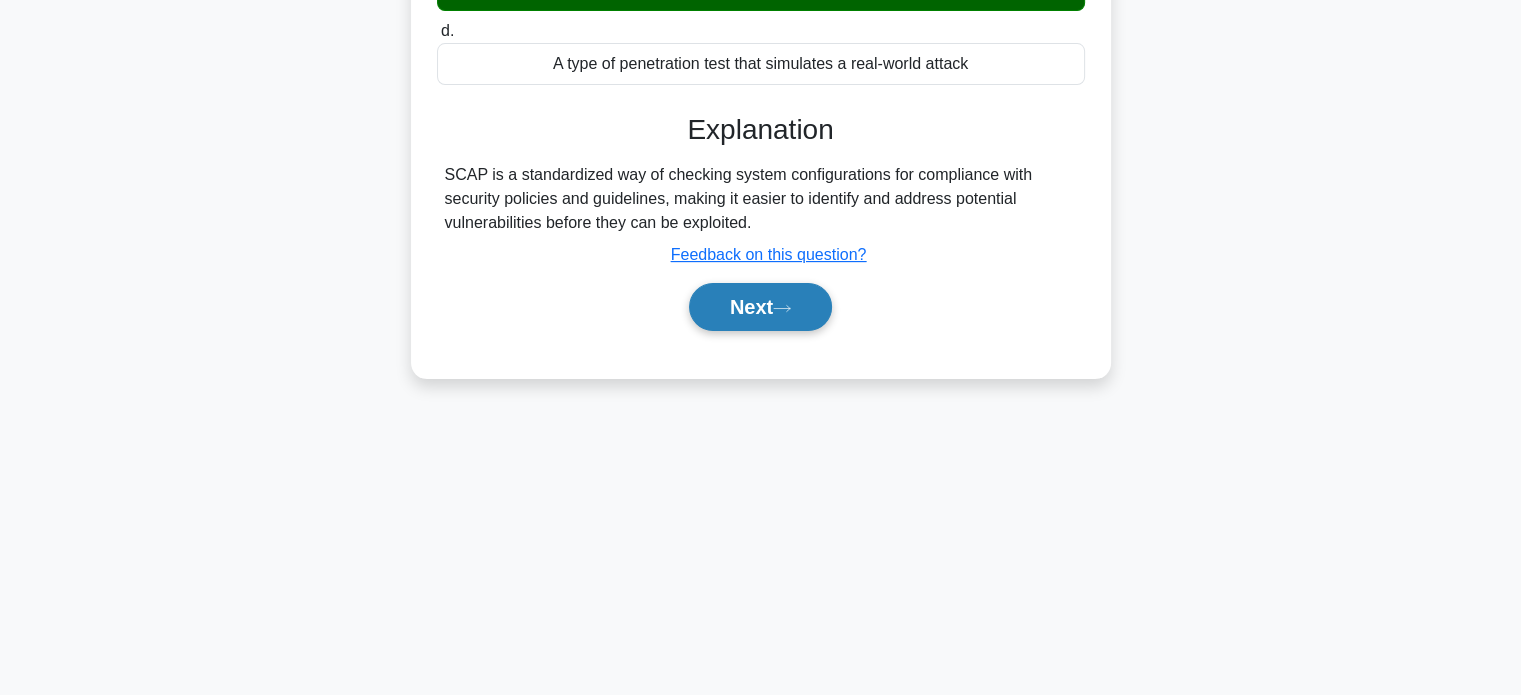 click on "Next" at bounding box center [760, 307] 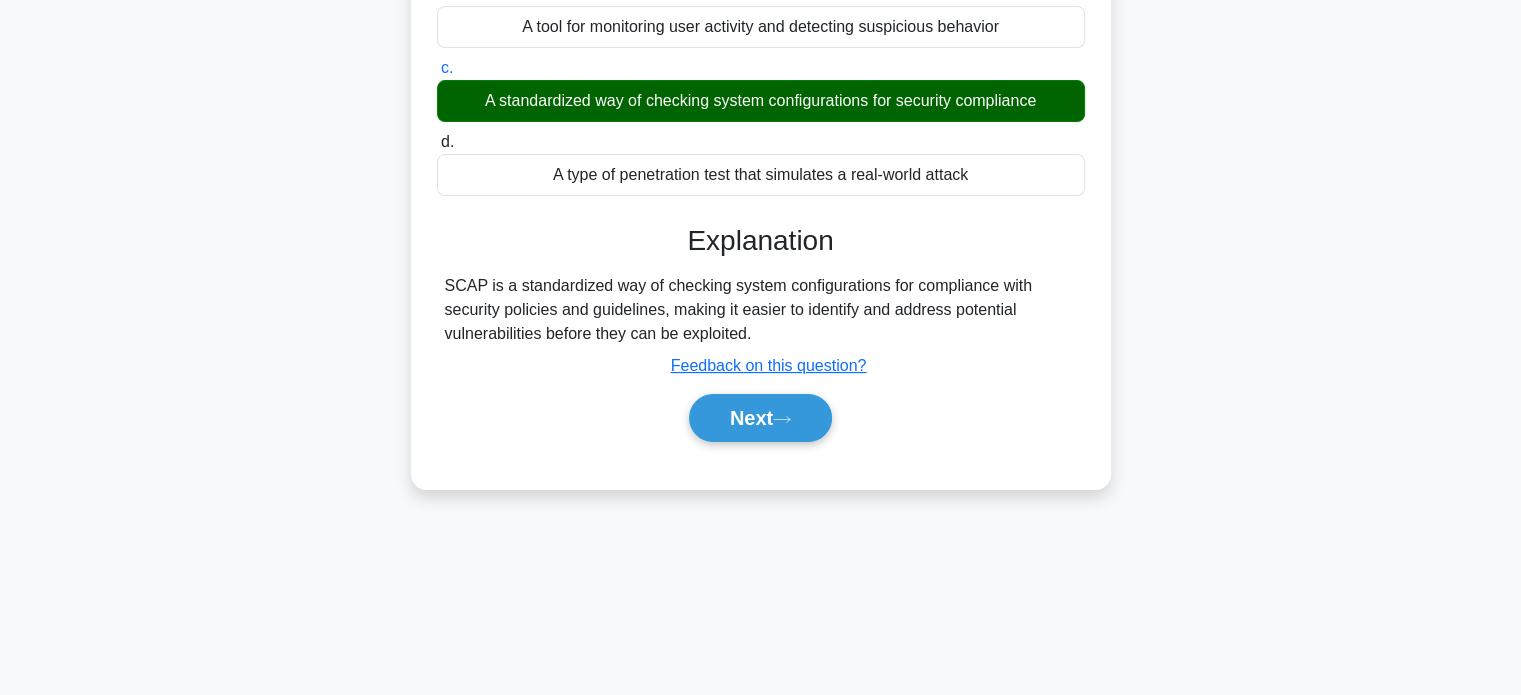scroll, scrollTop: 85, scrollLeft: 0, axis: vertical 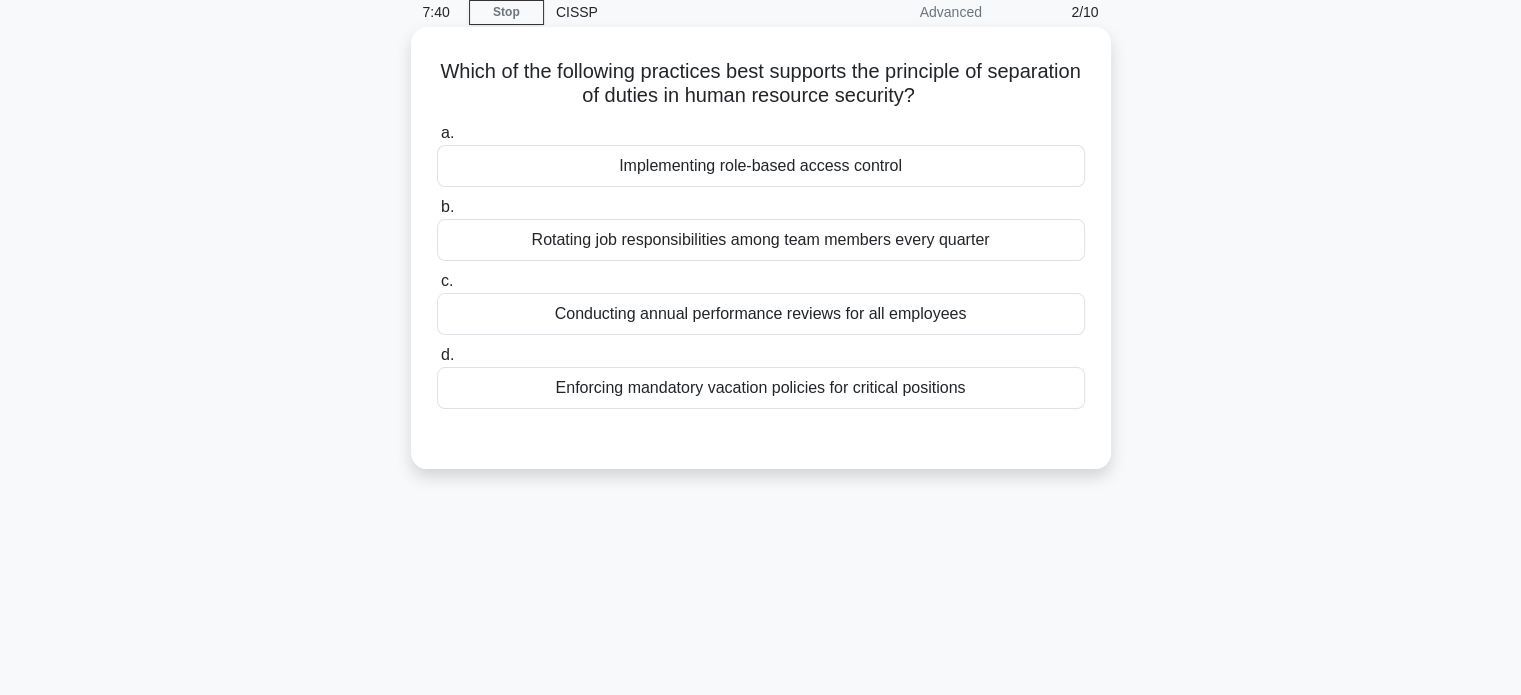 click on "Implementing role-based access control" at bounding box center (761, 166) 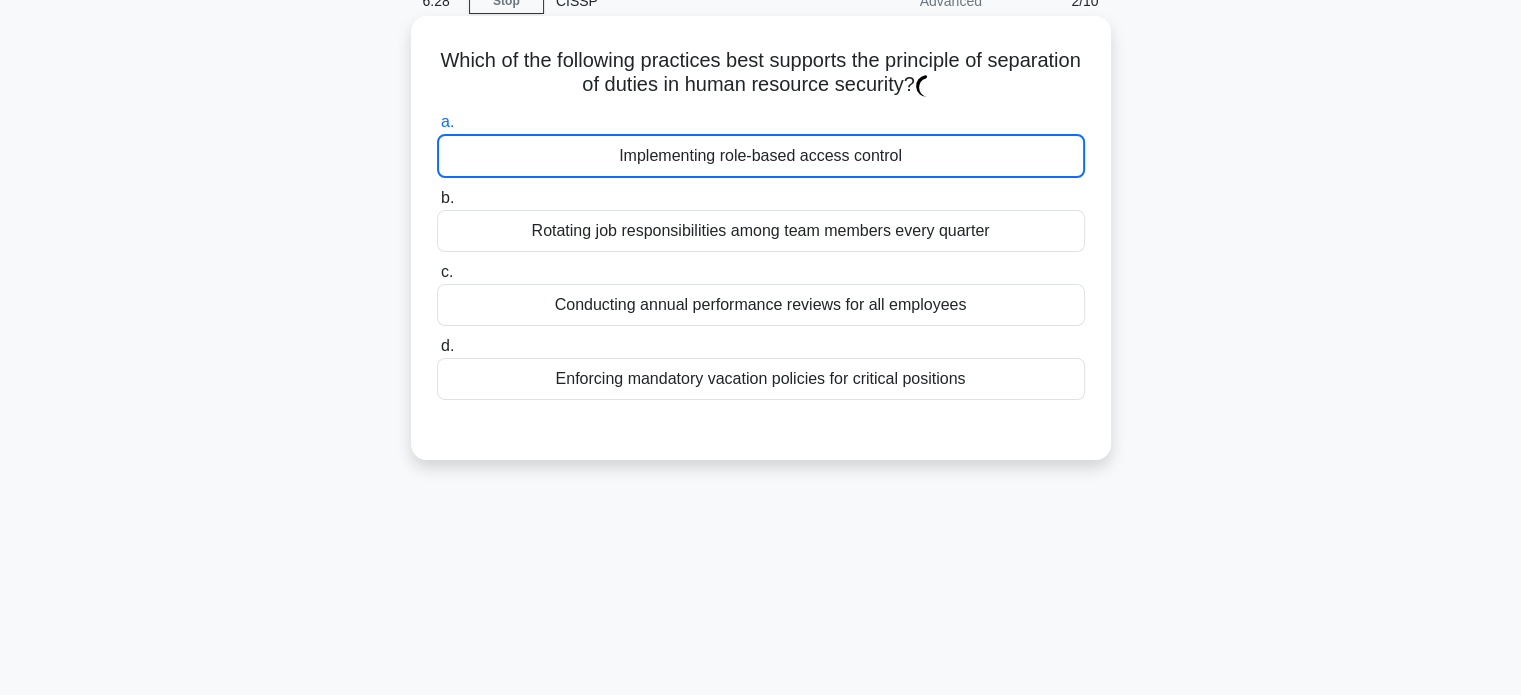 scroll, scrollTop: 200, scrollLeft: 0, axis: vertical 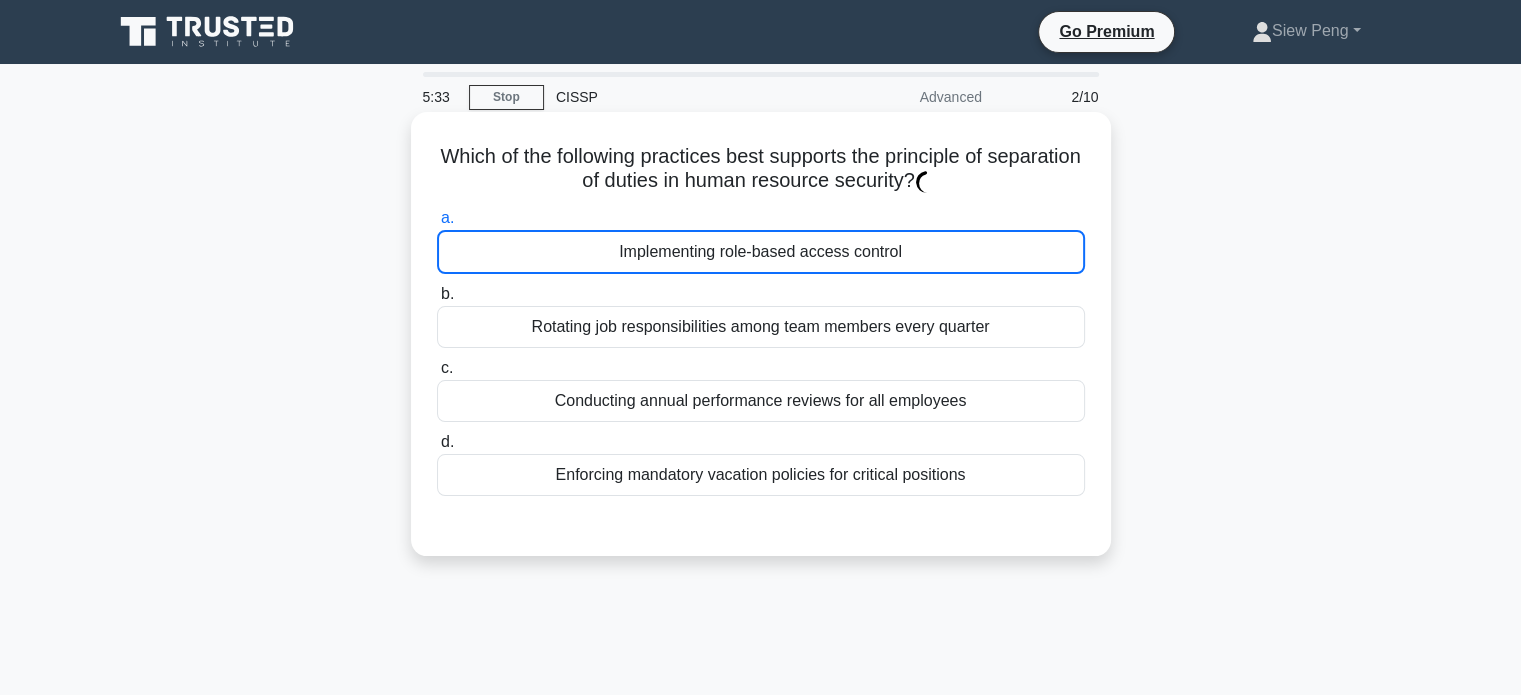 click on "Implementing role-based access control" at bounding box center (761, 252) 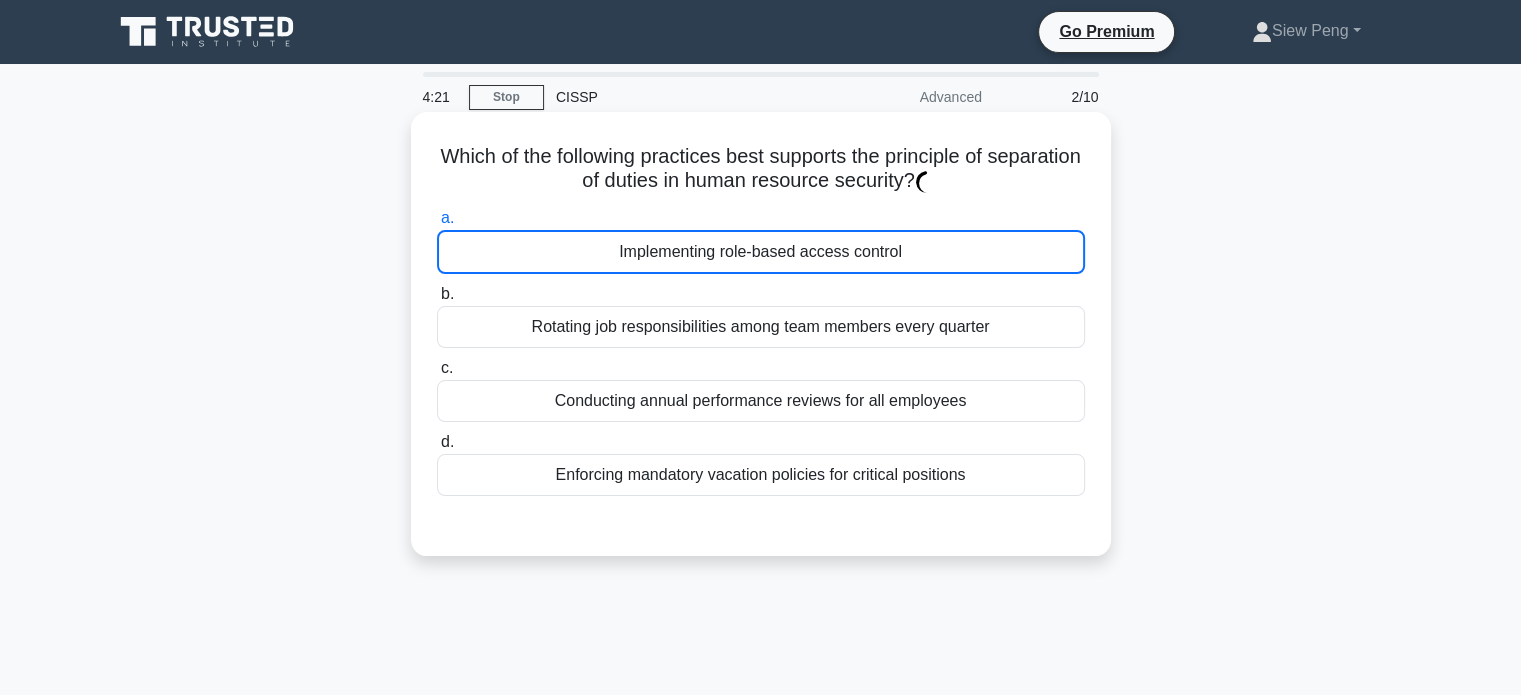 click on "Implementing role-based access control" at bounding box center [761, 252] 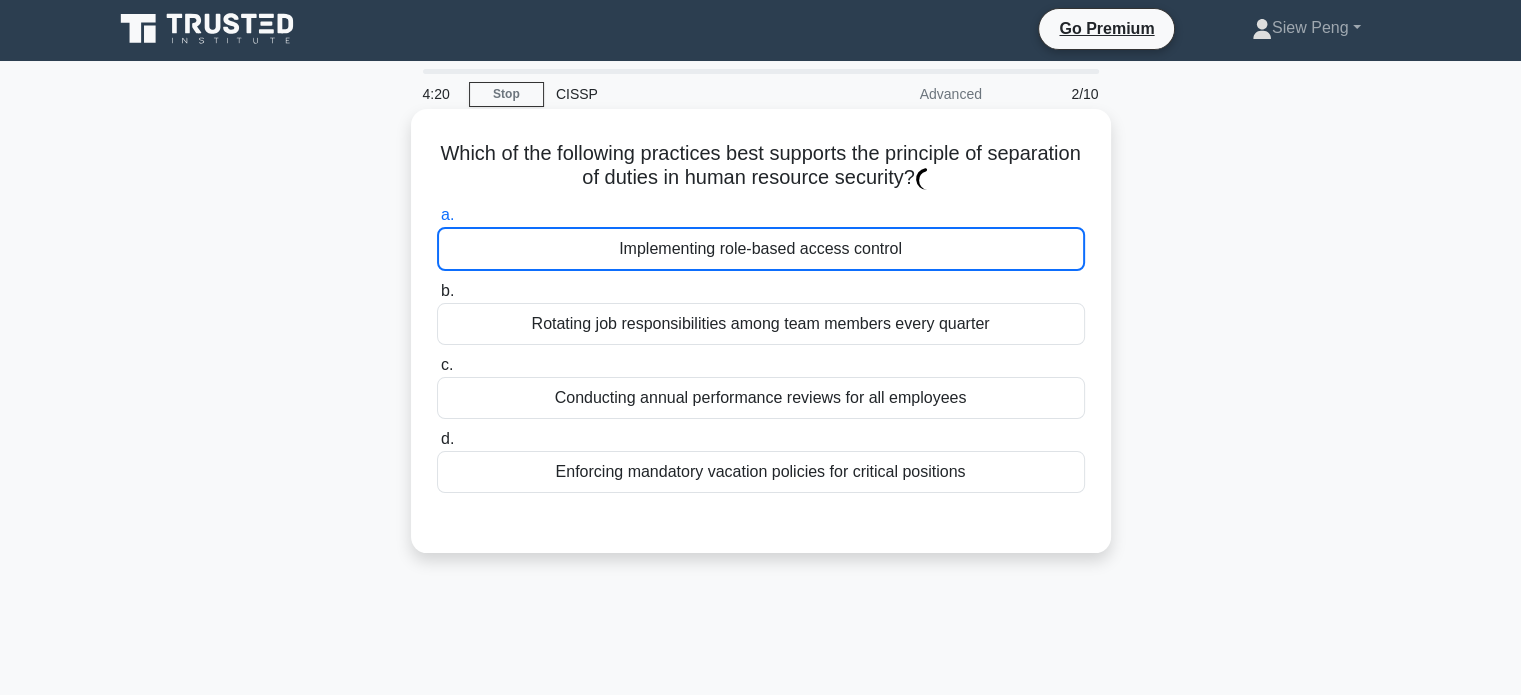 scroll, scrollTop: 0, scrollLeft: 0, axis: both 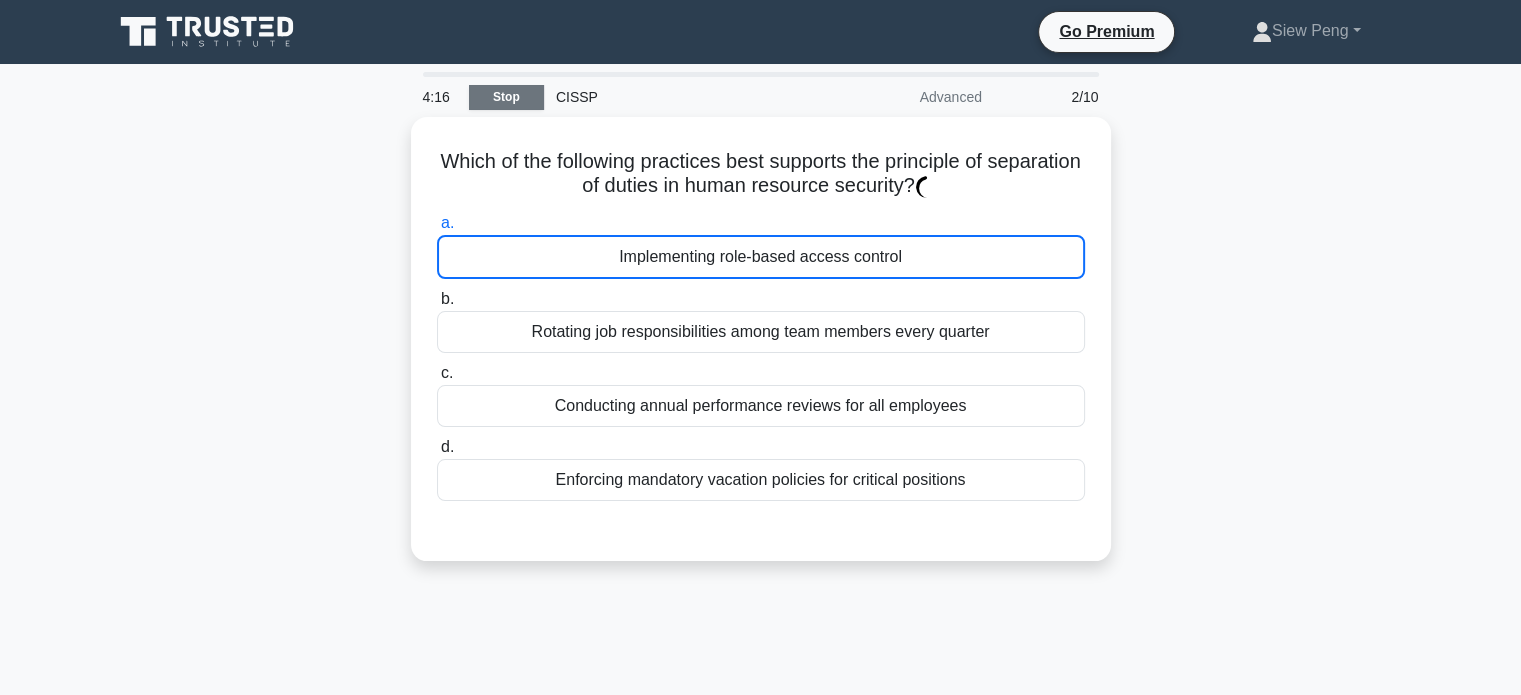 click on "Stop" at bounding box center [506, 97] 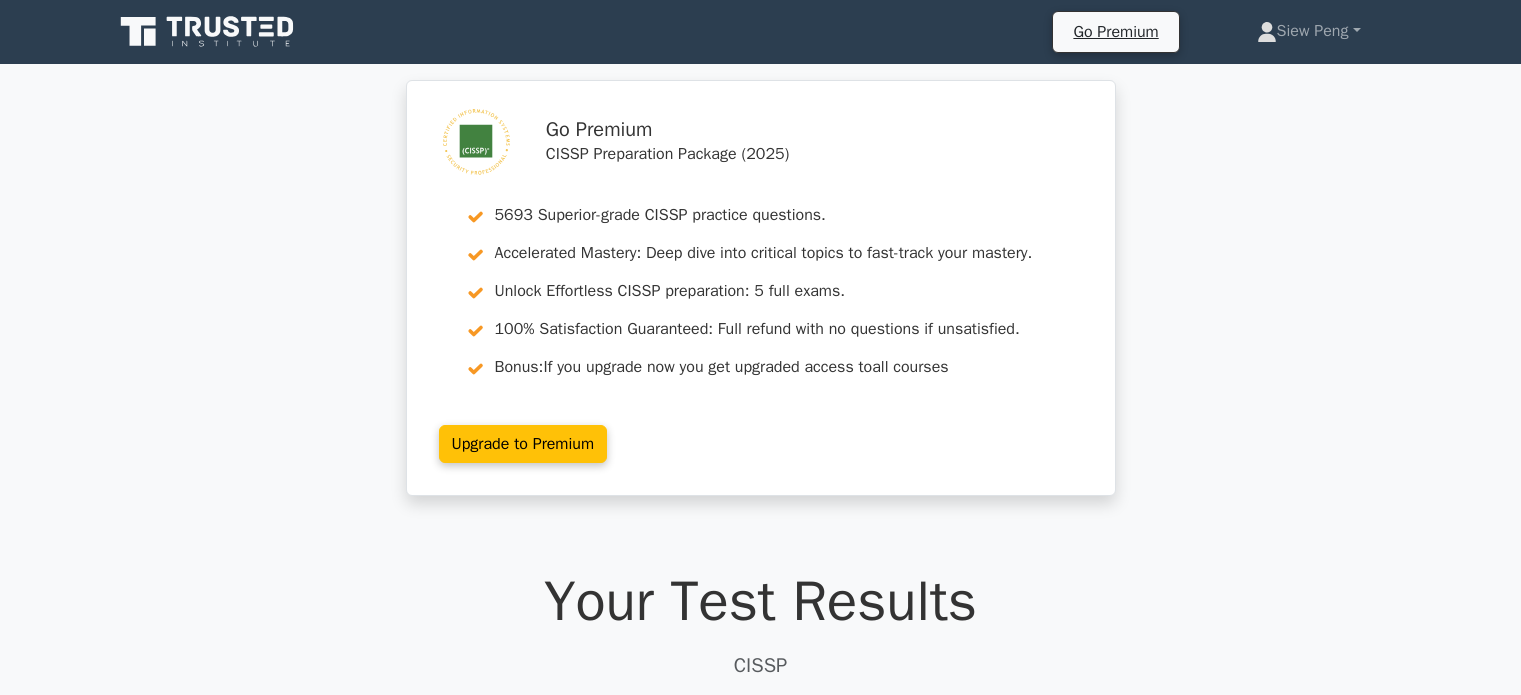 scroll, scrollTop: 0, scrollLeft: 0, axis: both 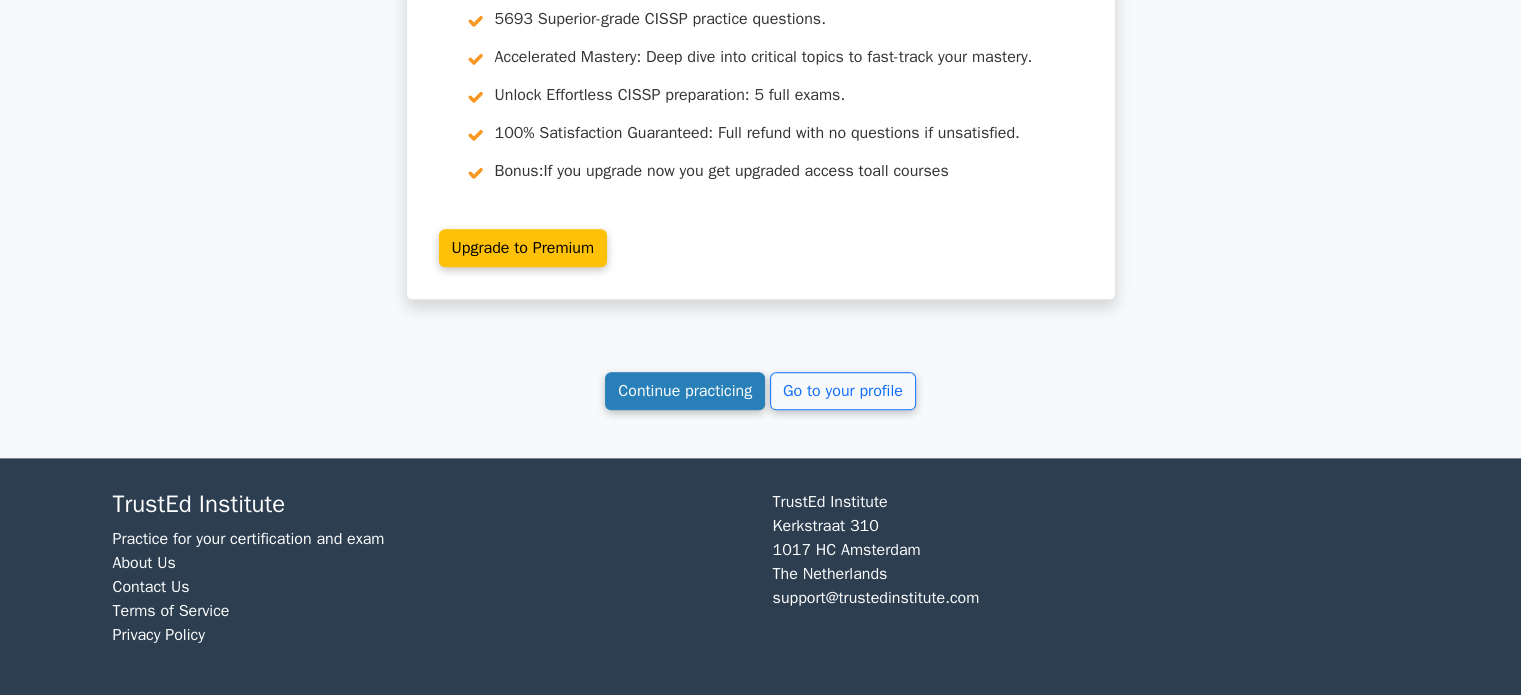 click on "Continue practicing" at bounding box center [685, 391] 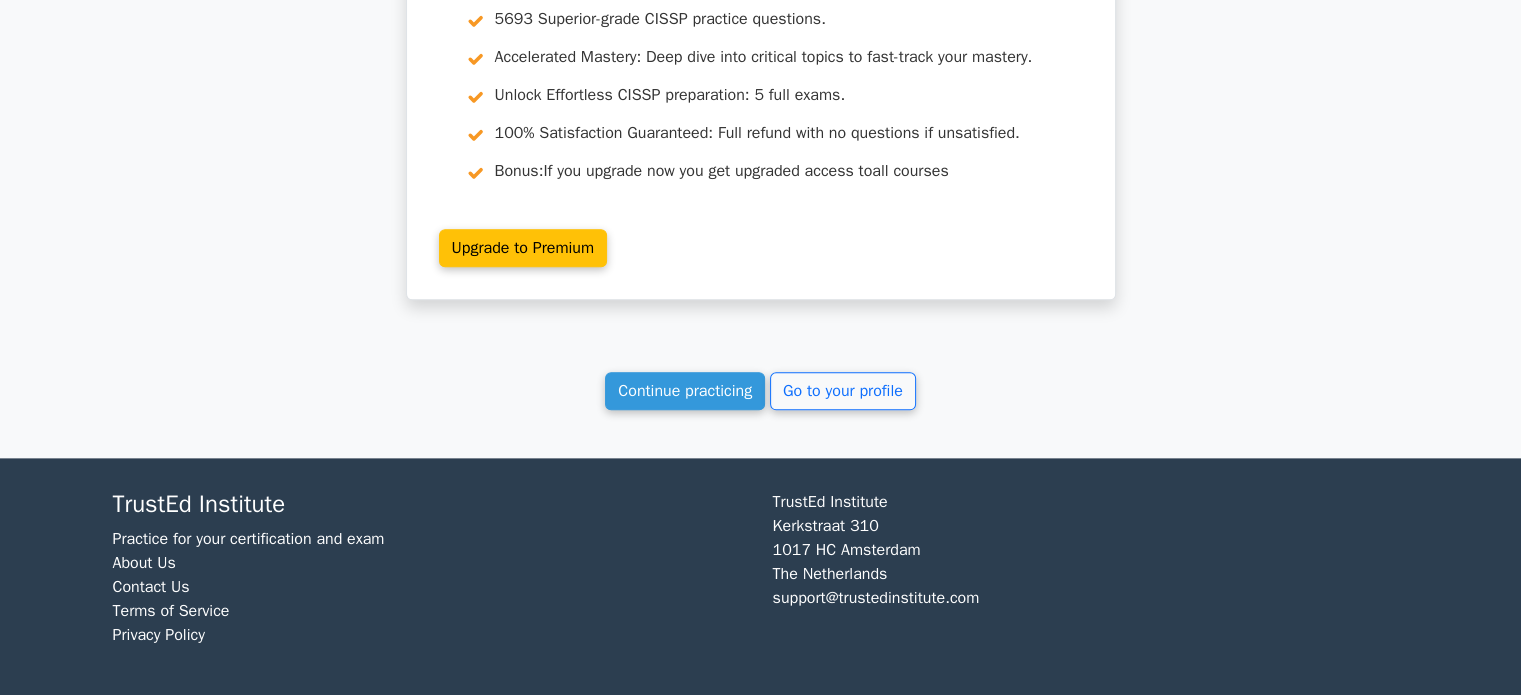 click on "Your Test Results
CISSP
100%
Your Score
Keep practicing!
Performance by Topic
Security Audit and Monitoring
100%
Quick Statistics
8 min 1/1" at bounding box center (761, -685) 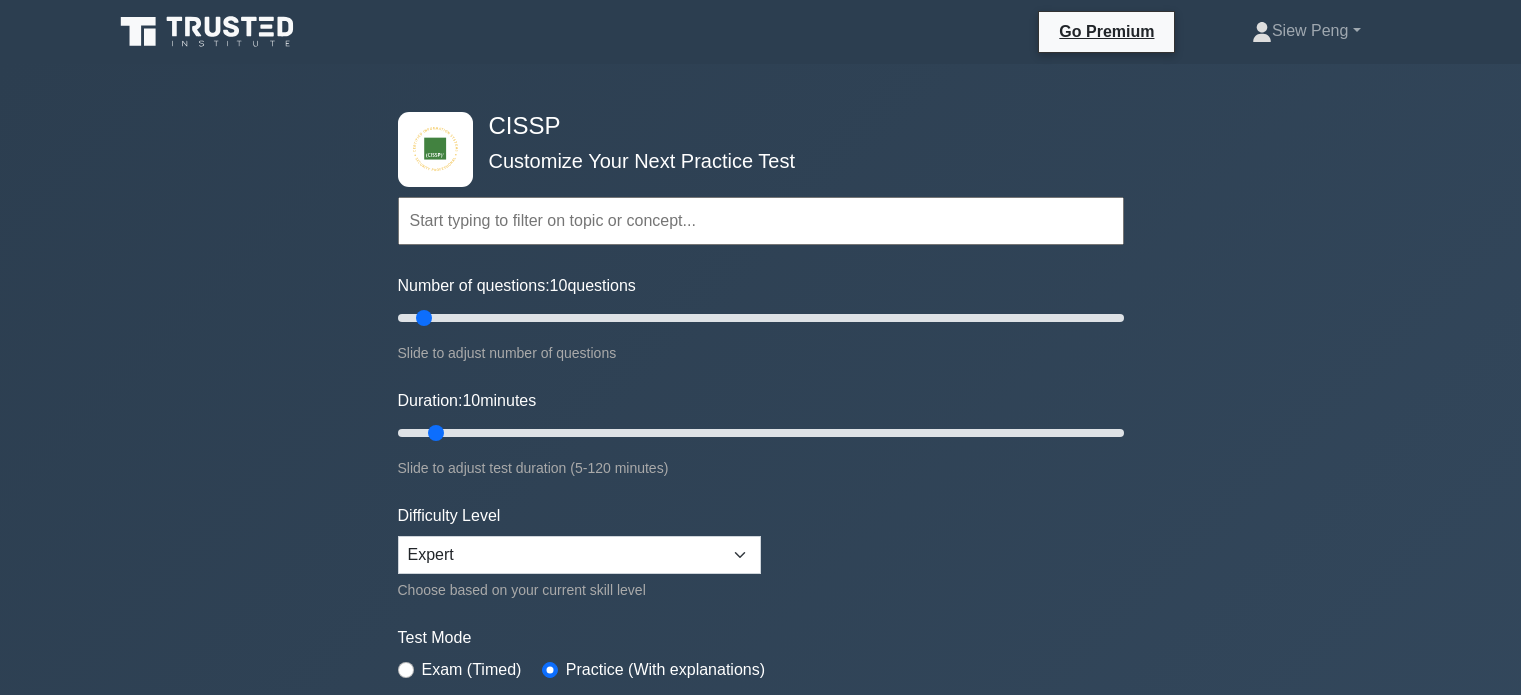 scroll, scrollTop: 0, scrollLeft: 0, axis: both 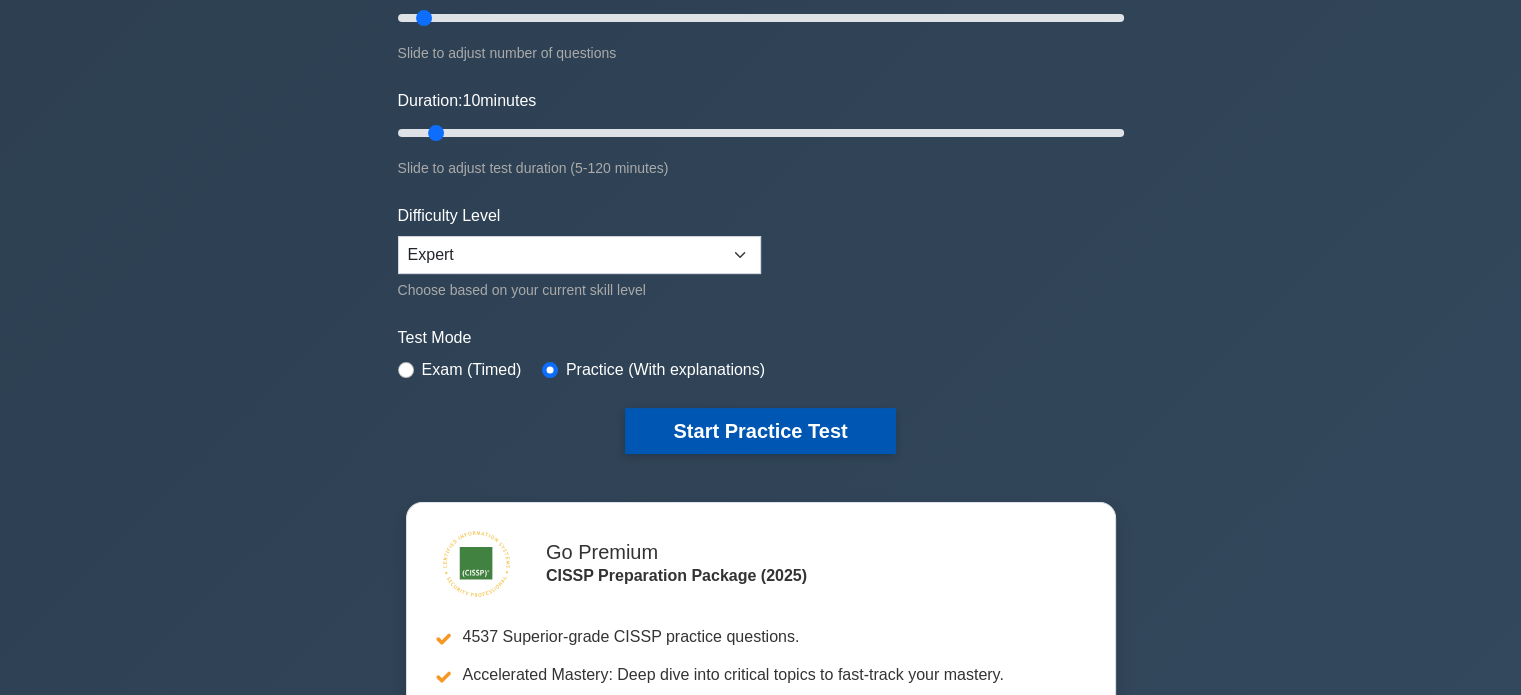 click on "Start Practice Test" at bounding box center [760, 431] 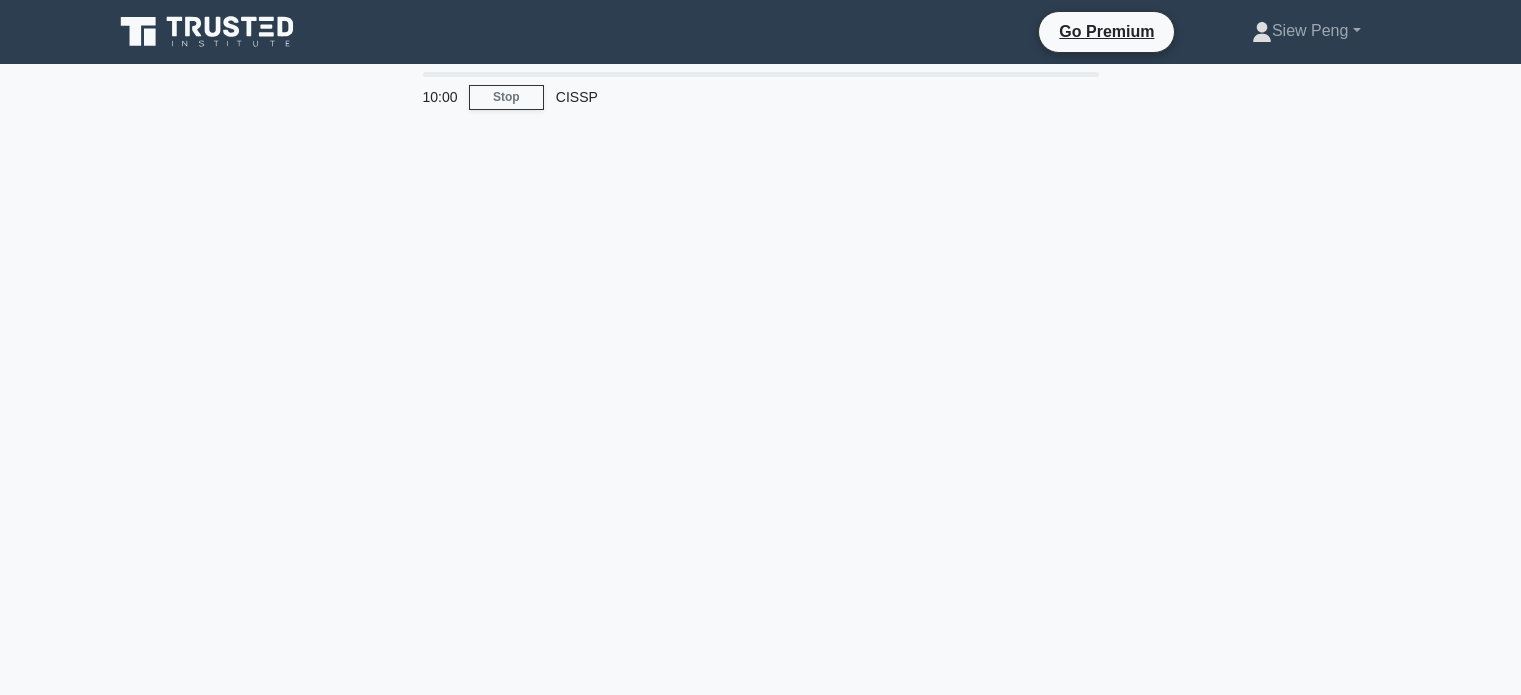 scroll, scrollTop: 0, scrollLeft: 0, axis: both 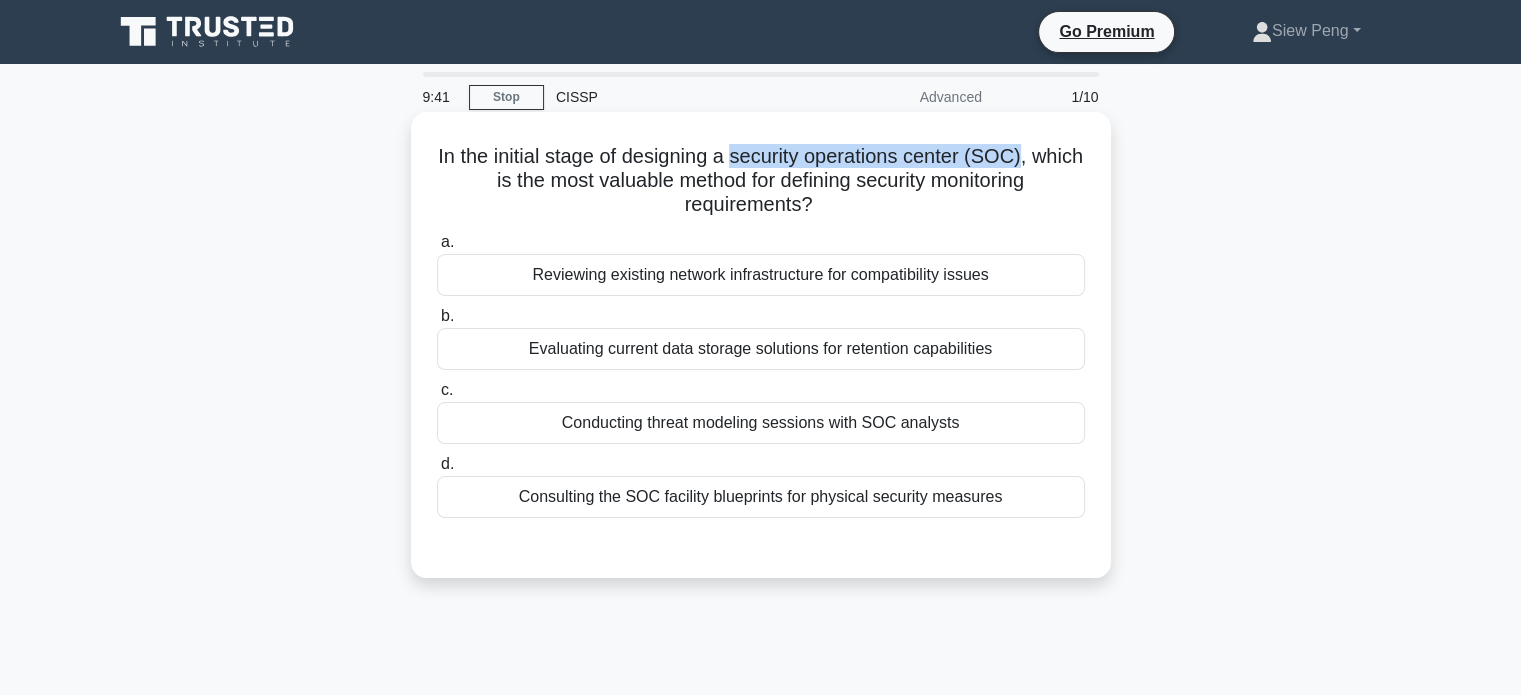 drag, startPoint x: 764, startPoint y: 160, endPoint x: 1055, endPoint y: 157, distance: 291.01547 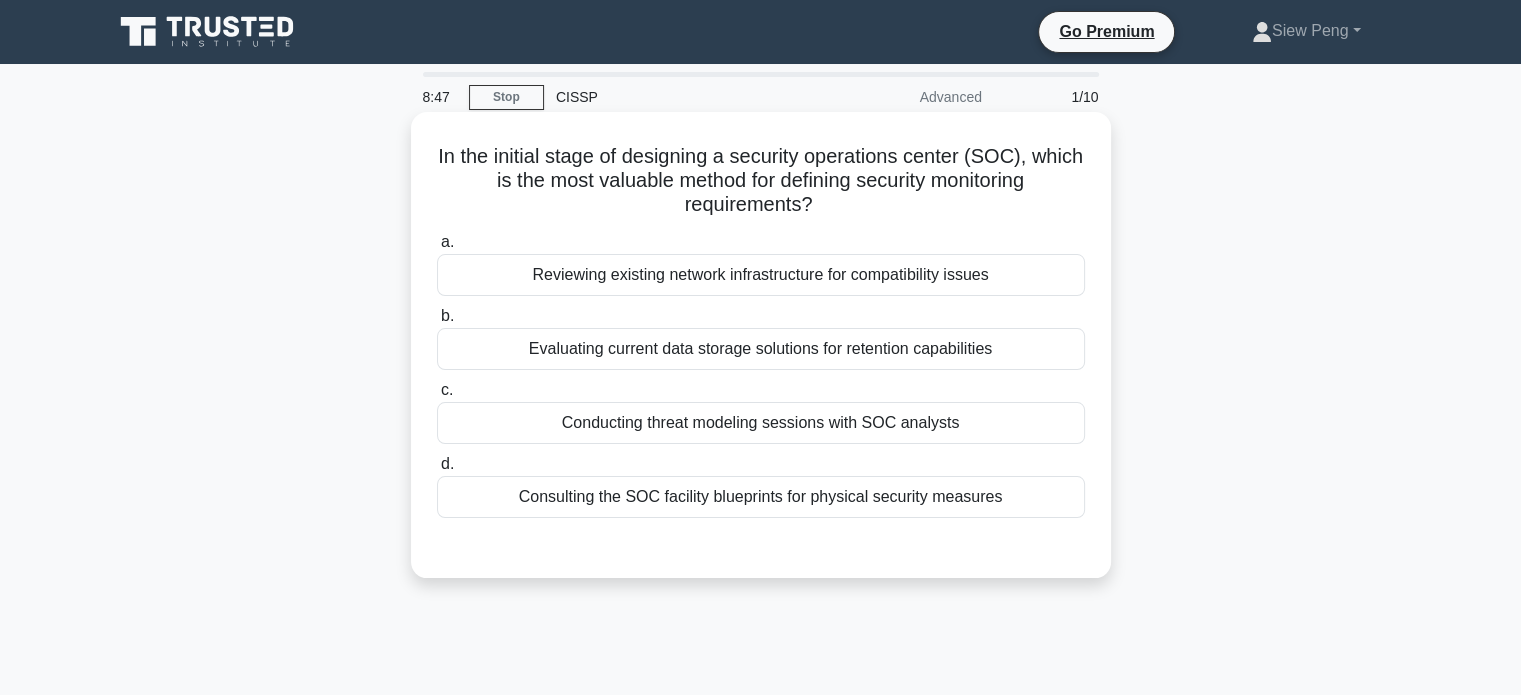 click on "Conducting threat modeling sessions with SOC analysts" at bounding box center [761, 423] 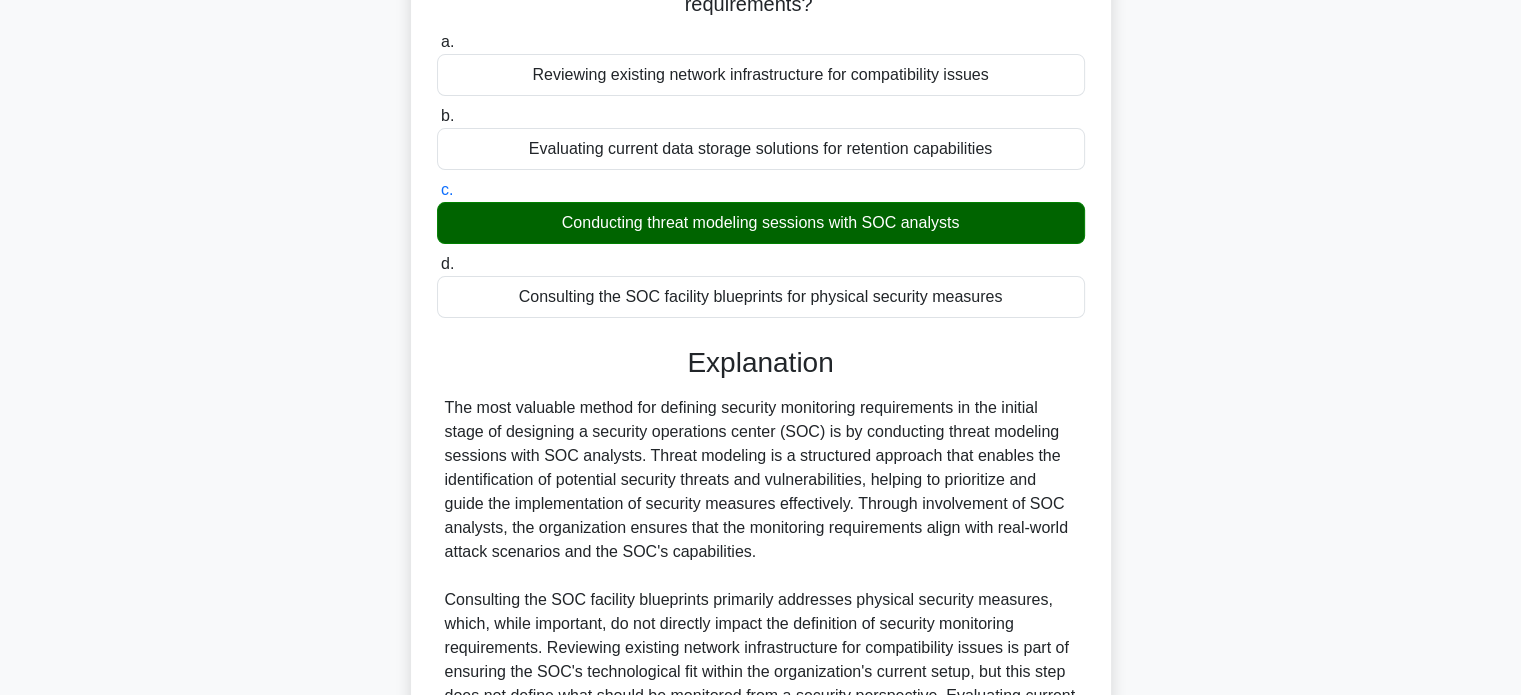 scroll, scrollTop: 400, scrollLeft: 0, axis: vertical 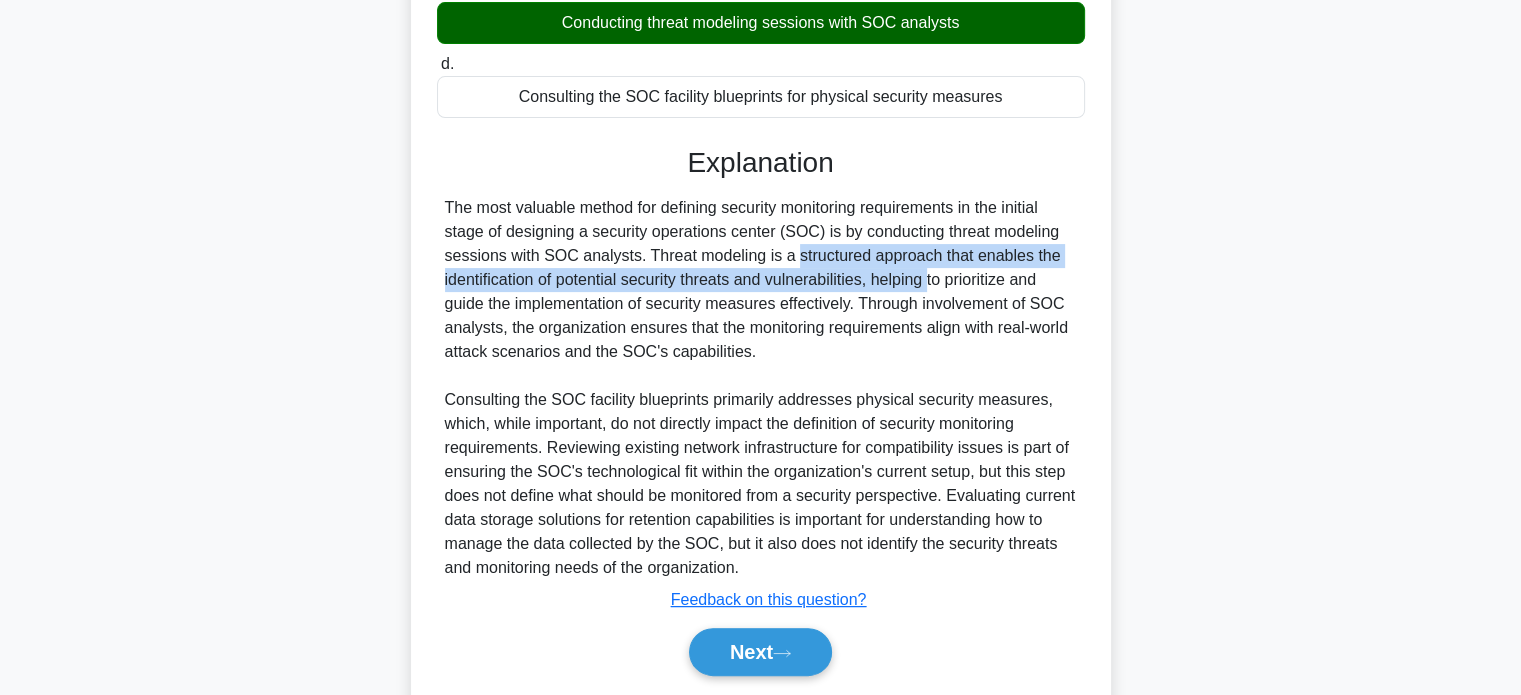 drag, startPoint x: 672, startPoint y: 252, endPoint x: 828, endPoint y: 285, distance: 159.4522 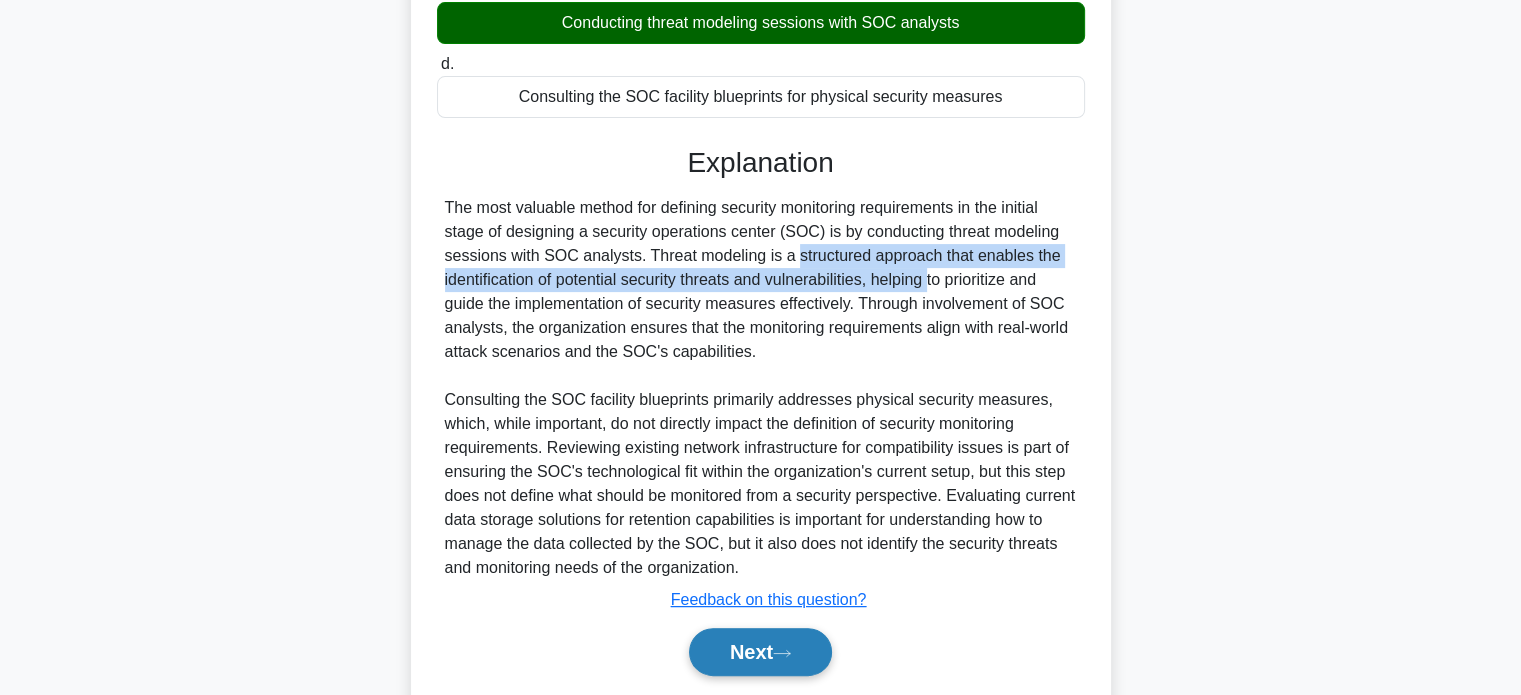 click on "Next" at bounding box center (760, 652) 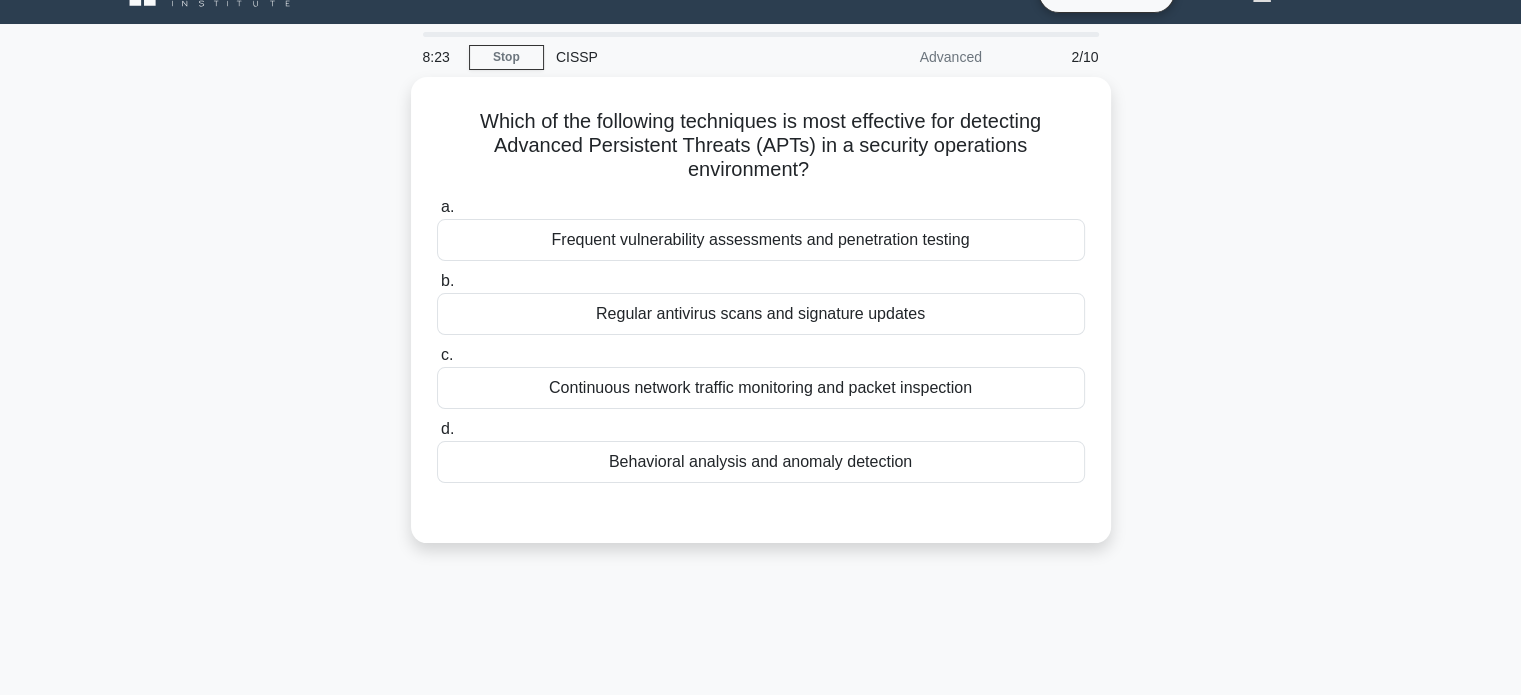 scroll, scrollTop: 0, scrollLeft: 0, axis: both 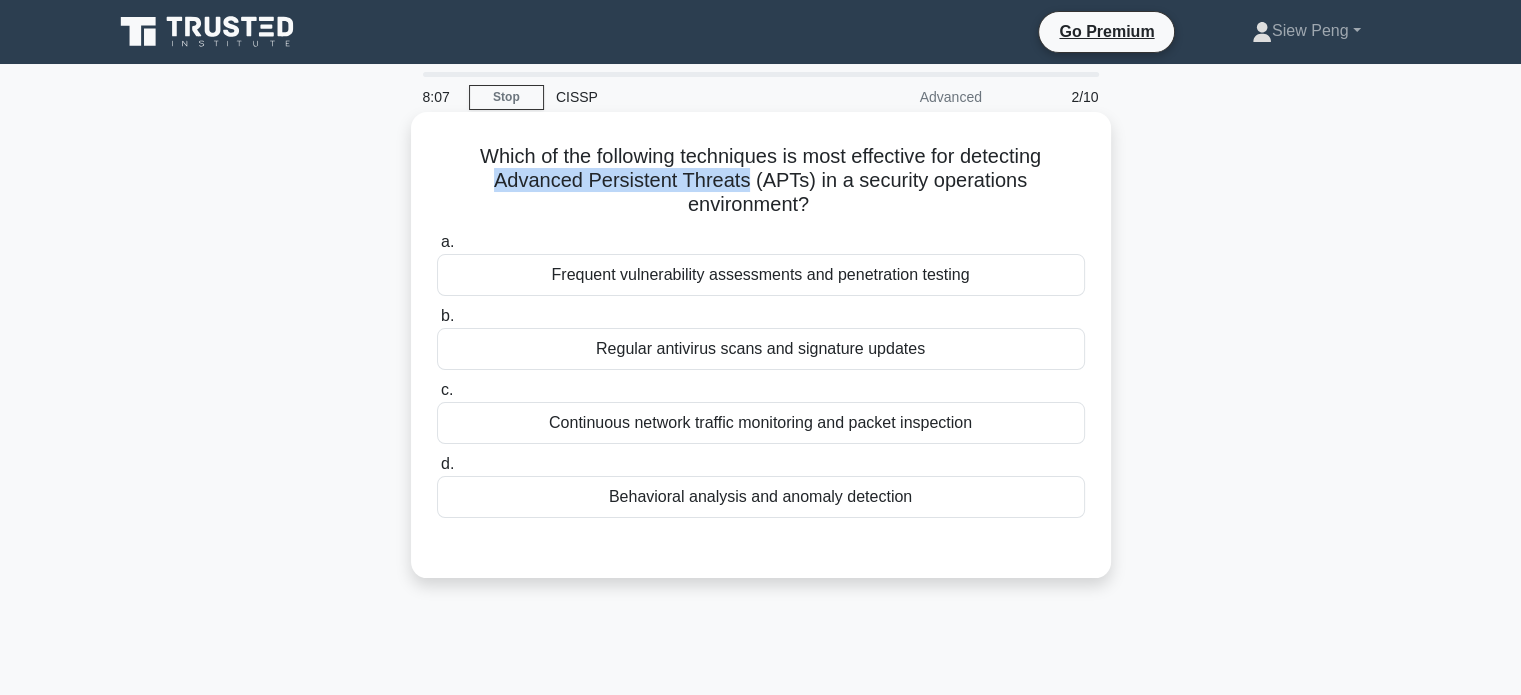 drag, startPoint x: 486, startPoint y: 177, endPoint x: 743, endPoint y: 185, distance: 257.12448 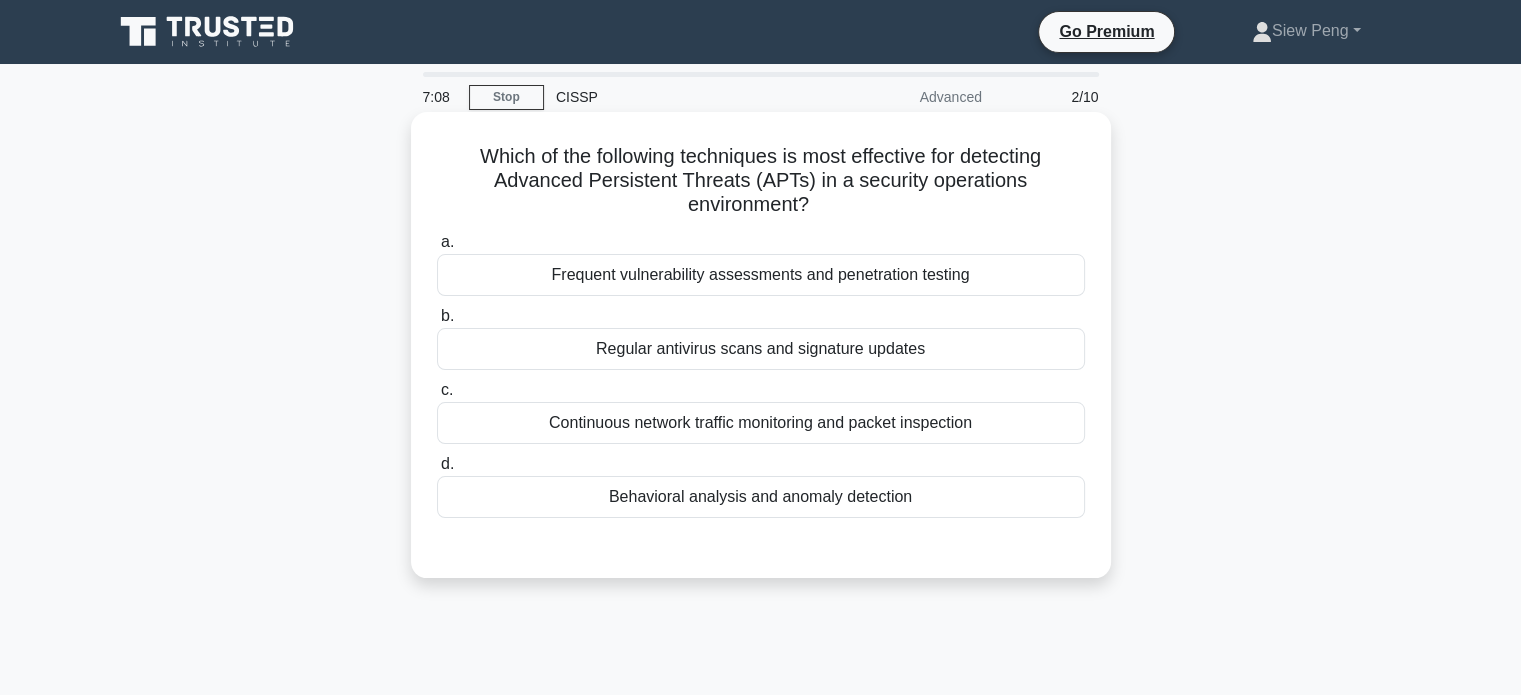 click on "Frequent vulnerability assessments and penetration testing" at bounding box center [761, 275] 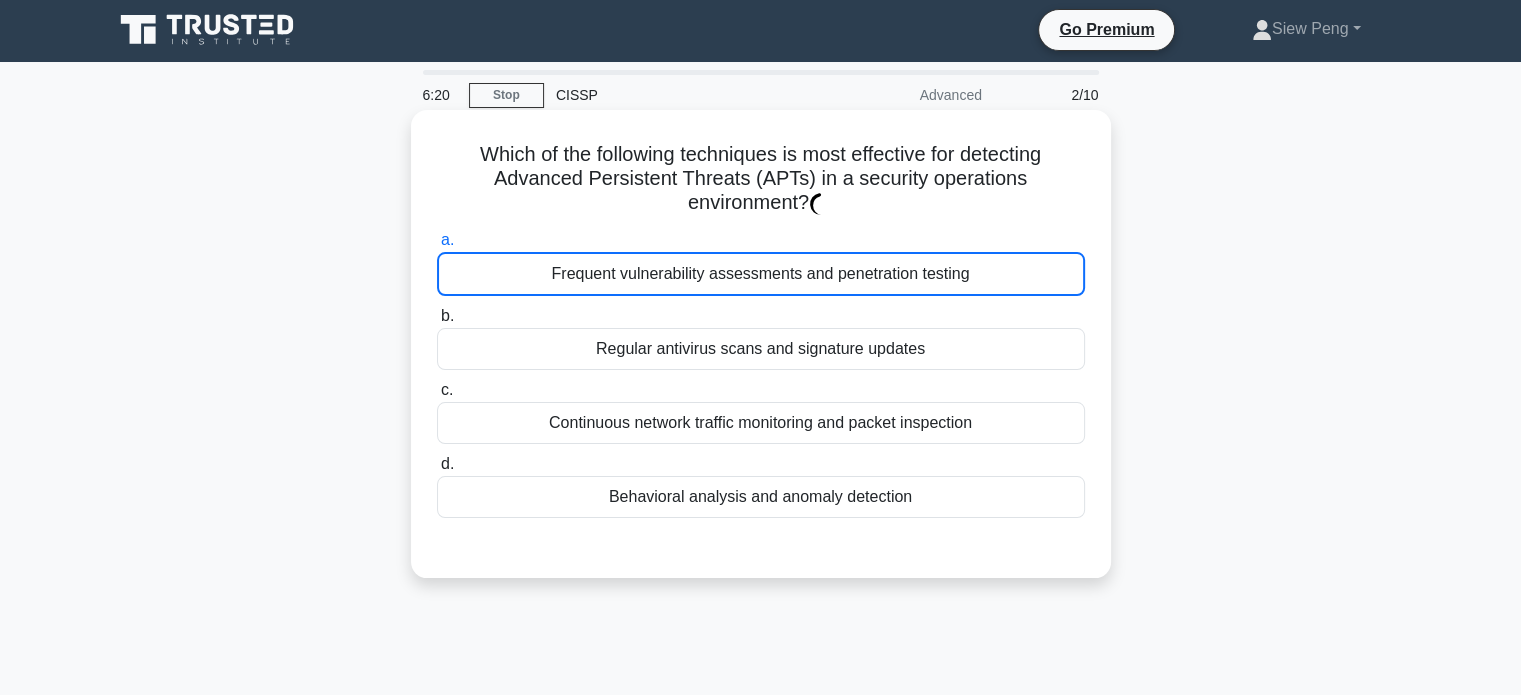 scroll, scrollTop: 0, scrollLeft: 0, axis: both 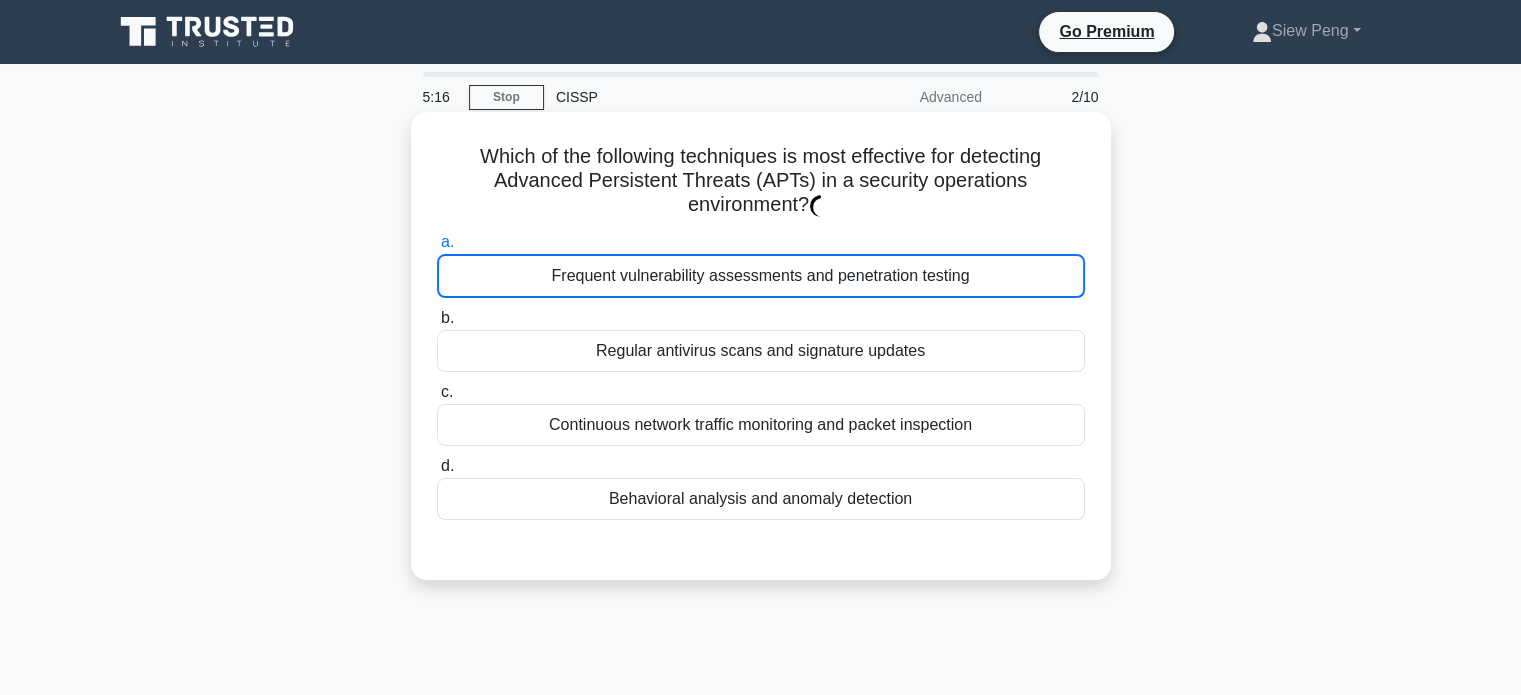 click on "Frequent vulnerability assessments and penetration testing" at bounding box center (761, 276) 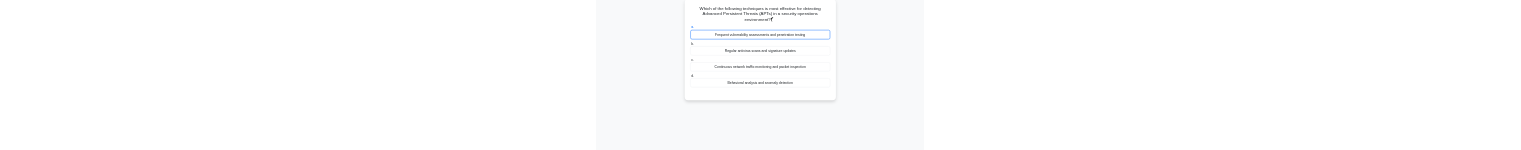 scroll, scrollTop: 0, scrollLeft: 0, axis: both 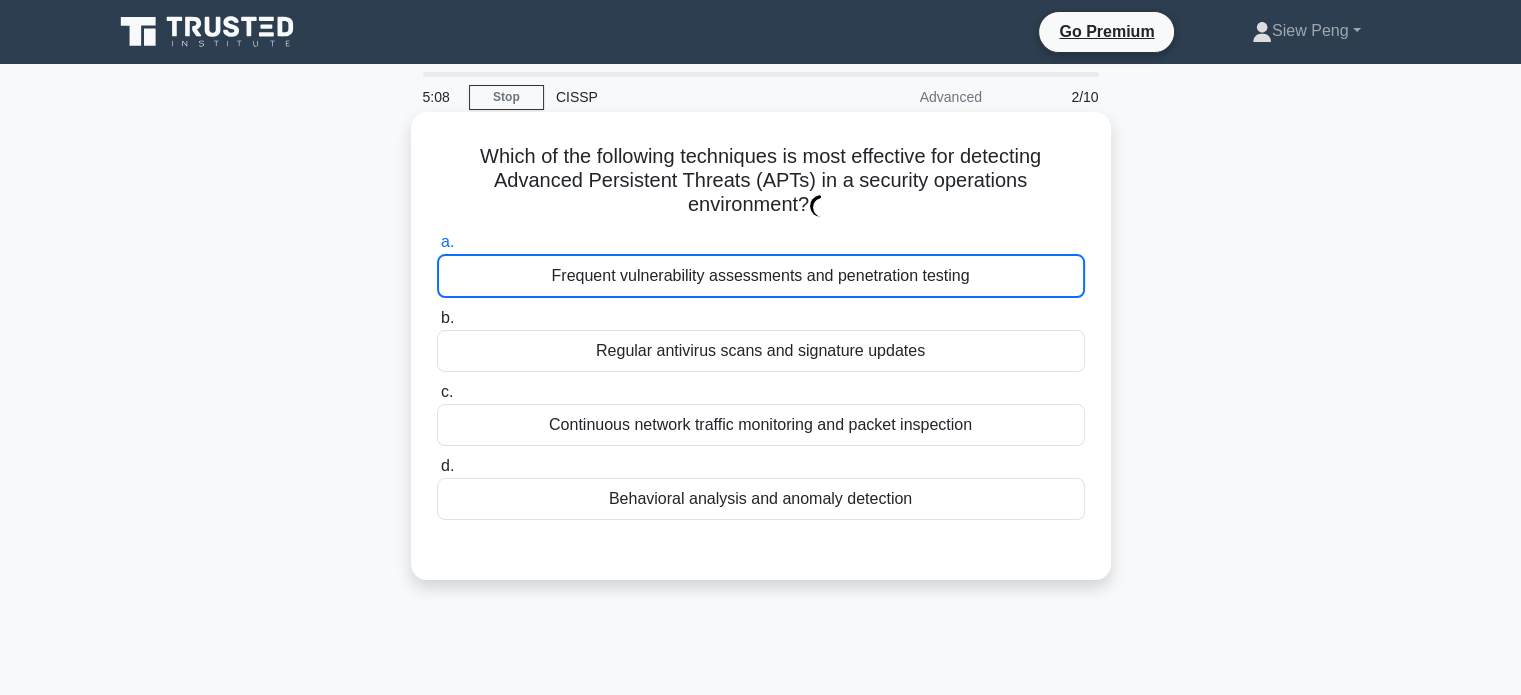 click on "Regular antivirus scans and signature updates" at bounding box center [761, 351] 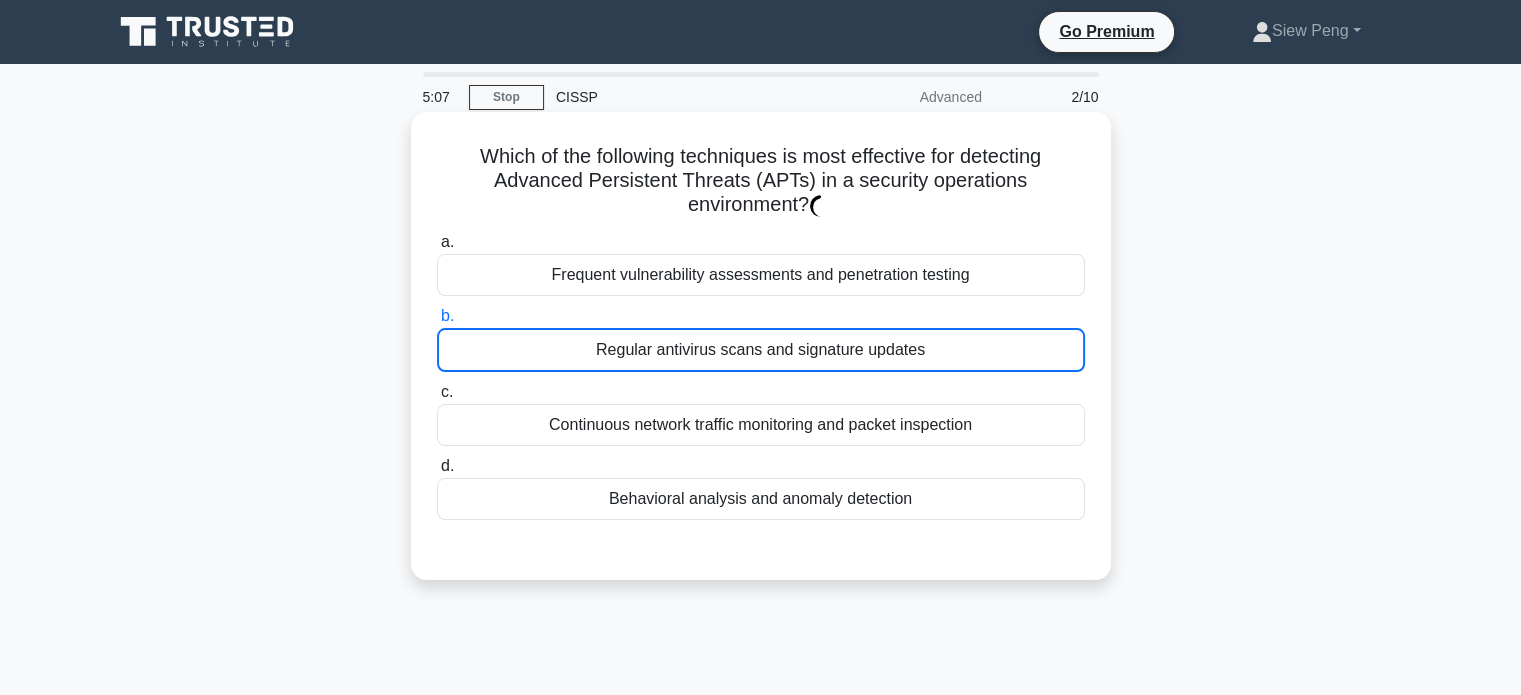 click on "Frequent vulnerability assessments and penetration testing" at bounding box center [761, 275] 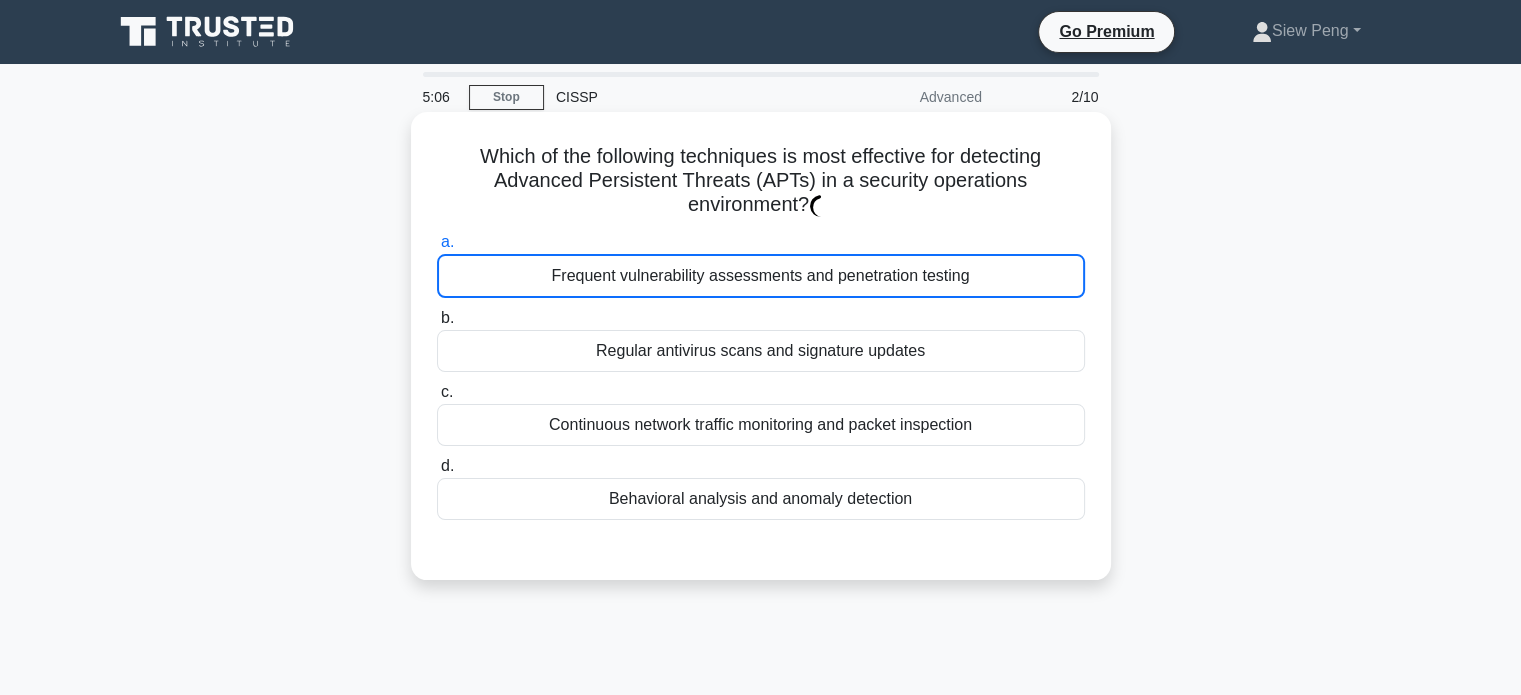 click on "Frequent vulnerability assessments and penetration testing" at bounding box center (761, 276) 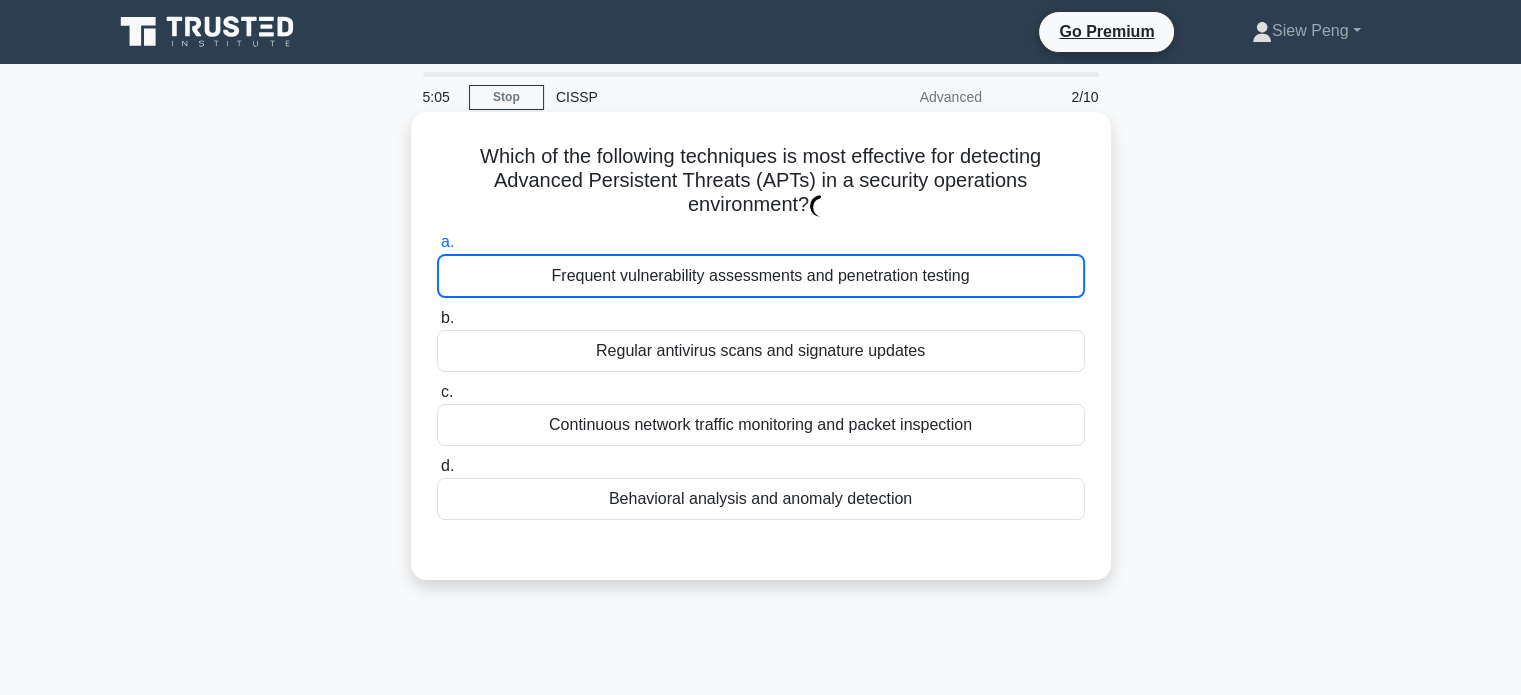 click on "Frequent vulnerability assessments and penetration testing" at bounding box center (761, 276) 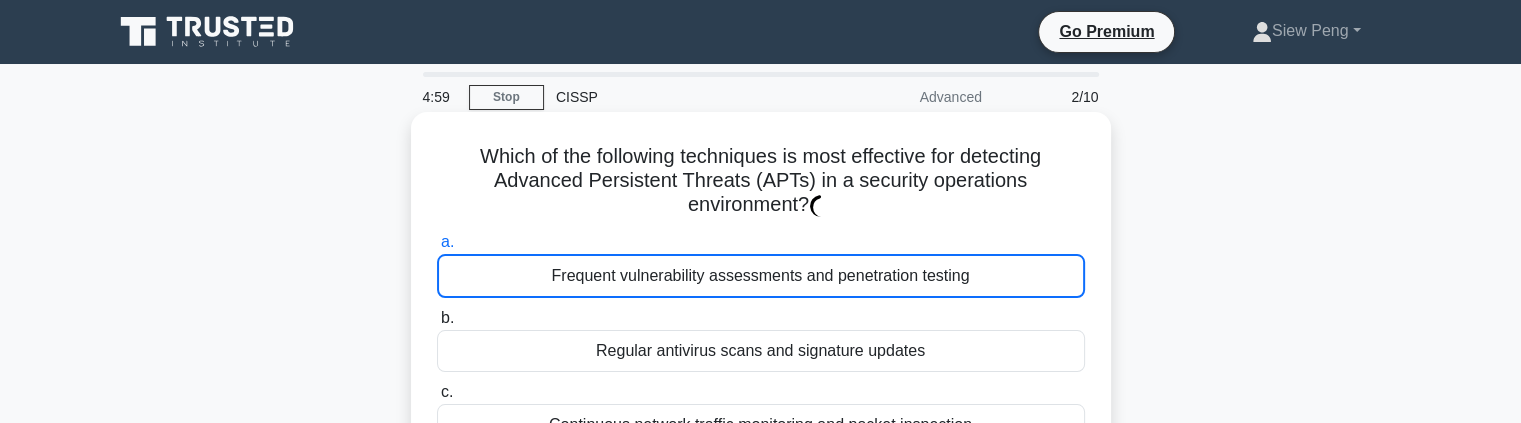 click on "Regular antivirus scans and signature updates" at bounding box center (761, 351) 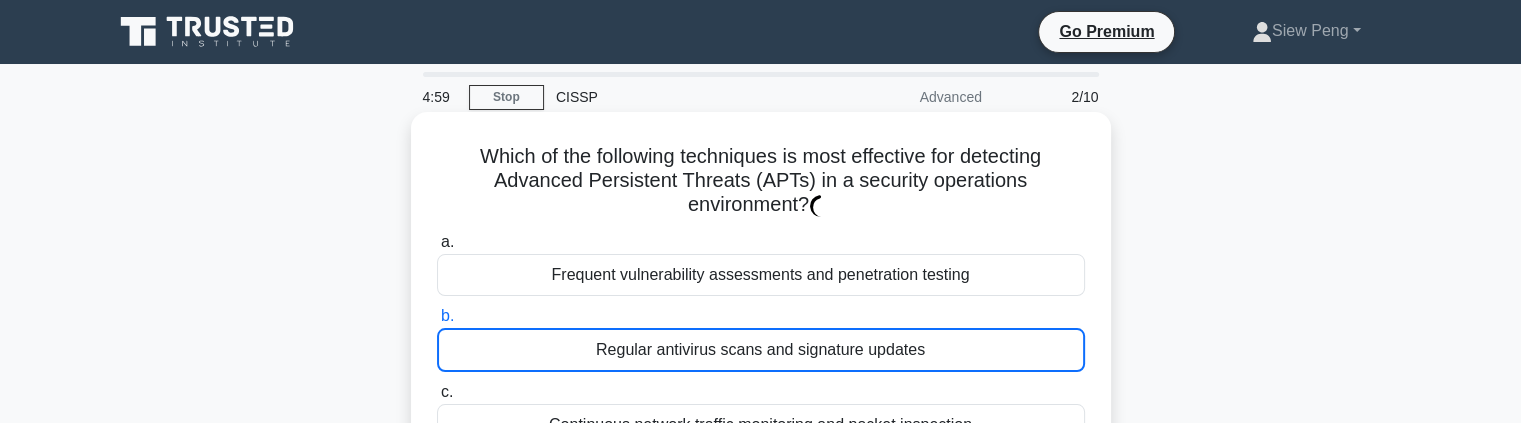 click on "Frequent vulnerability assessments and penetration testing" at bounding box center (761, 275) 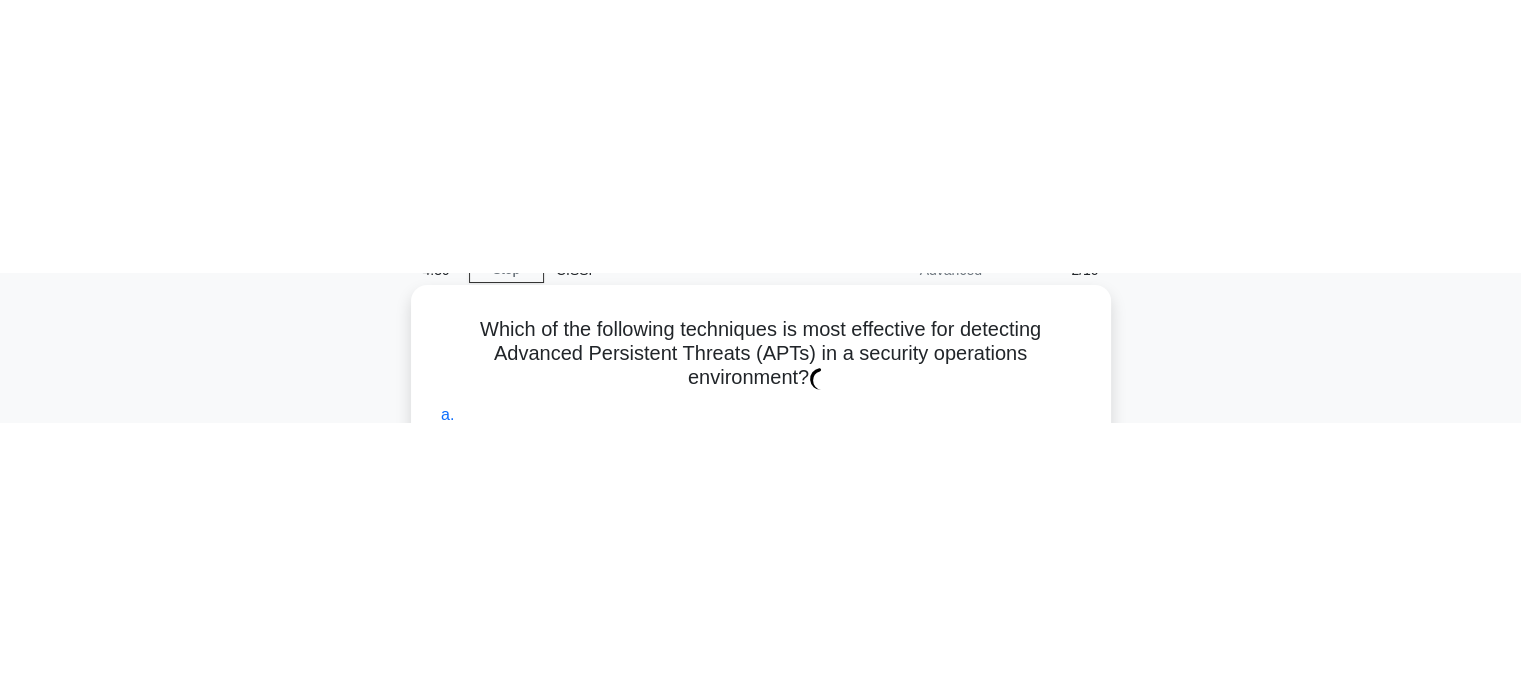 scroll, scrollTop: 200, scrollLeft: 0, axis: vertical 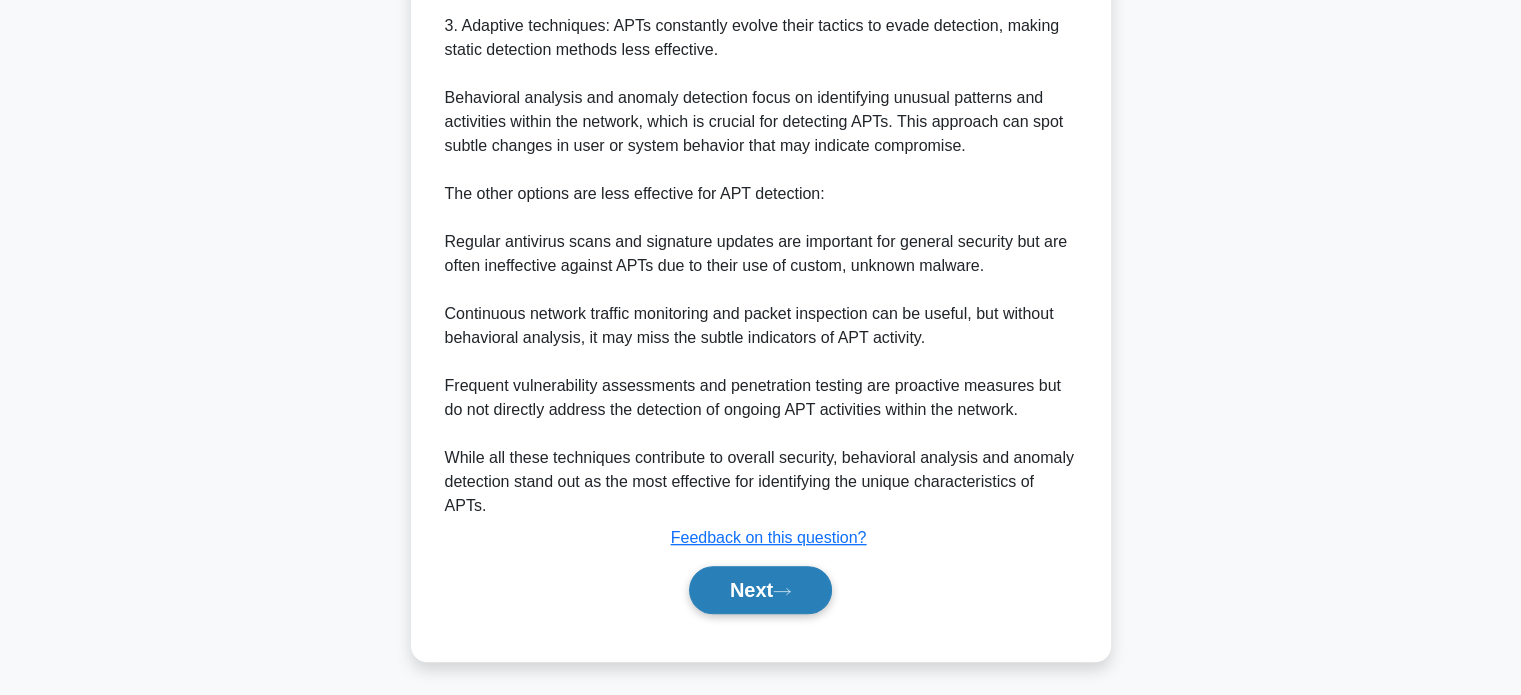 click on "Next" at bounding box center [760, 590] 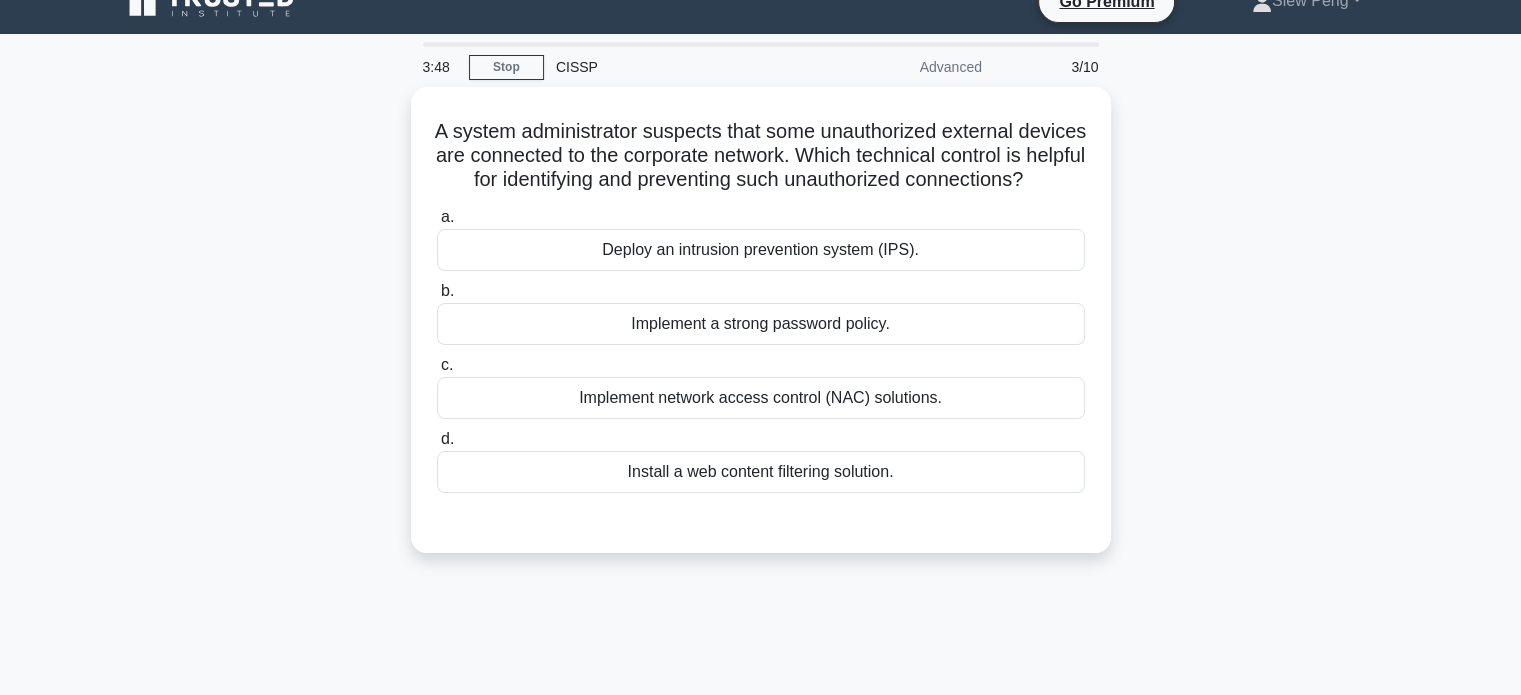 scroll, scrollTop: 0, scrollLeft: 0, axis: both 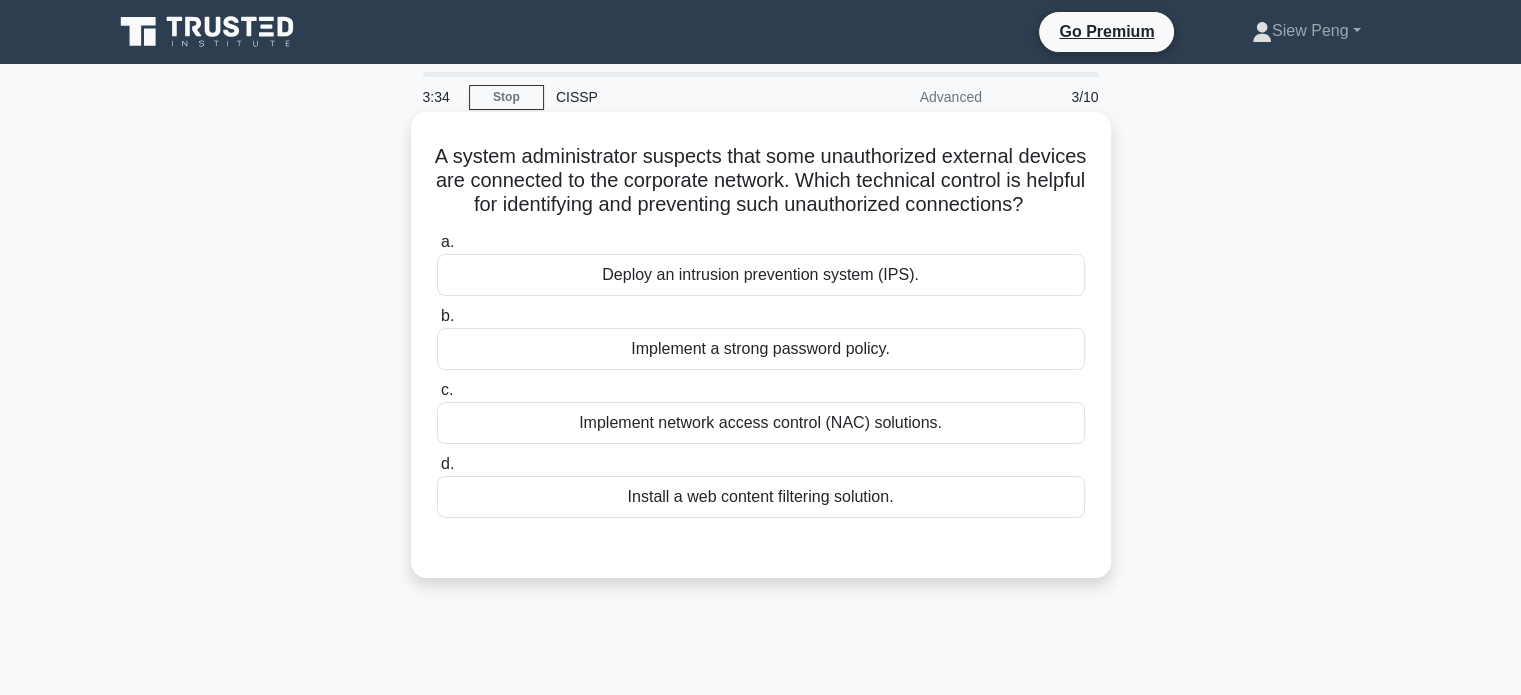 click on "Implement network access control (NAC) solutions." at bounding box center [761, 423] 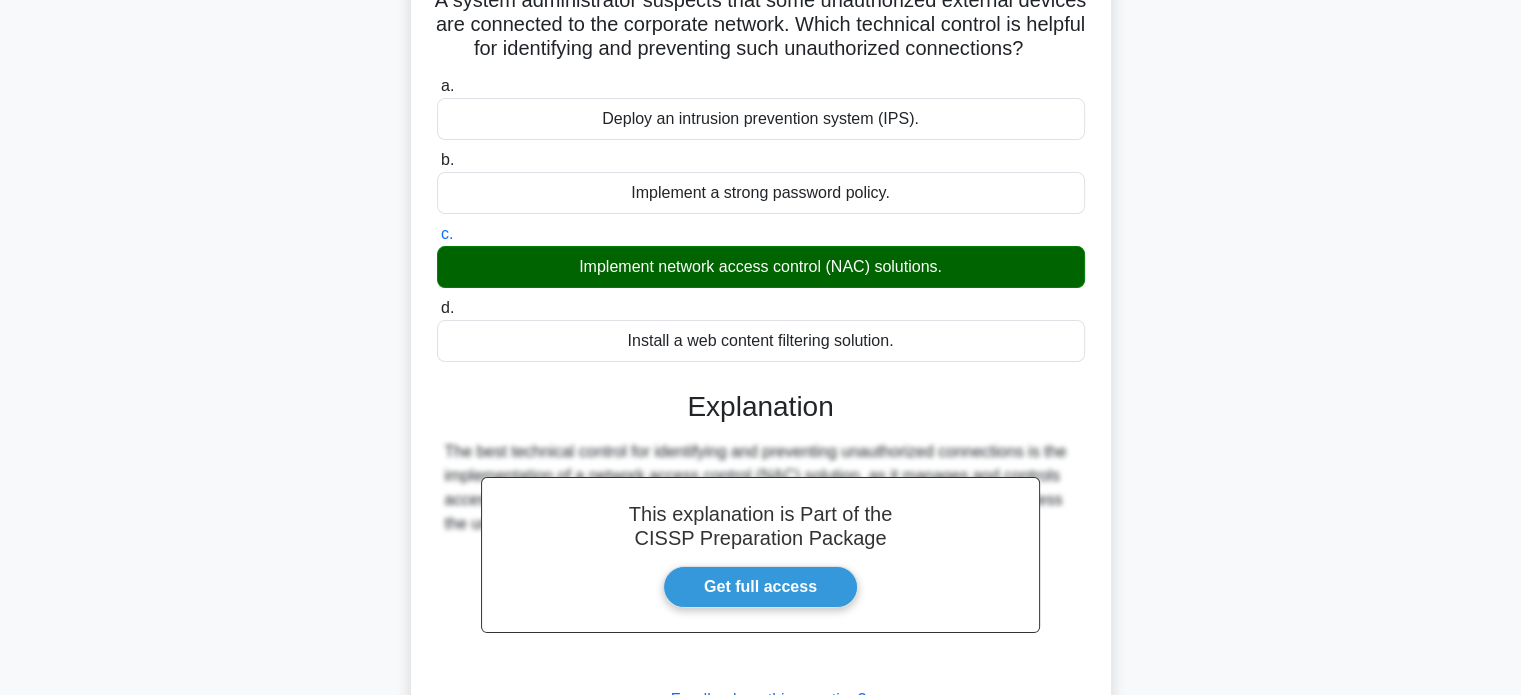 scroll, scrollTop: 300, scrollLeft: 0, axis: vertical 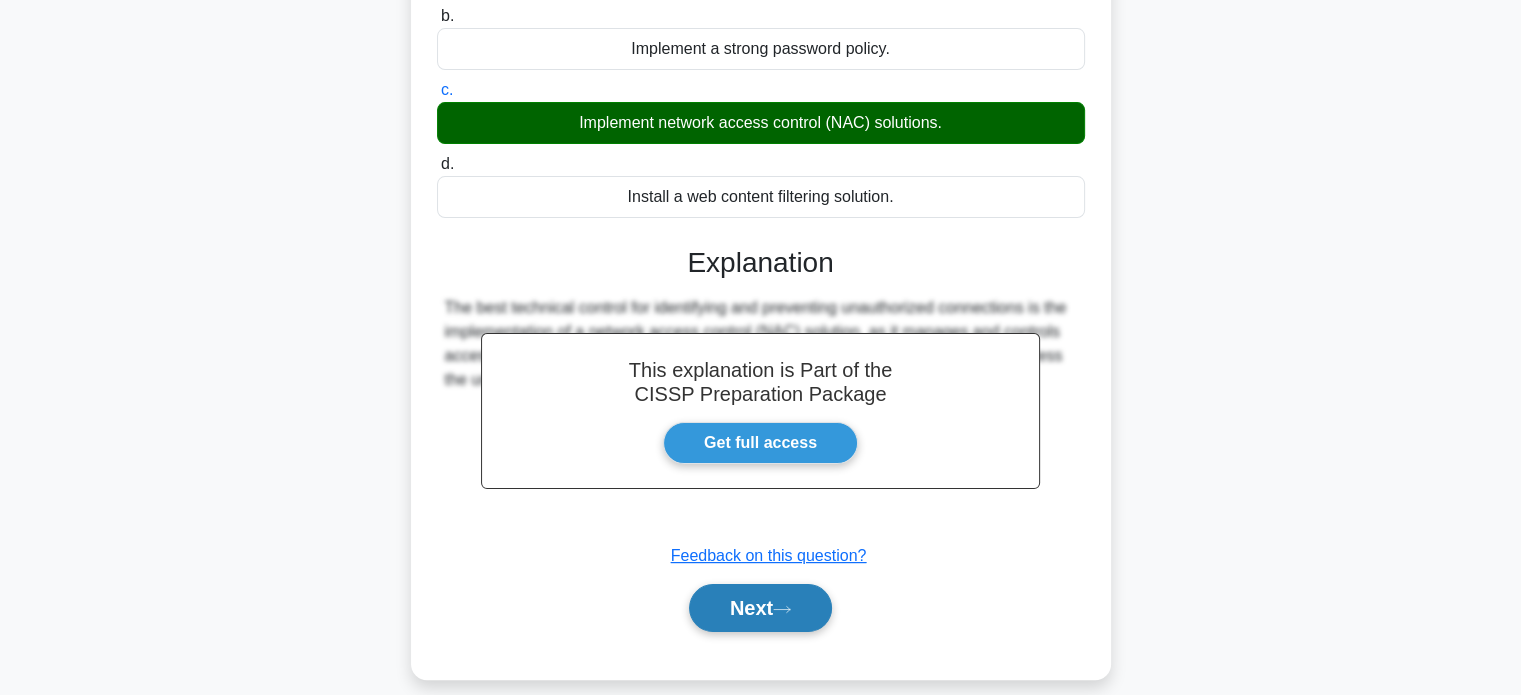 click on "Next" at bounding box center [760, 608] 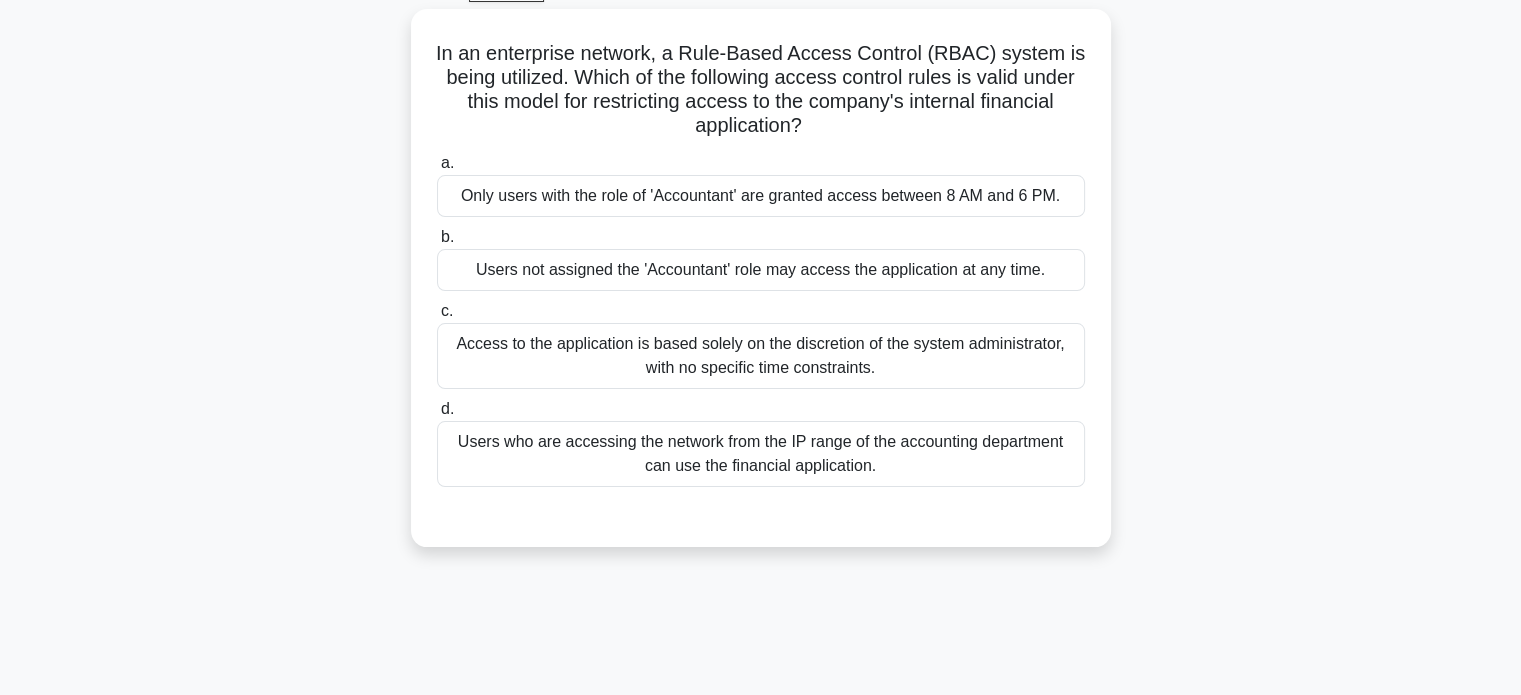scroll, scrollTop: 100, scrollLeft: 0, axis: vertical 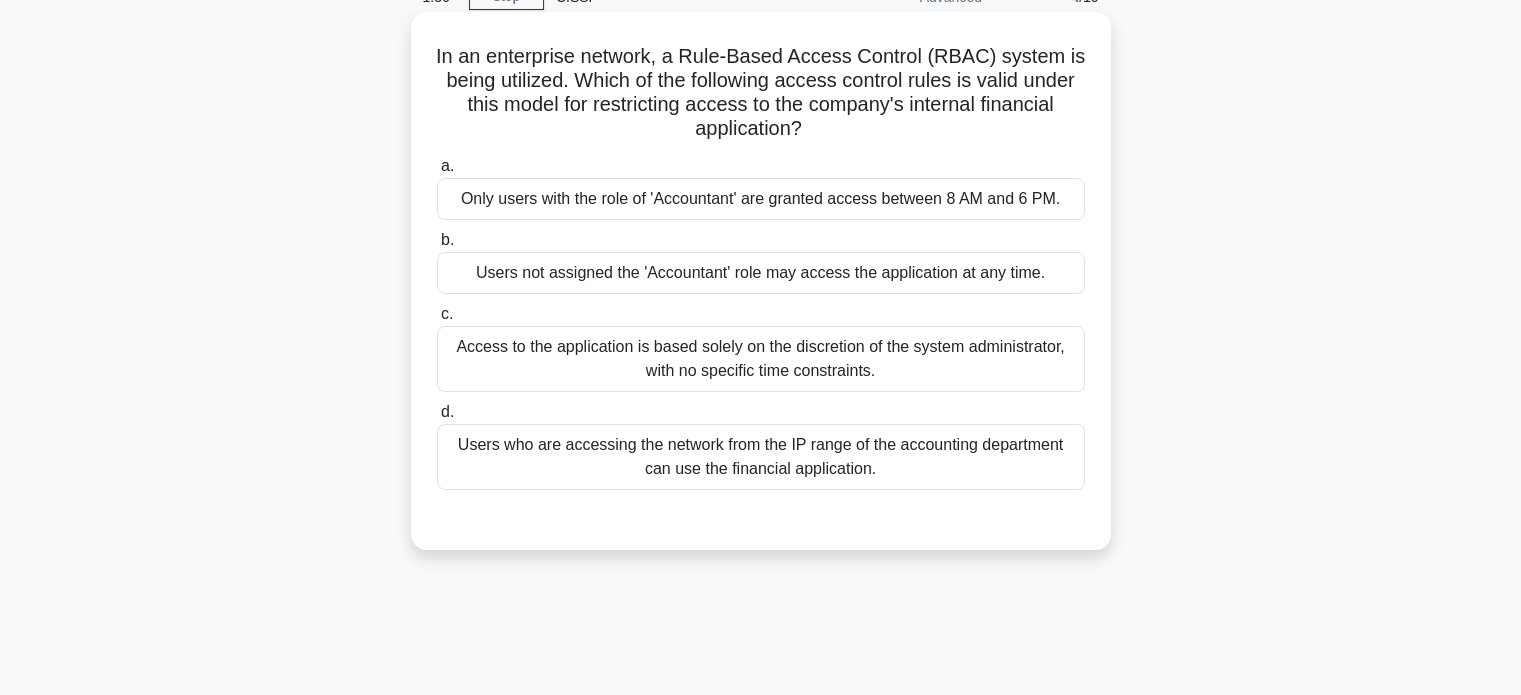 click on "Only users with the role of 'Accountant' are granted access between 8 AM and 6 PM." at bounding box center (761, 199) 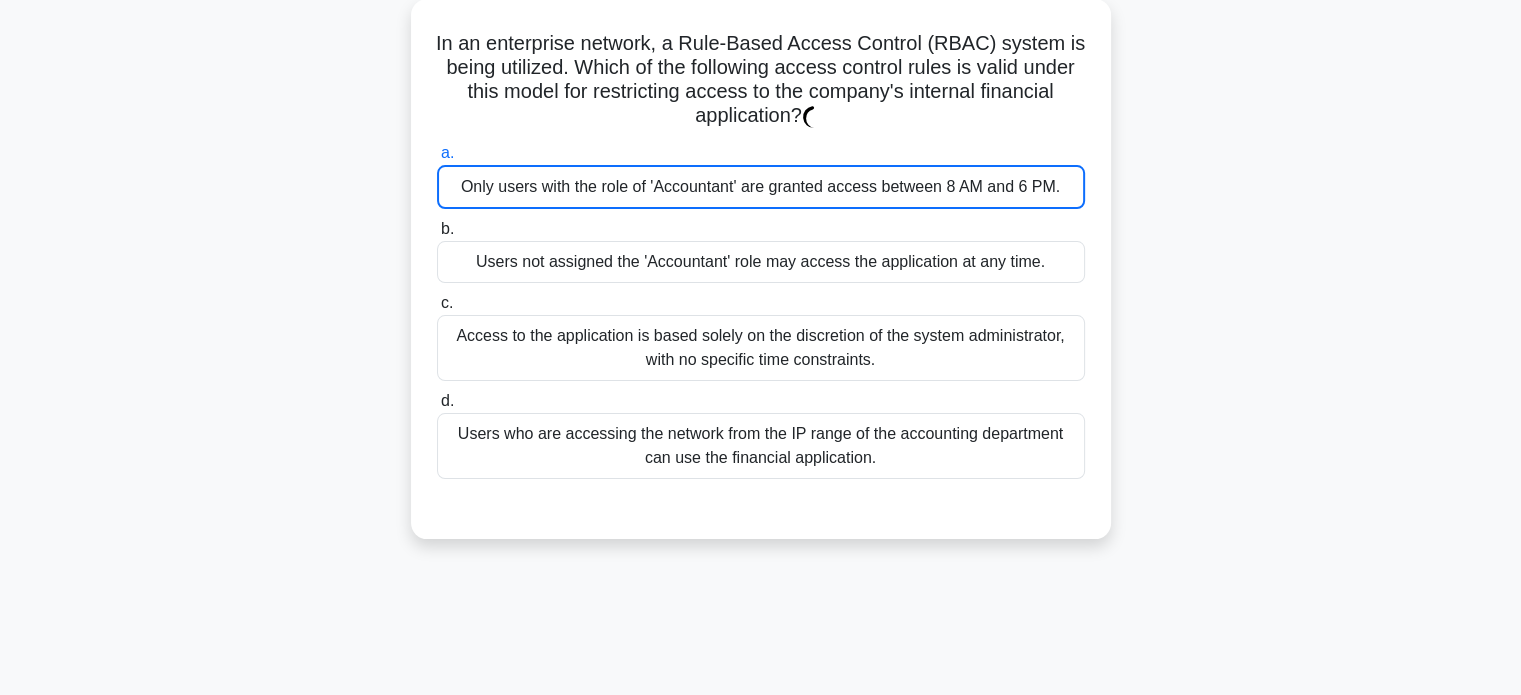 scroll, scrollTop: 200, scrollLeft: 0, axis: vertical 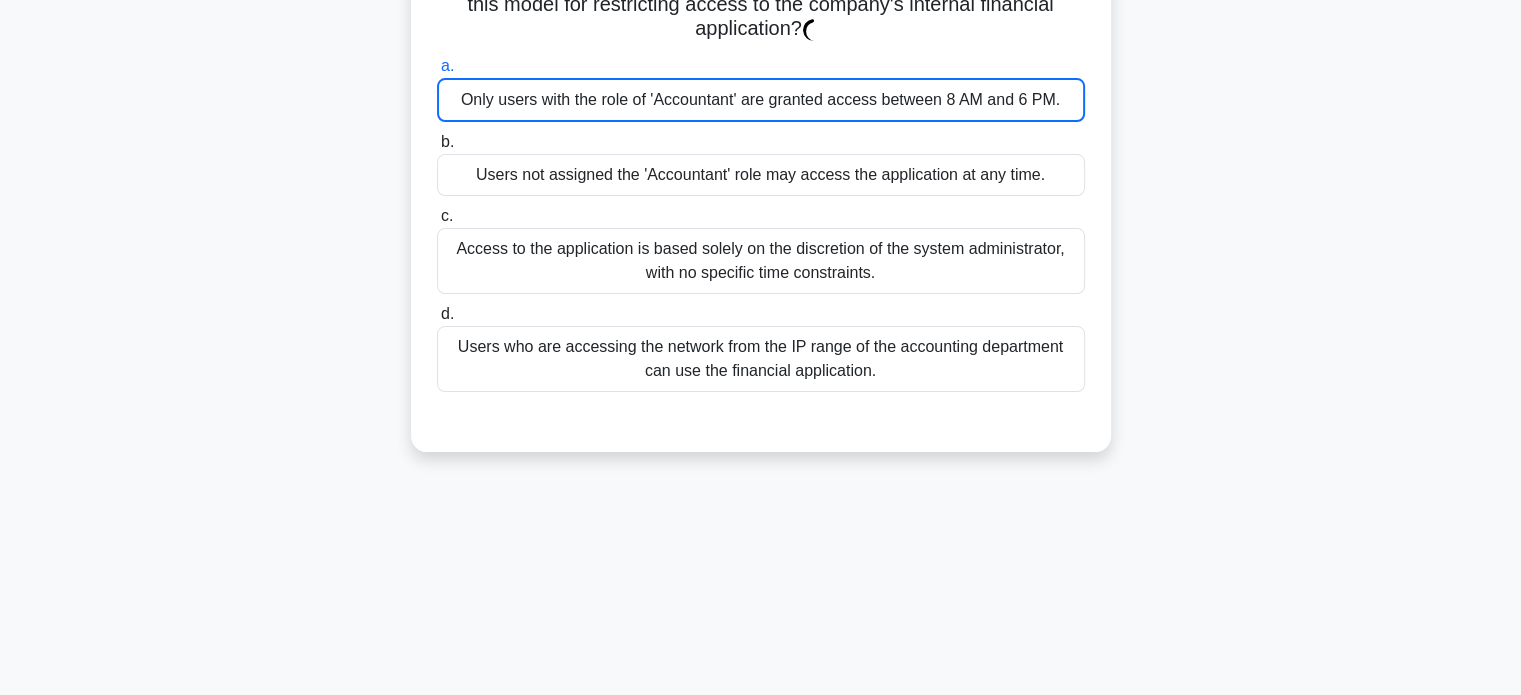 click on "Only users with the role of 'Accountant' are granted access between 8 AM and 6 PM." at bounding box center [761, 100] 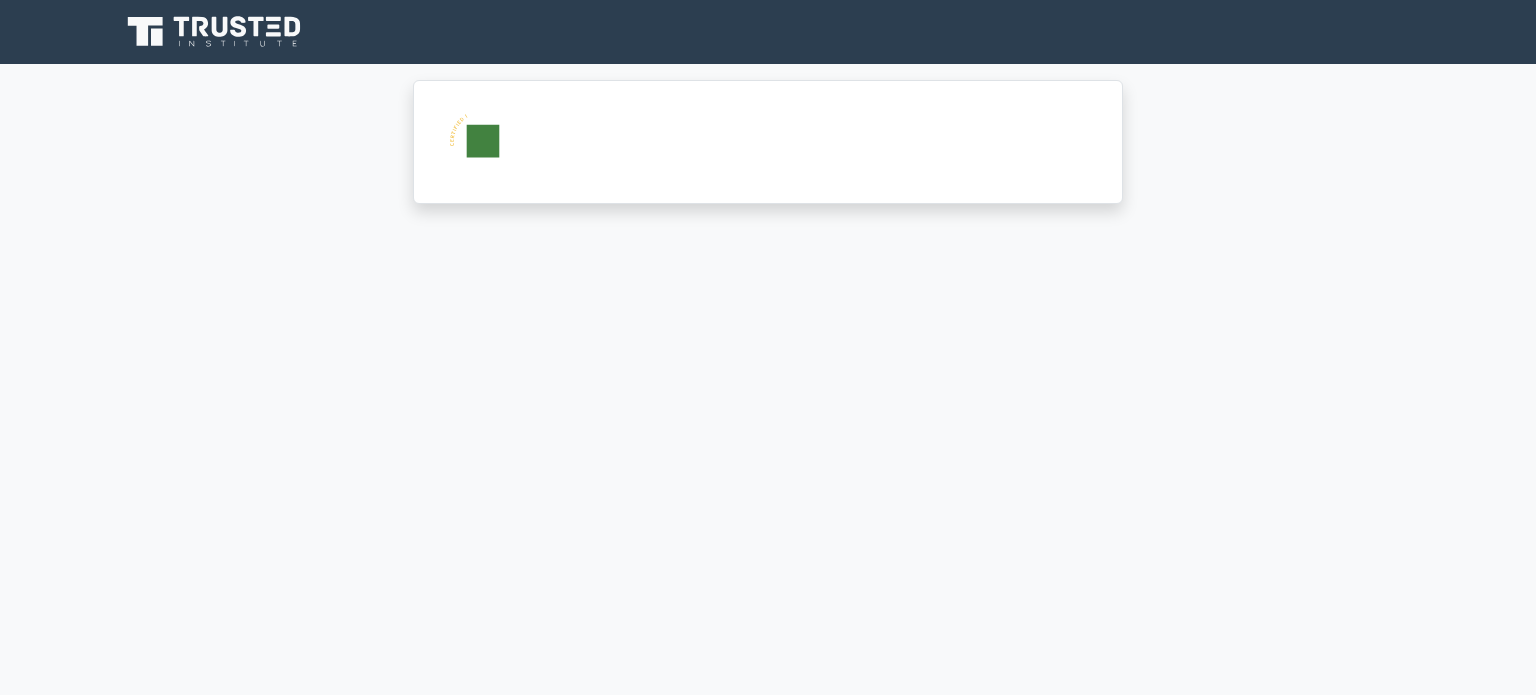 scroll, scrollTop: 0, scrollLeft: 0, axis: both 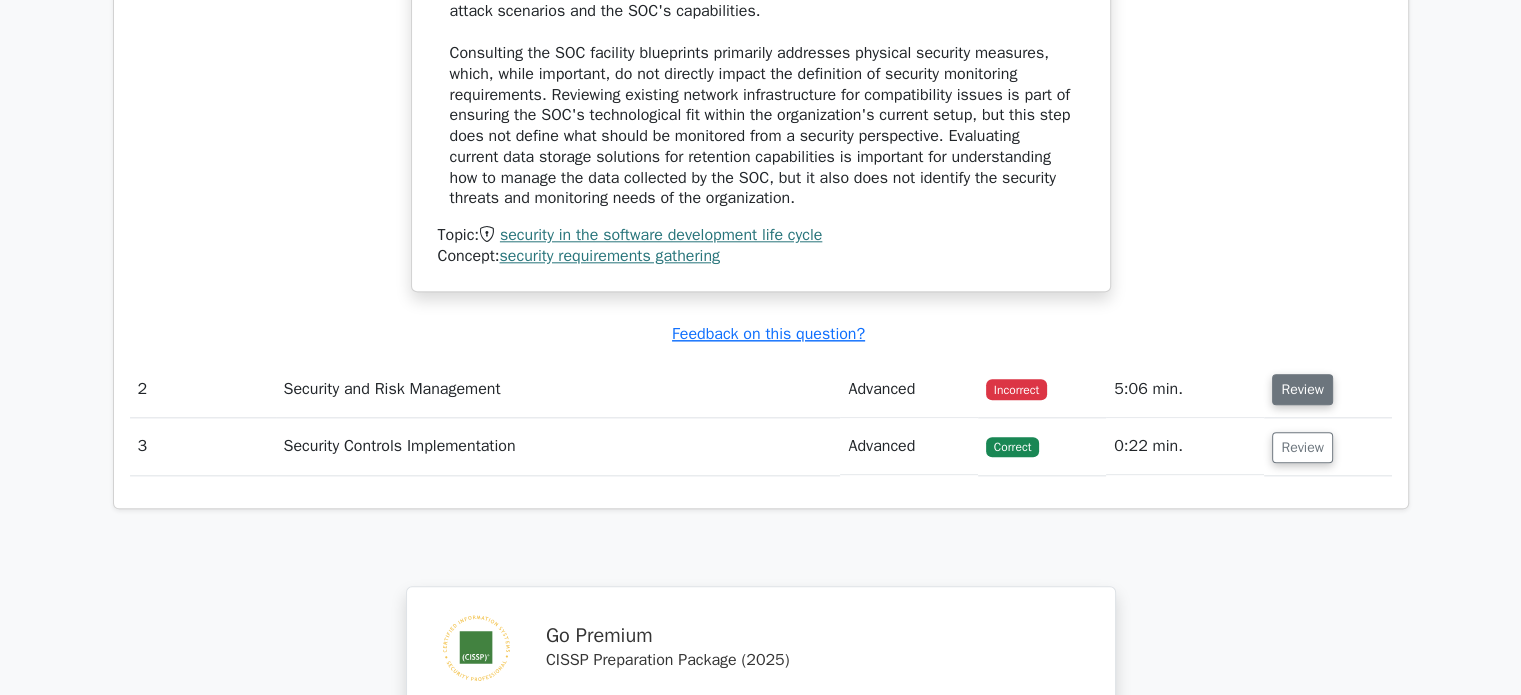 click on "Review" at bounding box center (1302, 389) 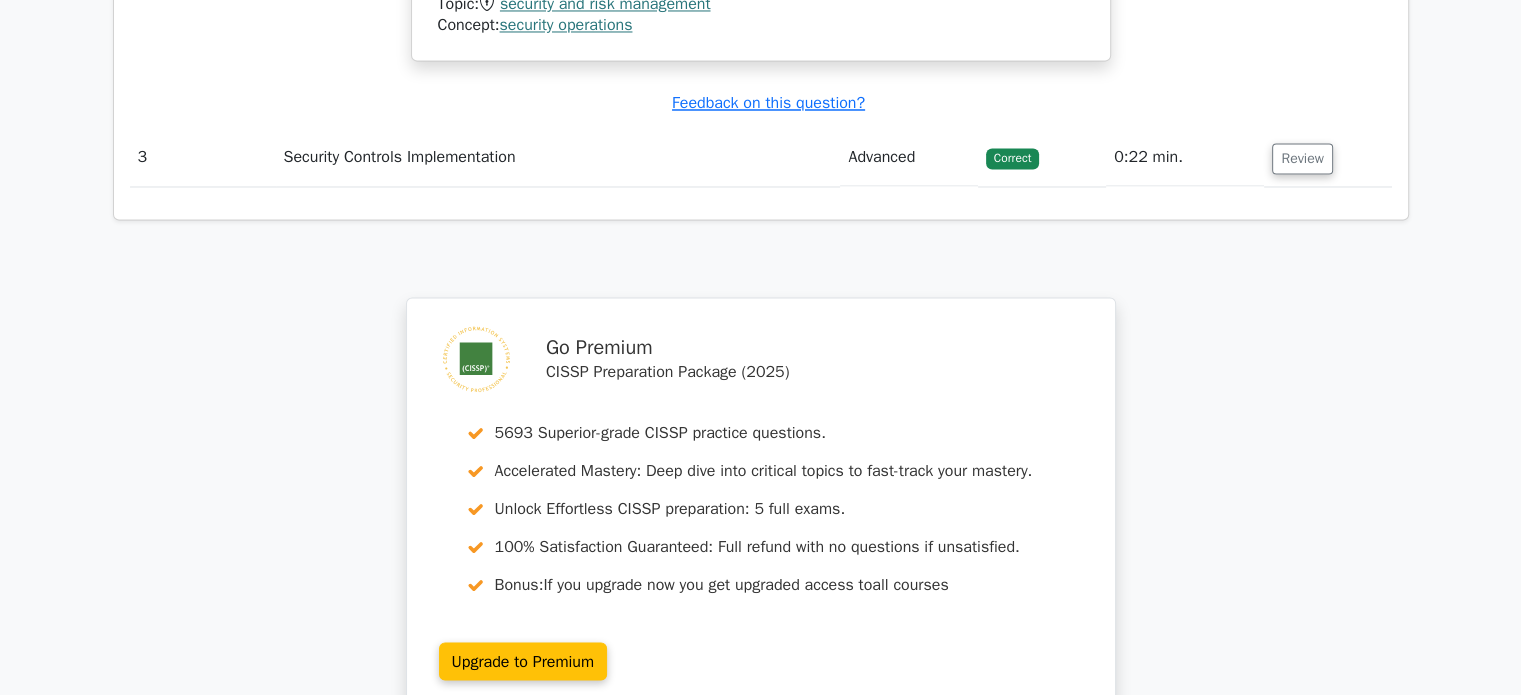 scroll, scrollTop: 3600, scrollLeft: 0, axis: vertical 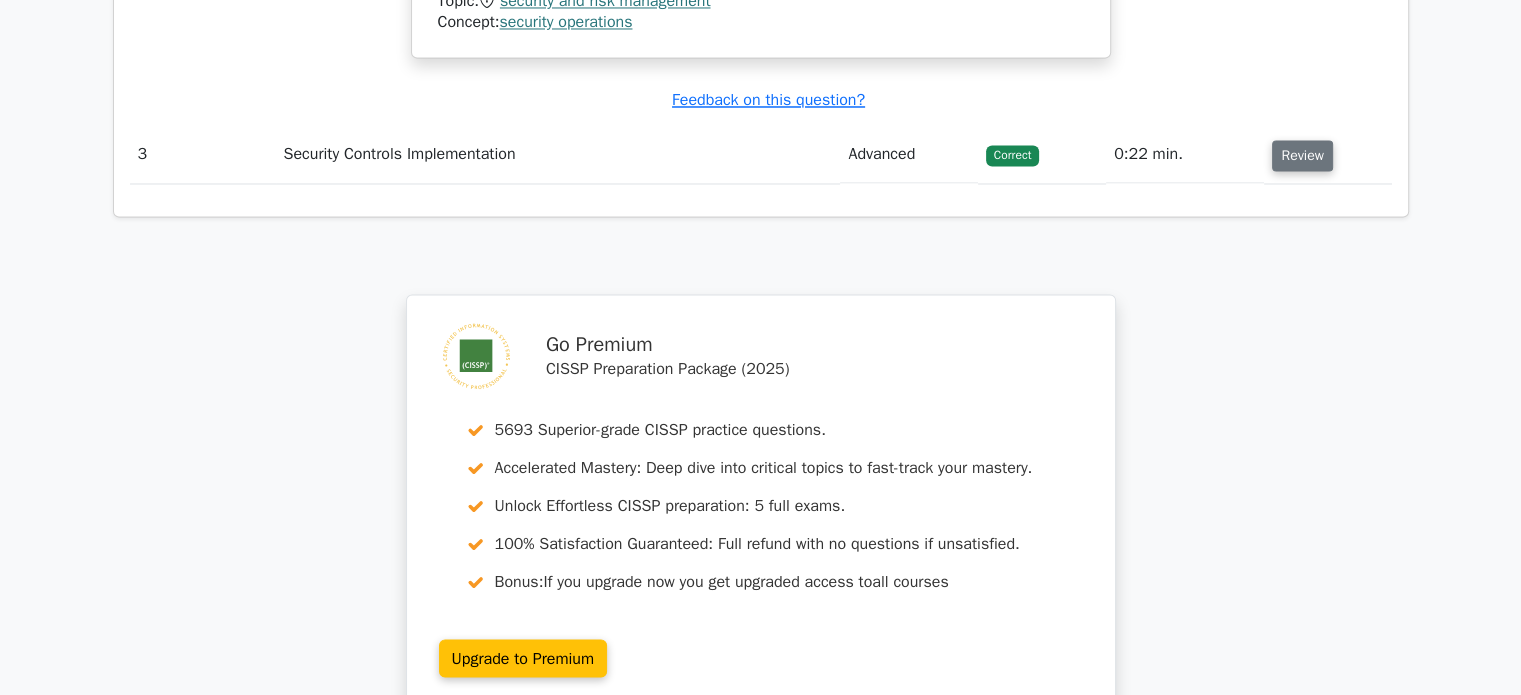 click on "Review" at bounding box center [1302, 155] 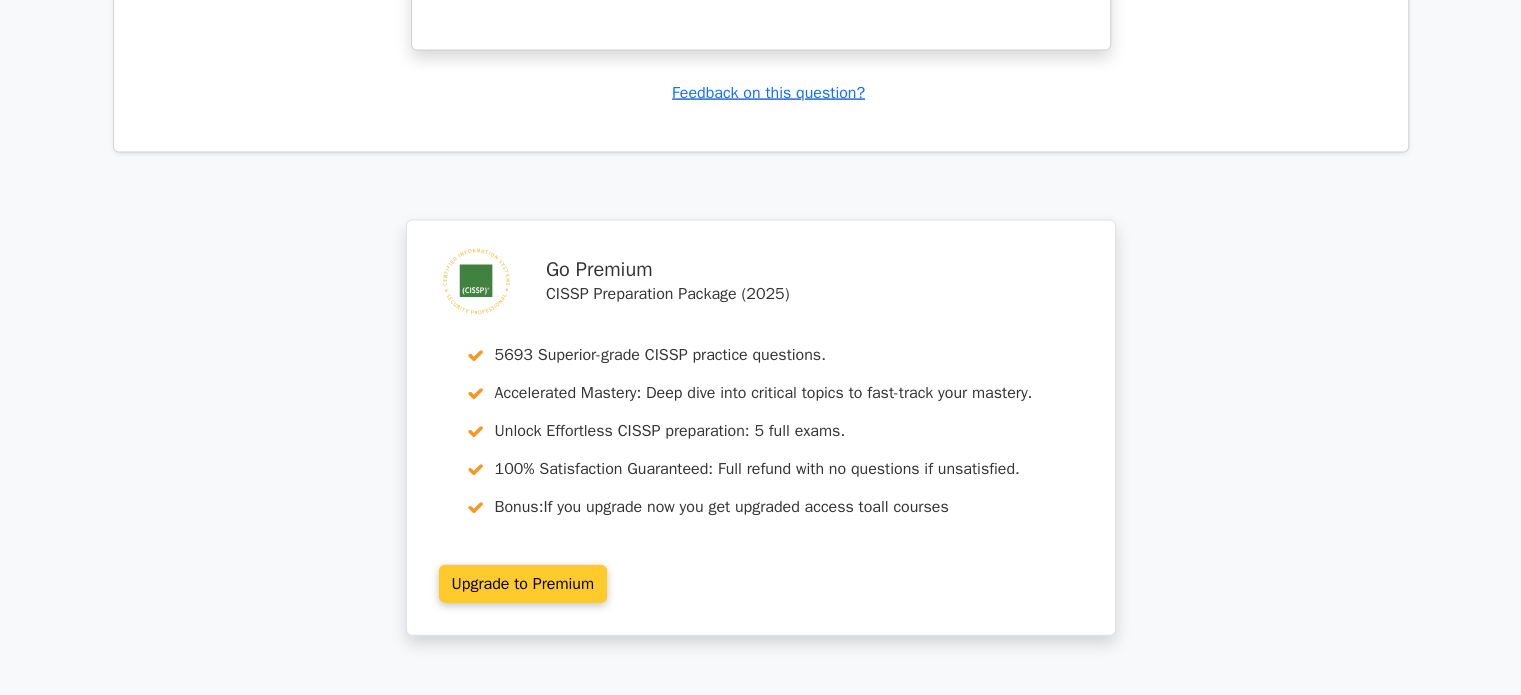 scroll, scrollTop: 4892, scrollLeft: 0, axis: vertical 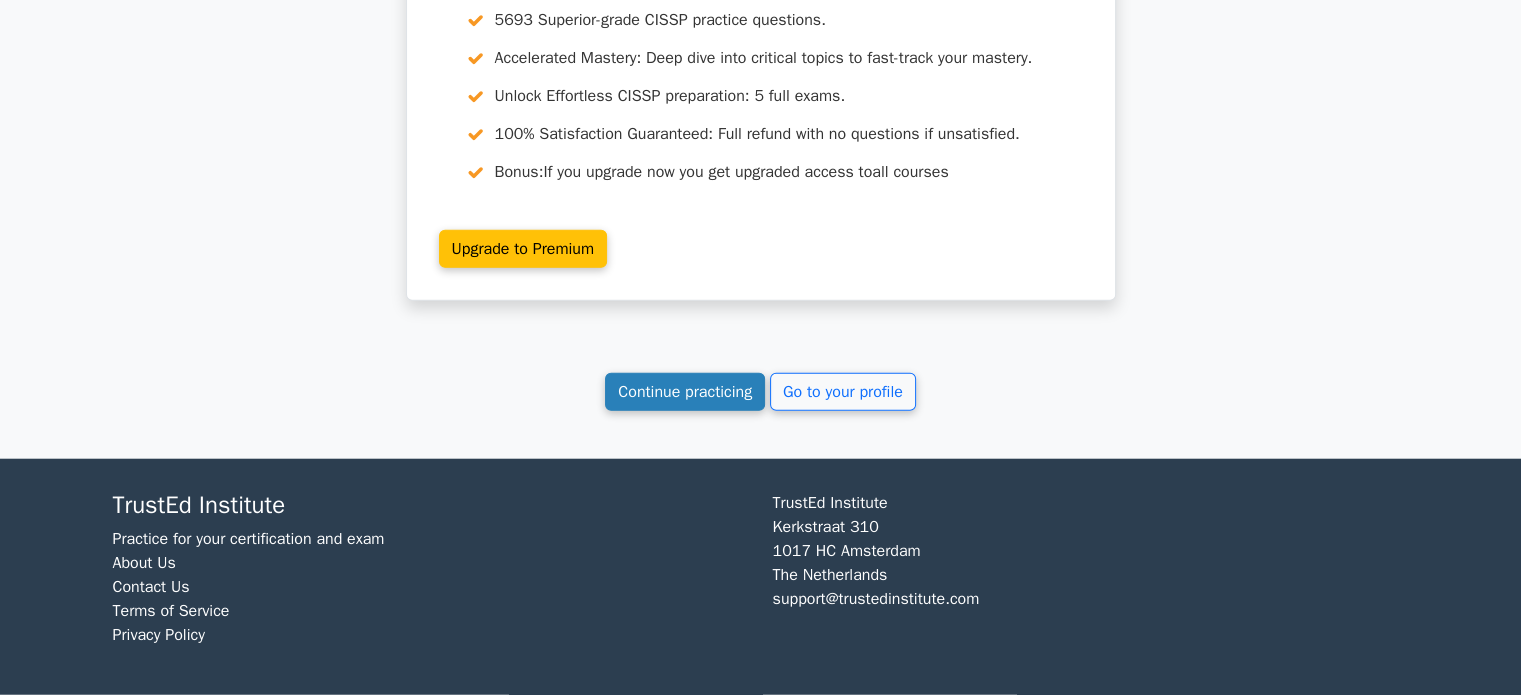 click on "Continue practicing" at bounding box center (685, 392) 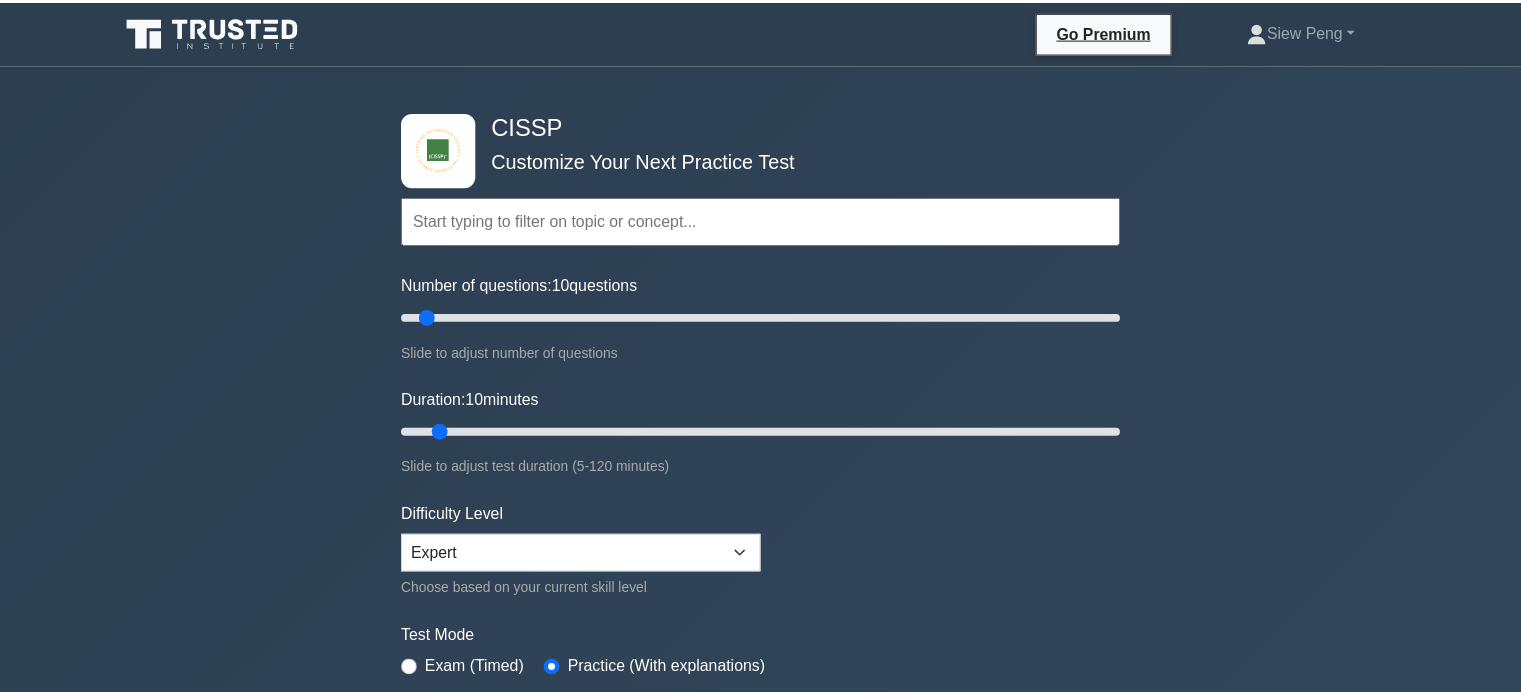 scroll, scrollTop: 0, scrollLeft: 0, axis: both 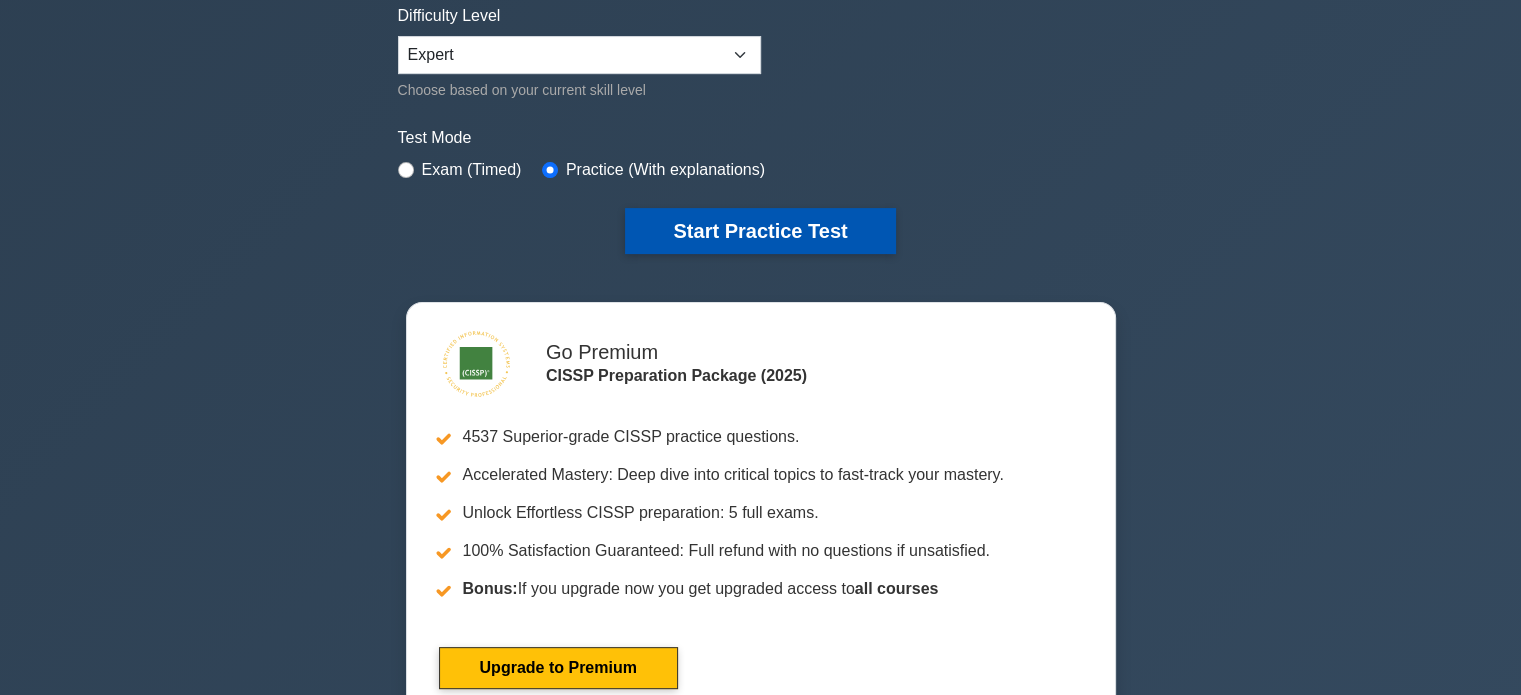 click on "Start Practice Test" at bounding box center (760, 231) 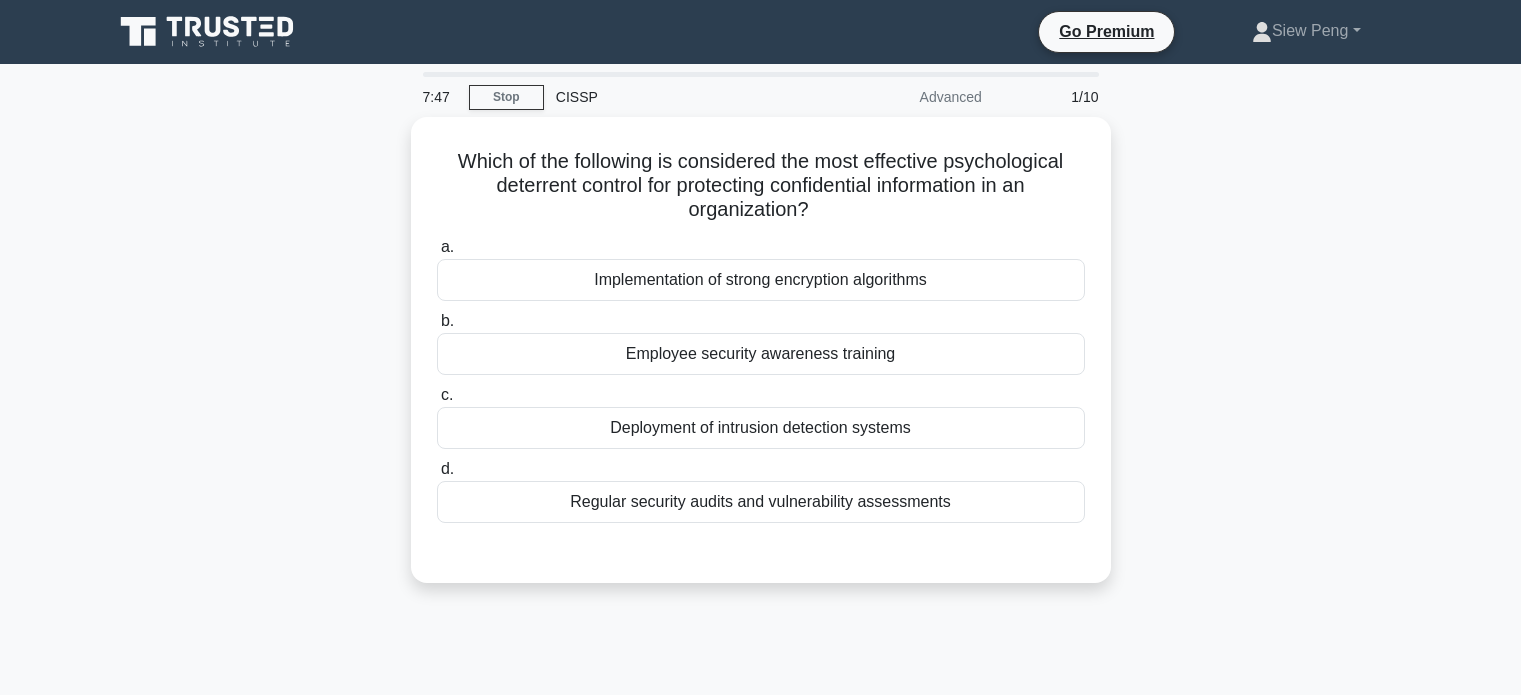 scroll, scrollTop: 0, scrollLeft: 0, axis: both 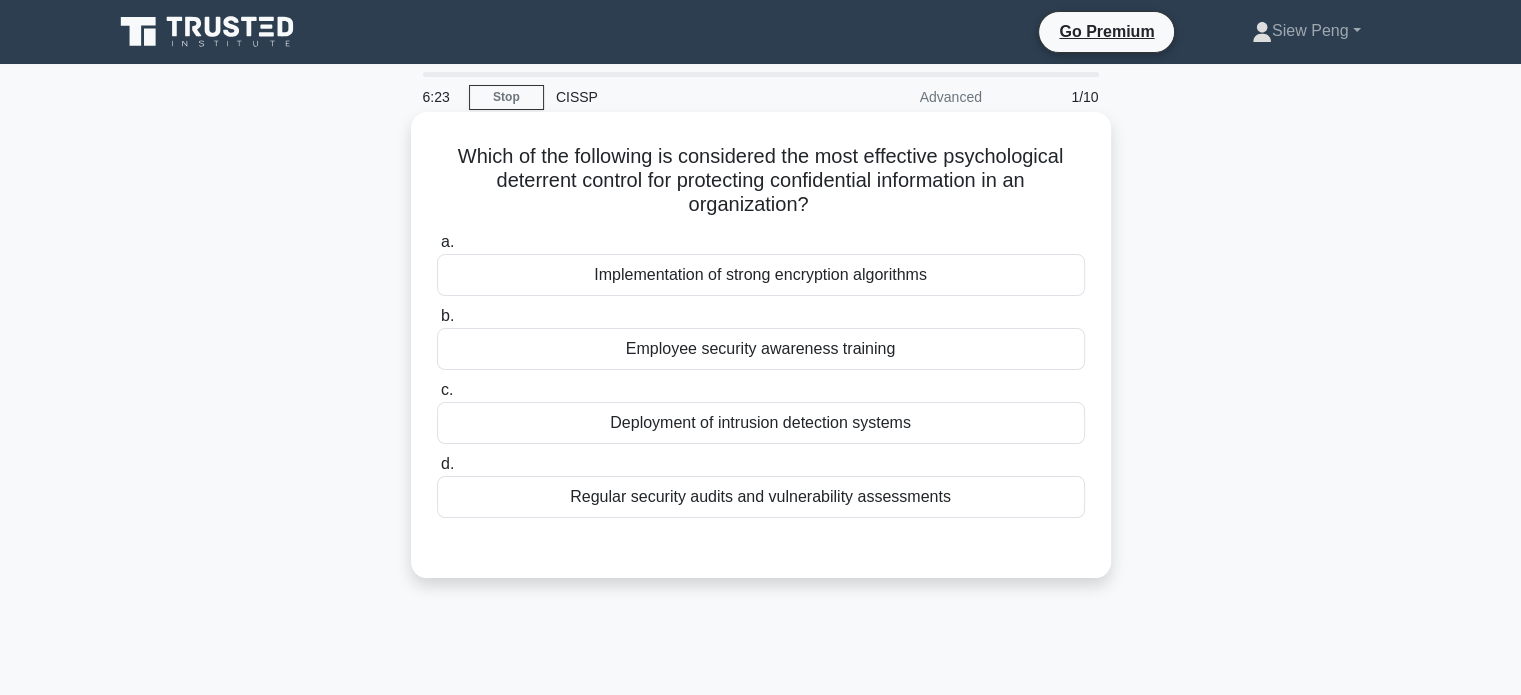 click on "Employee security awareness training" at bounding box center [761, 349] 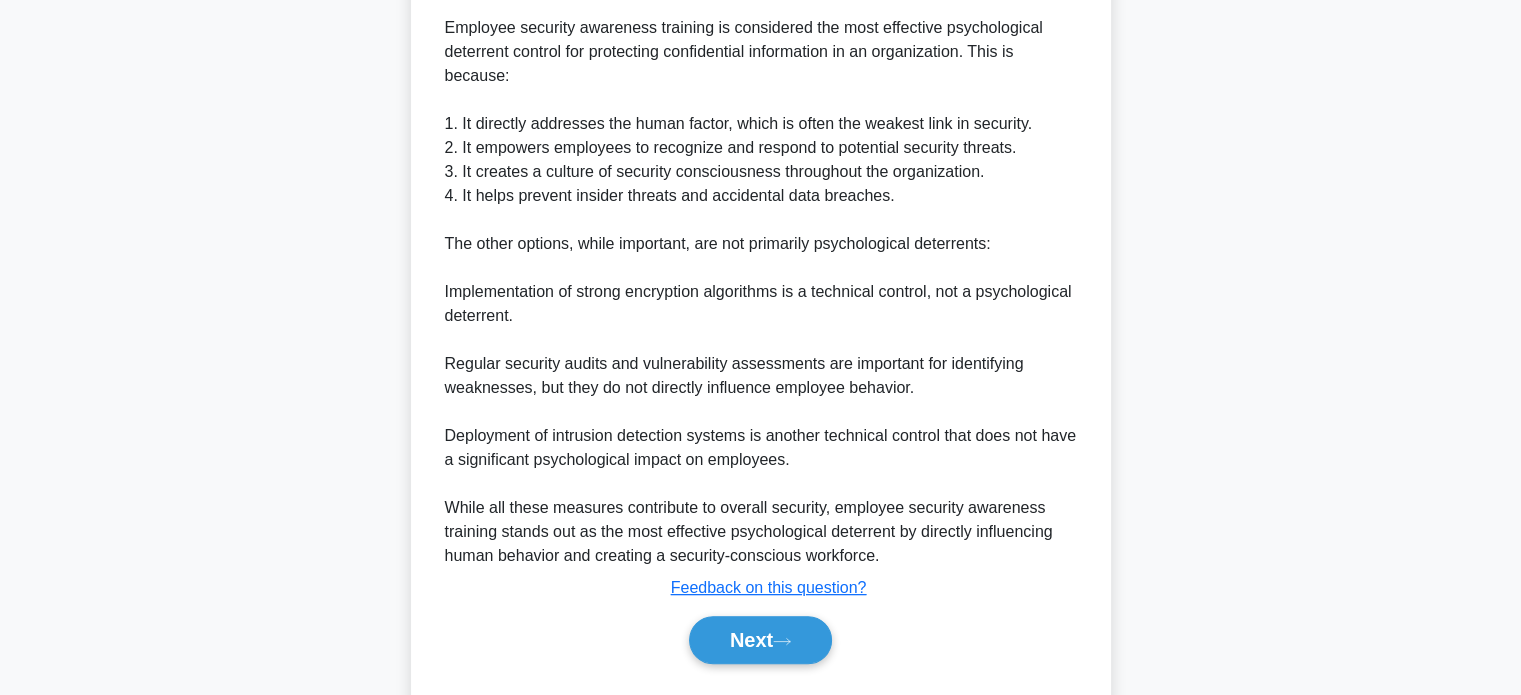 scroll, scrollTop: 632, scrollLeft: 0, axis: vertical 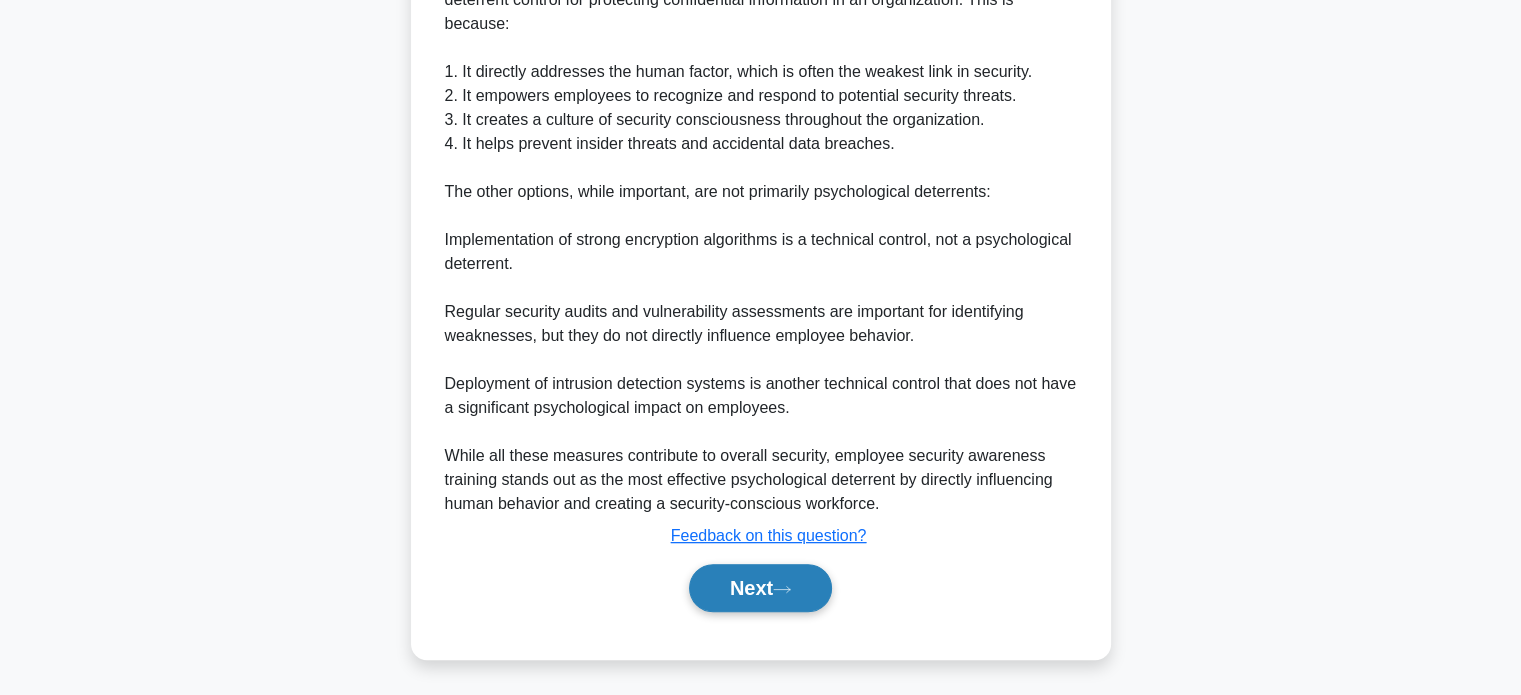 click on "Next" at bounding box center [760, 588] 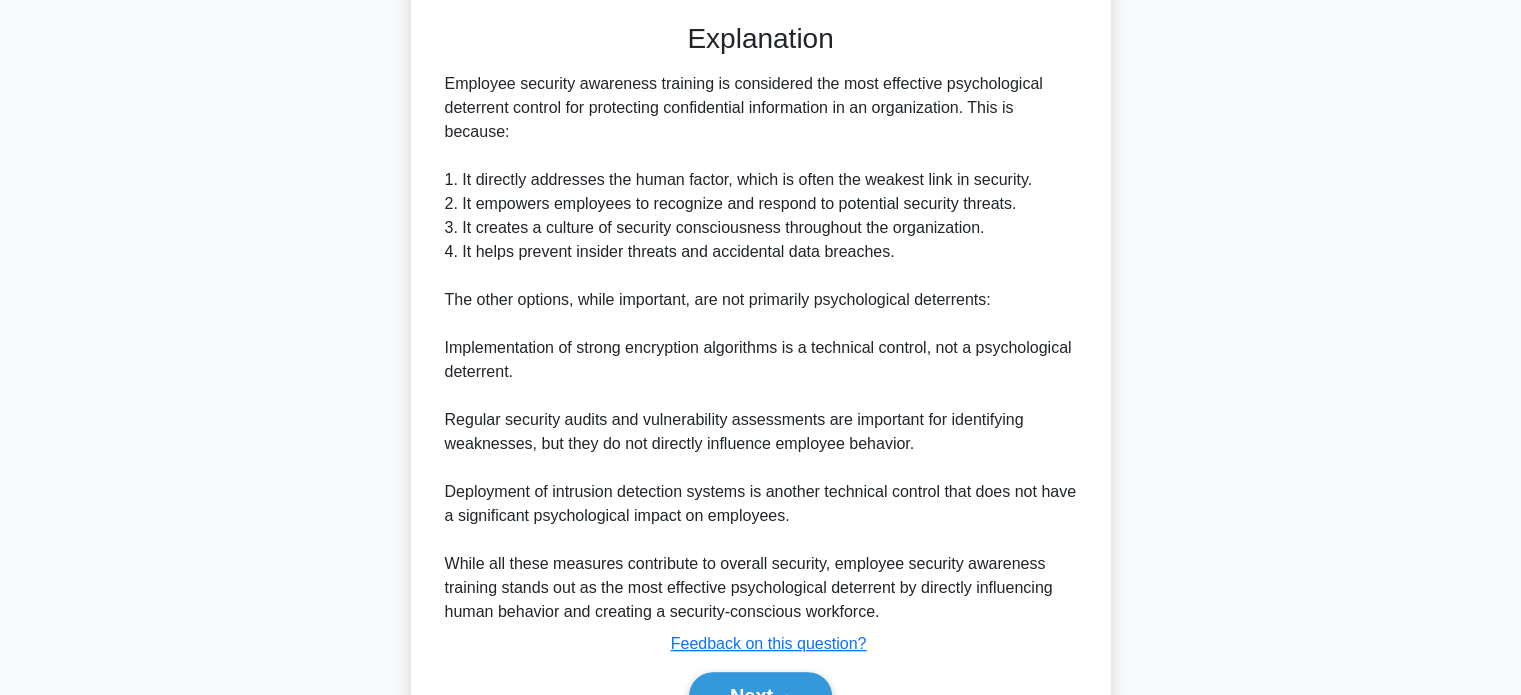 scroll, scrollTop: 632, scrollLeft: 0, axis: vertical 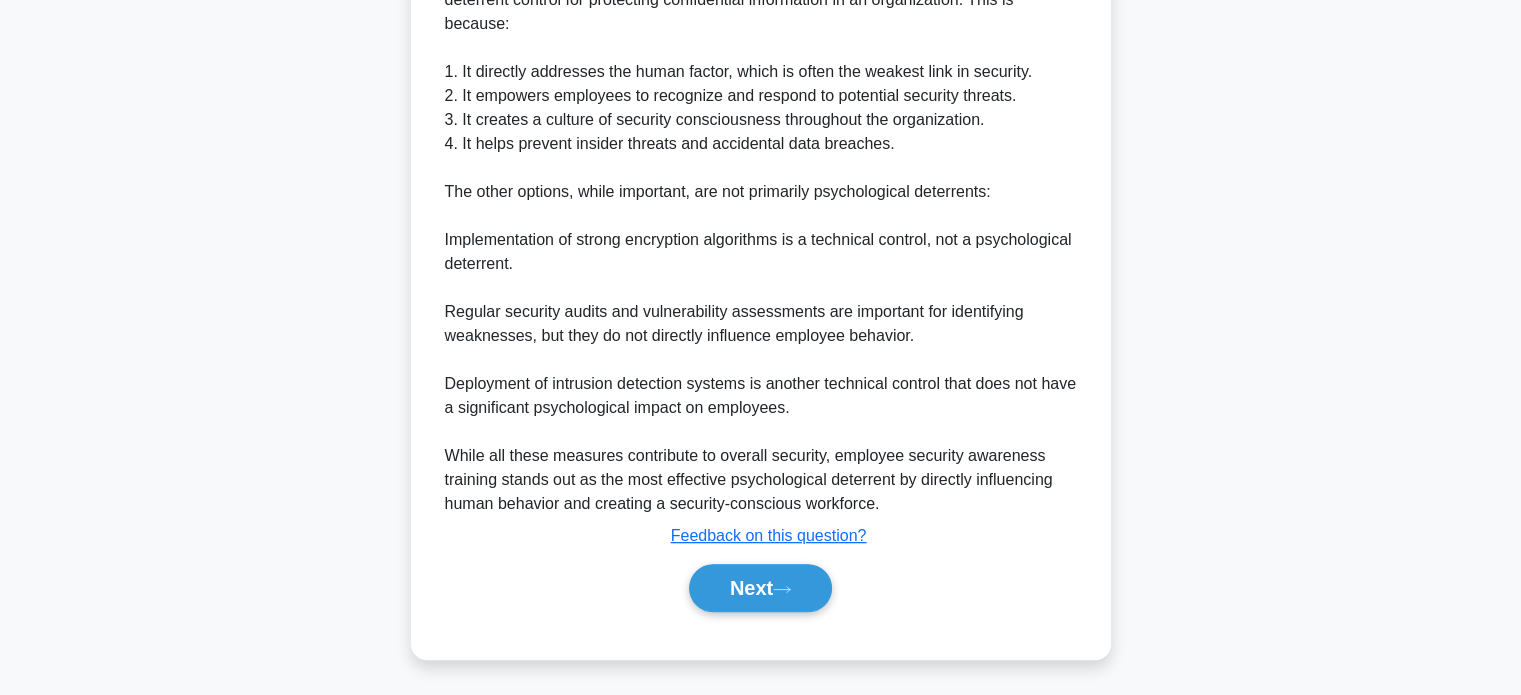 click on "Next" at bounding box center (760, 588) 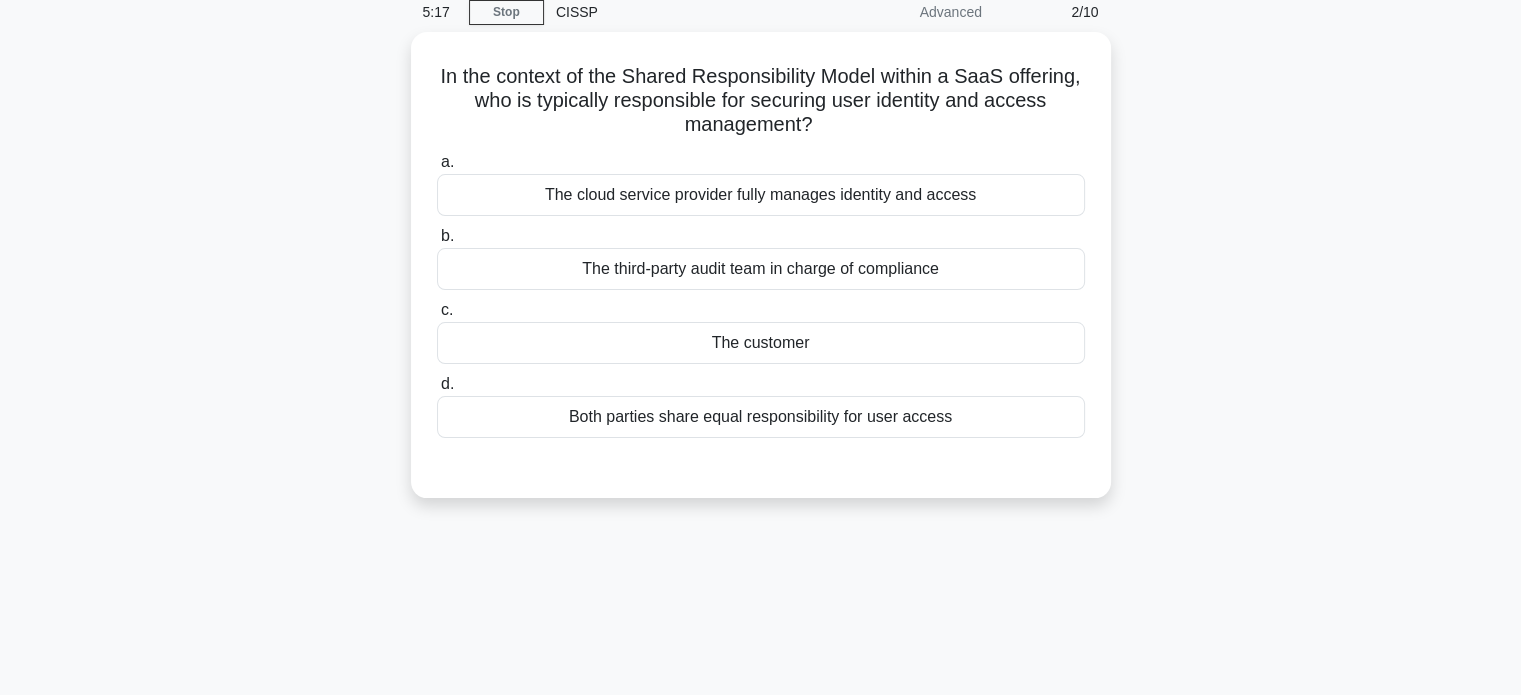 scroll, scrollTop: 0, scrollLeft: 0, axis: both 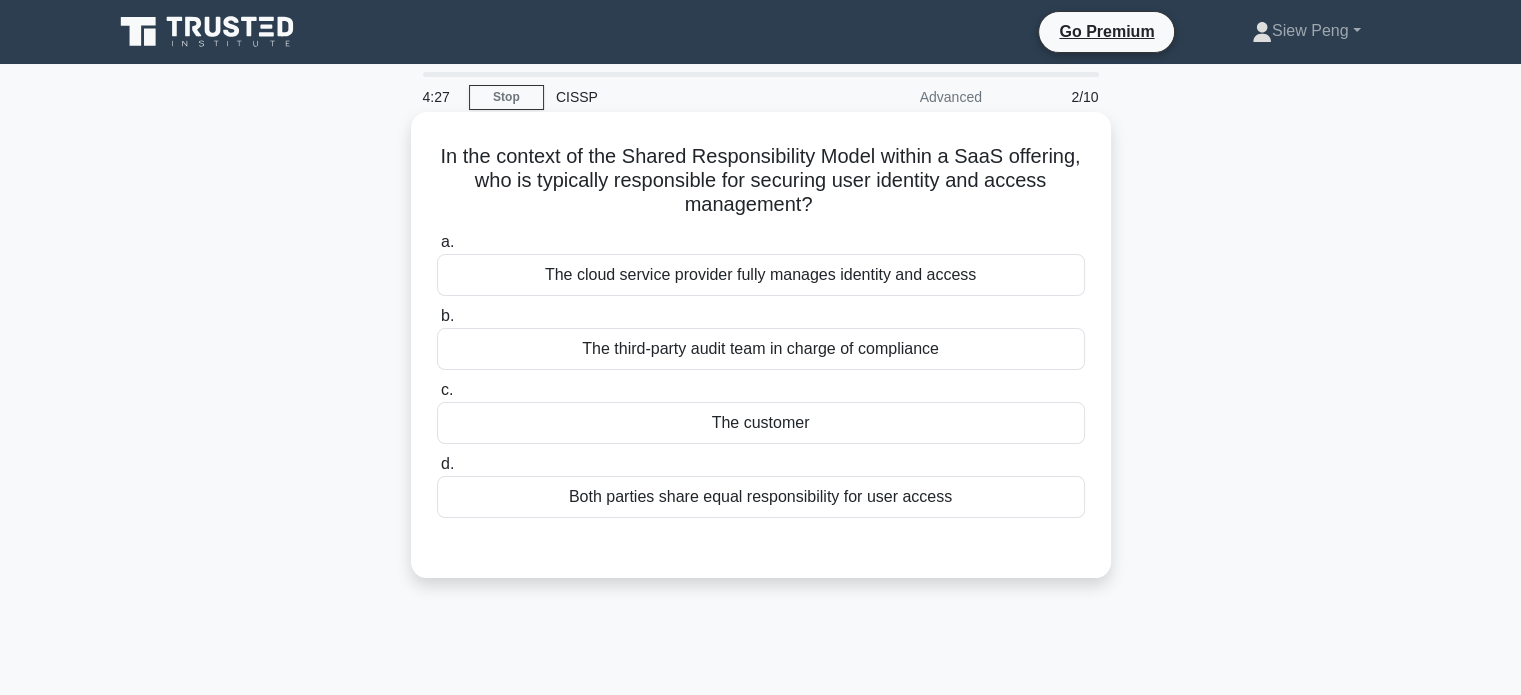 click on "Both parties share equal responsibility for user access" at bounding box center [761, 497] 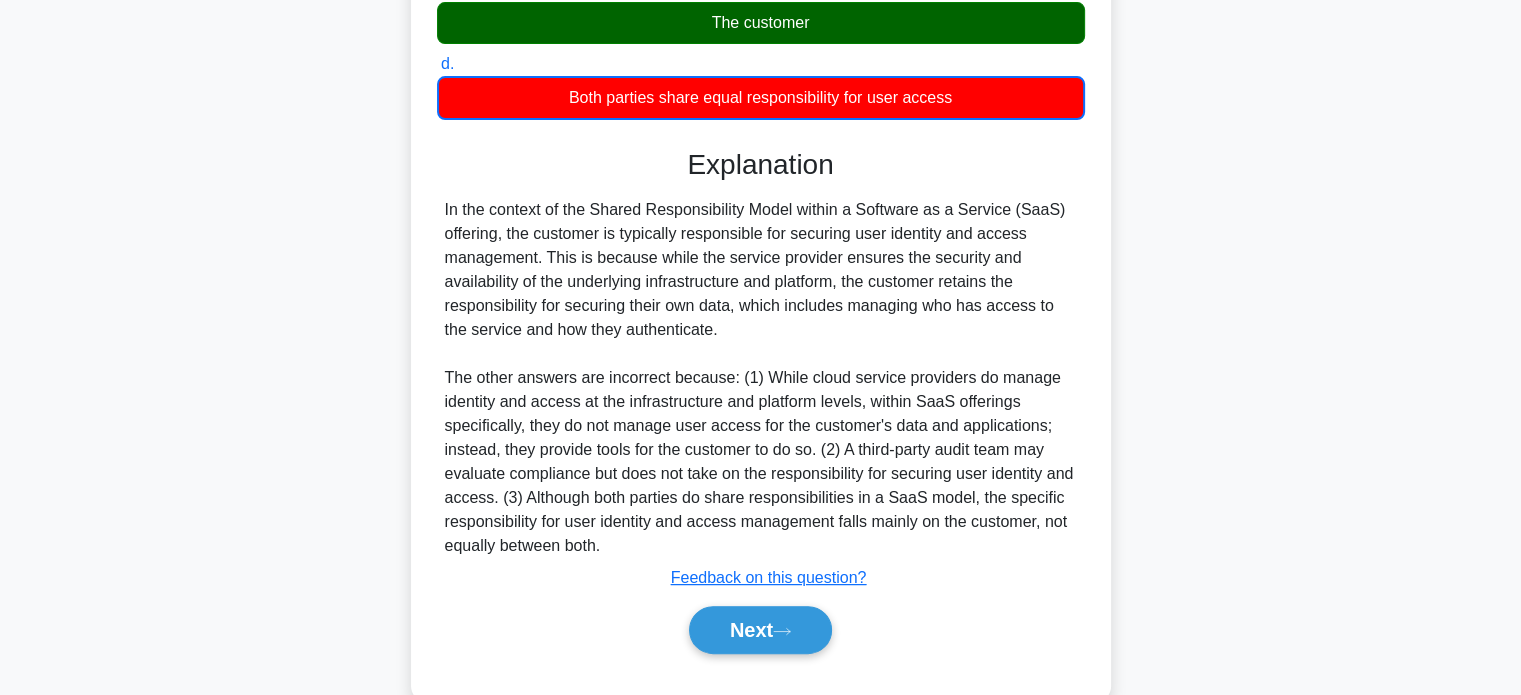 scroll, scrollTop: 442, scrollLeft: 0, axis: vertical 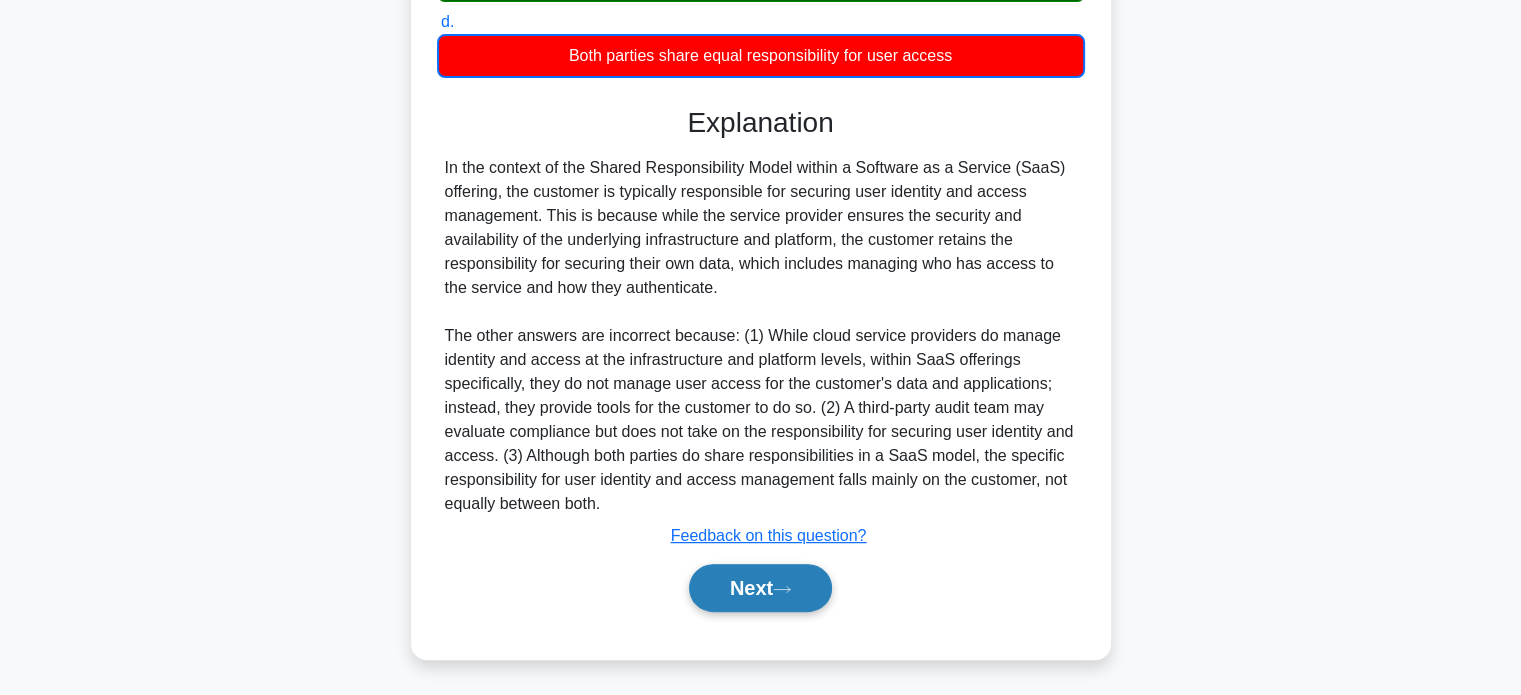 click on "Next" at bounding box center (760, 588) 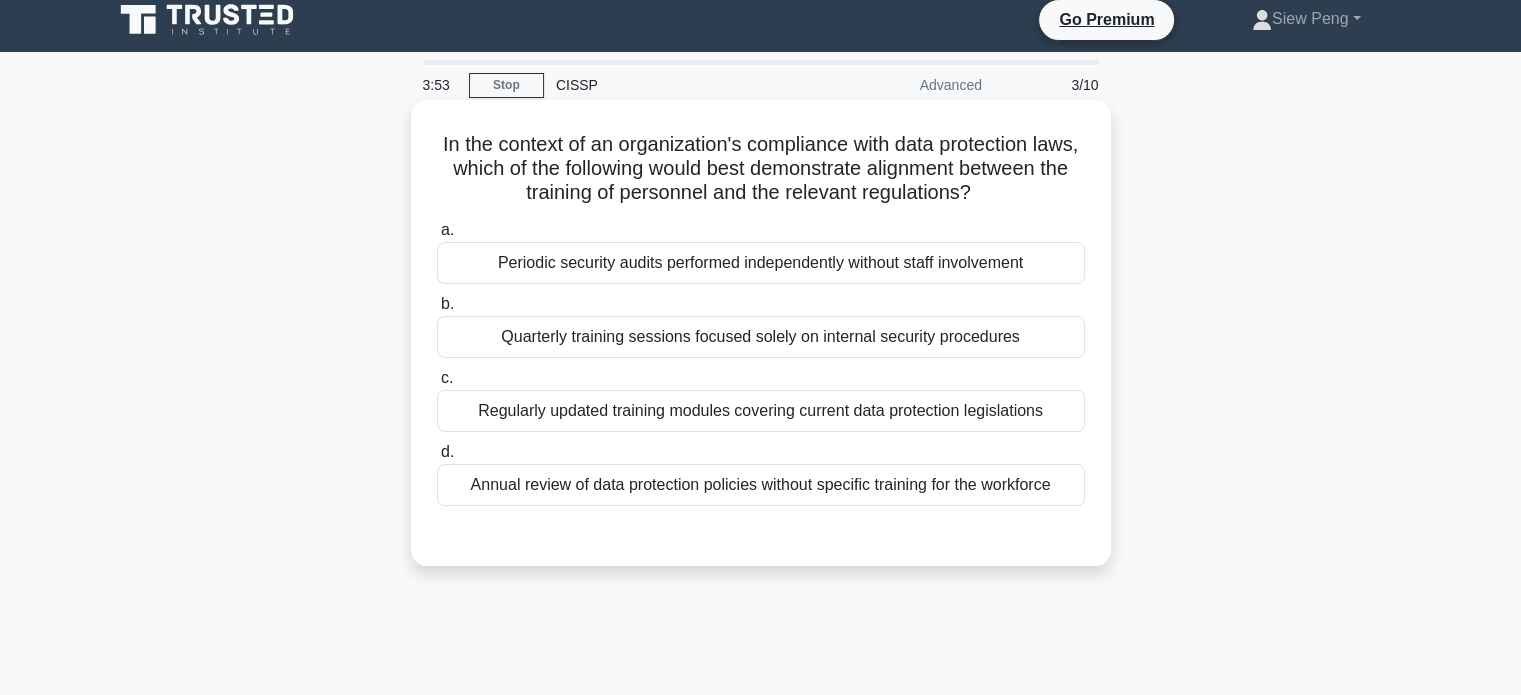 scroll, scrollTop: 0, scrollLeft: 0, axis: both 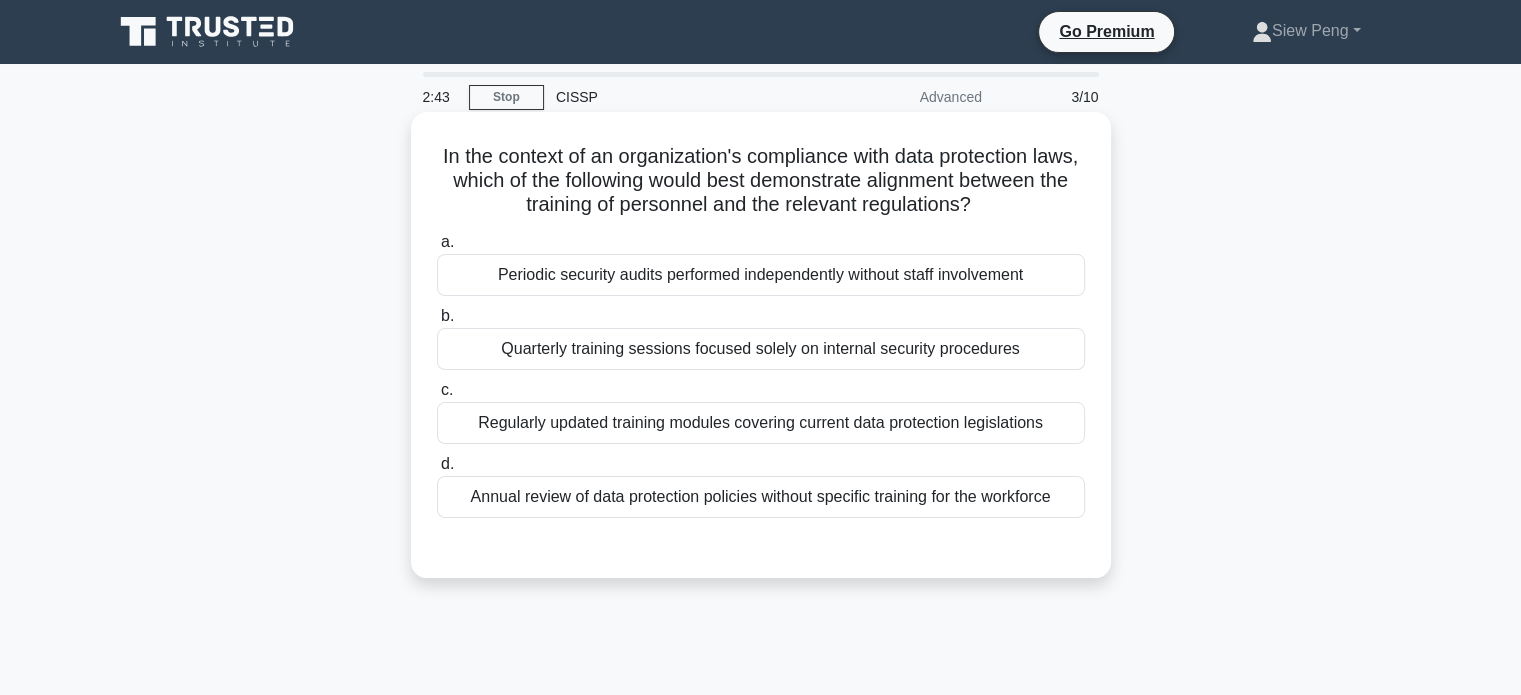 click on "Regularly updated training modules covering current data protection legislations" at bounding box center [761, 423] 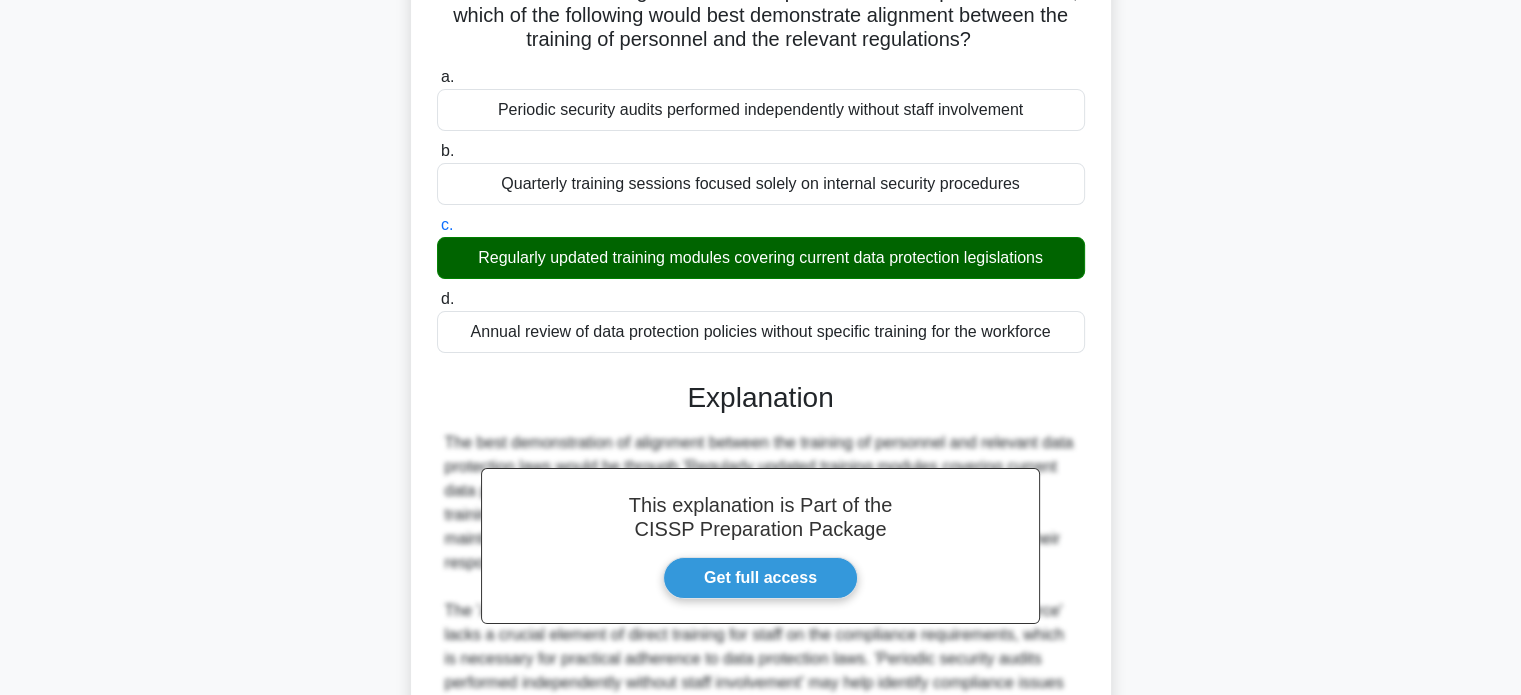 scroll, scrollTop: 416, scrollLeft: 0, axis: vertical 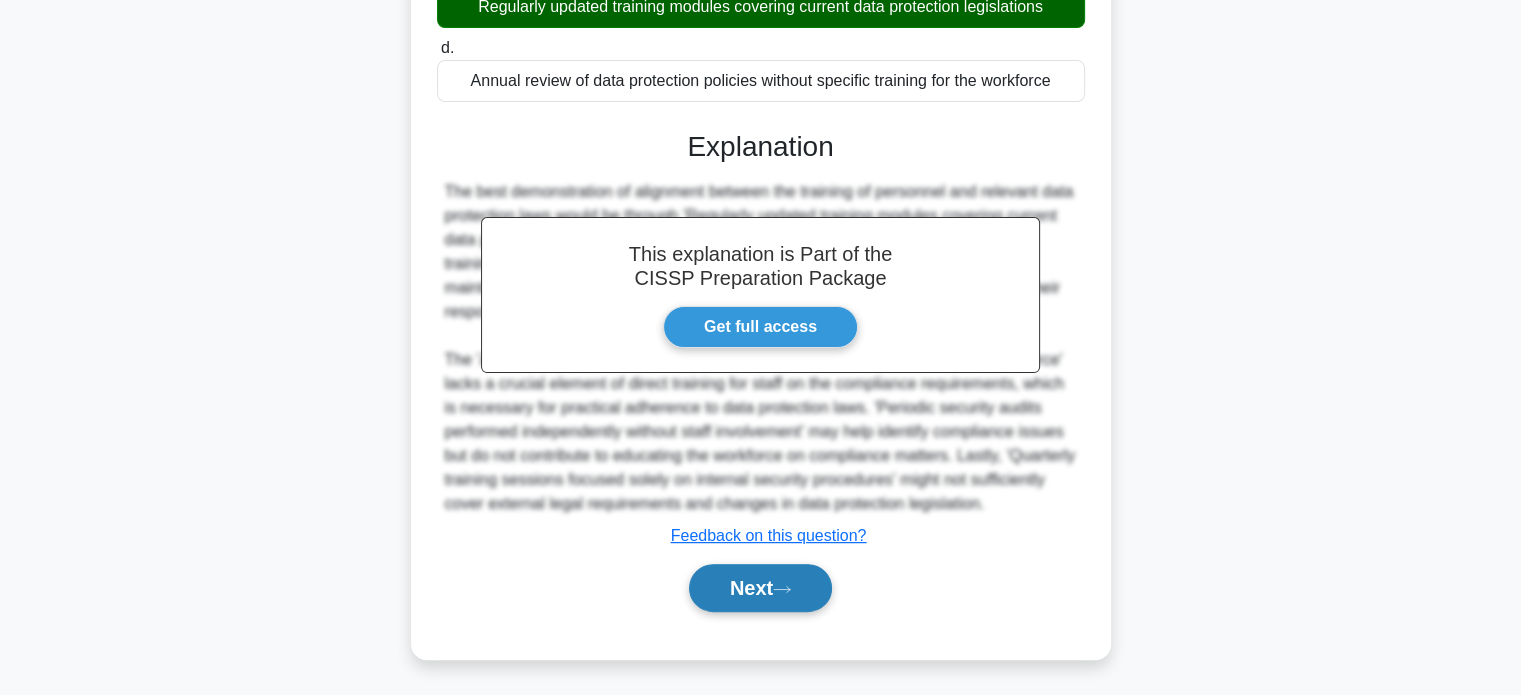 click on "Next" at bounding box center (760, 588) 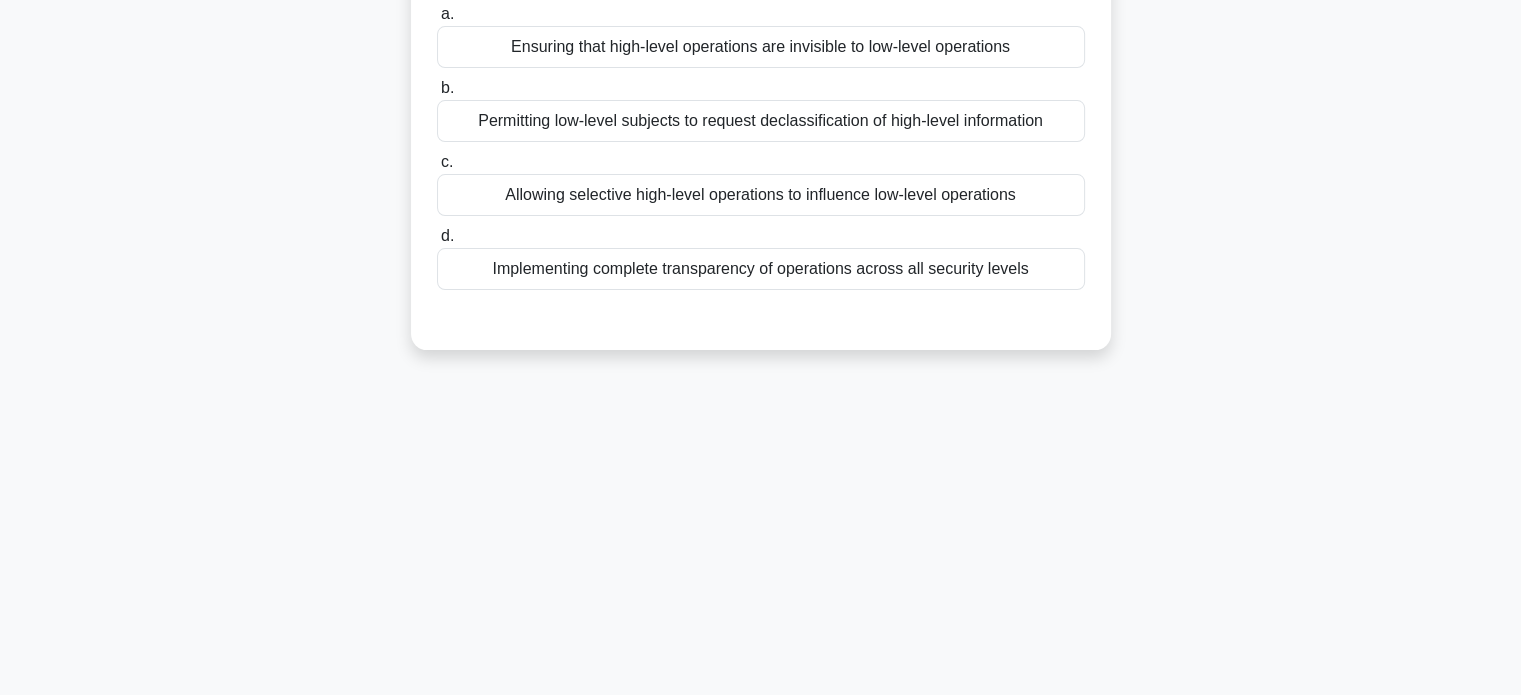 scroll, scrollTop: 0, scrollLeft: 0, axis: both 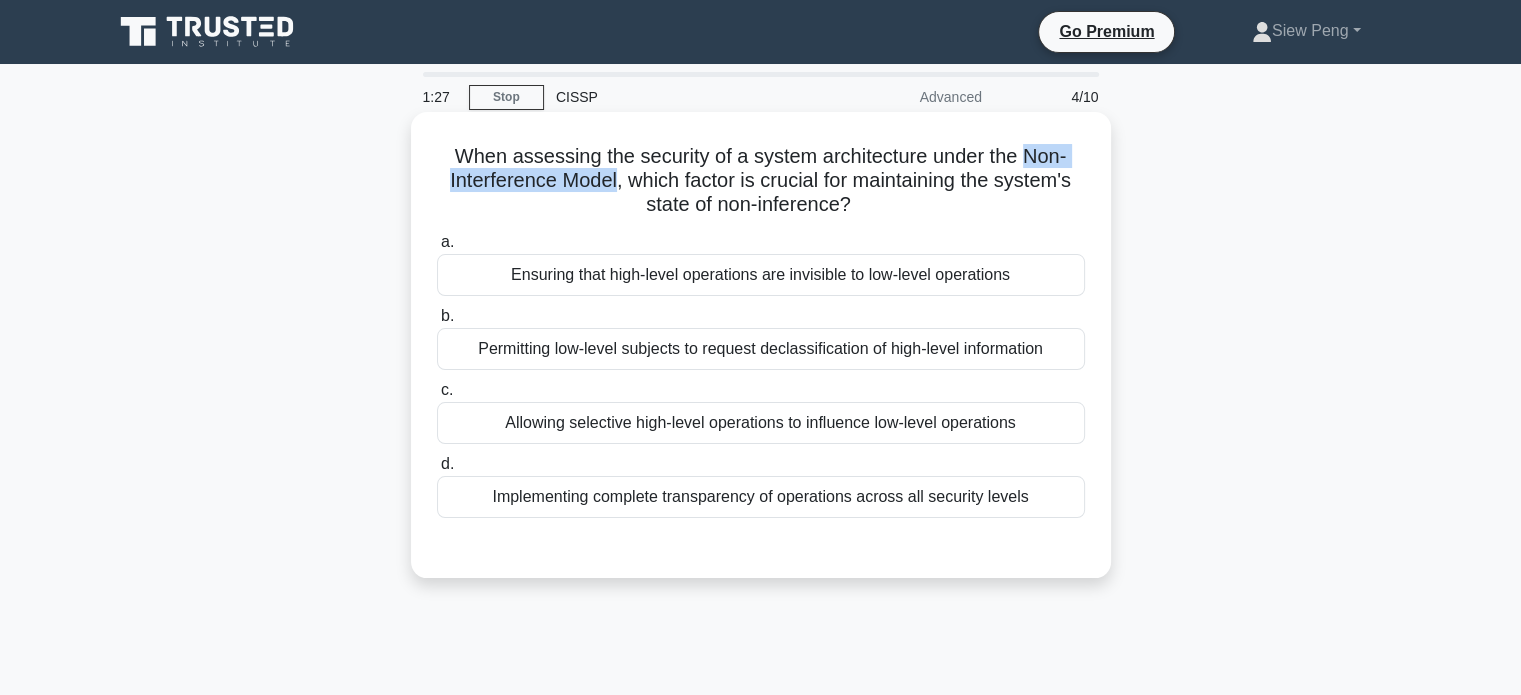 drag, startPoint x: 1029, startPoint y: 152, endPoint x: 614, endPoint y: 189, distance: 416.64612 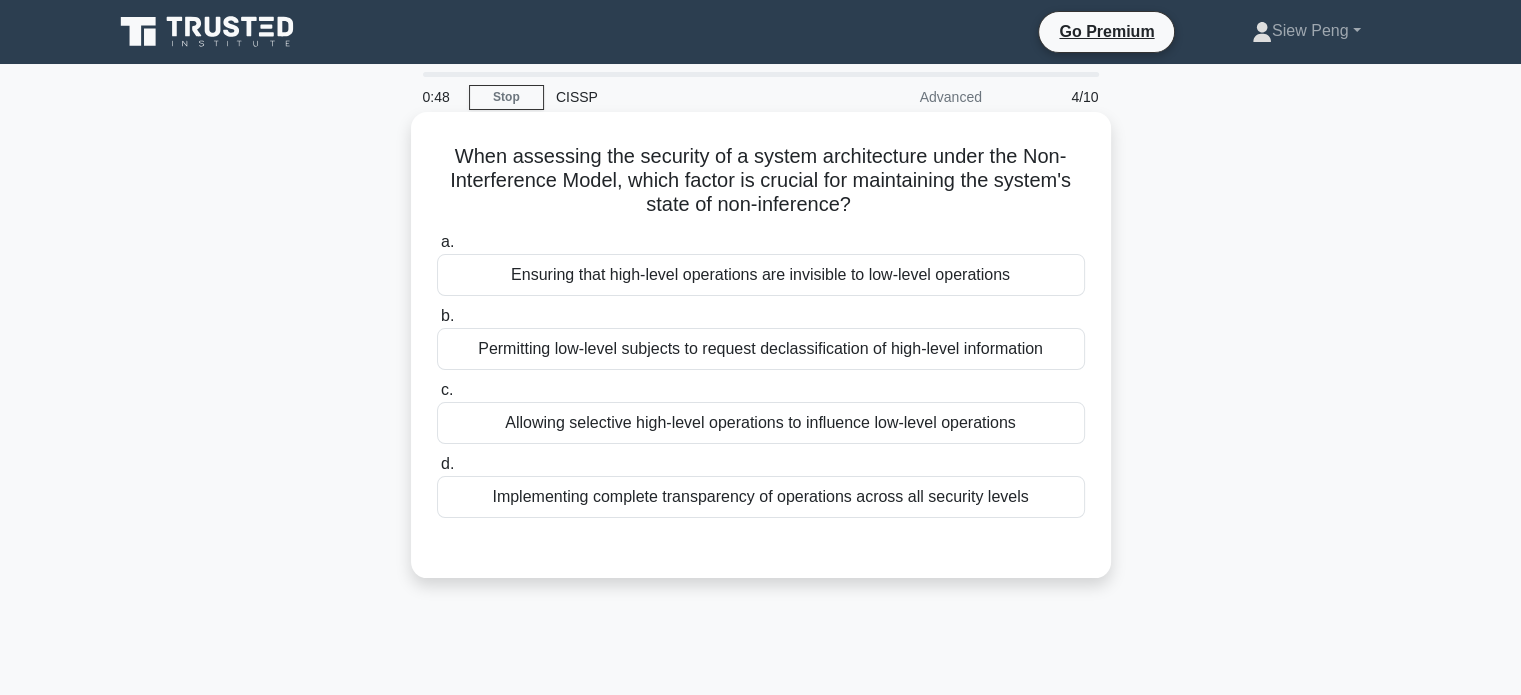 click on "Implementing complete transparency of operations across all security levels" at bounding box center [761, 497] 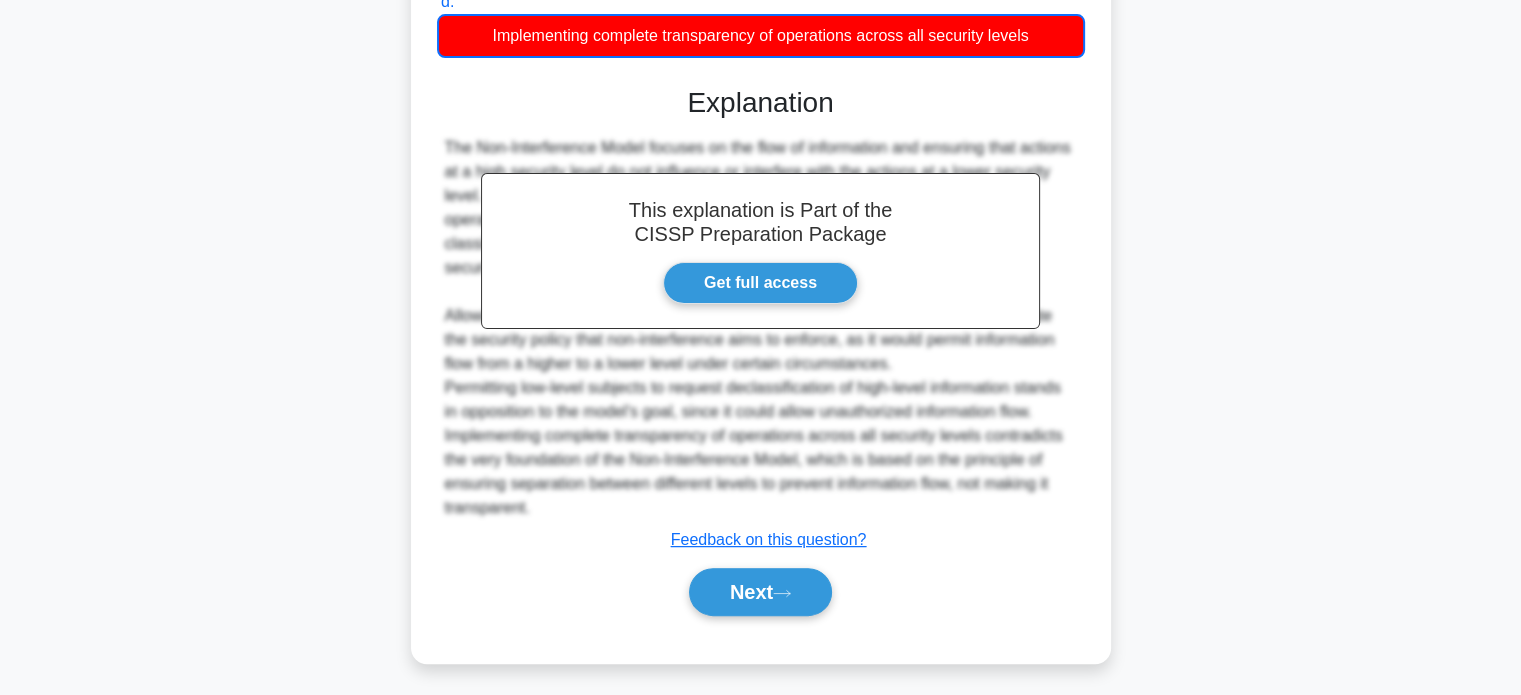 scroll, scrollTop: 466, scrollLeft: 0, axis: vertical 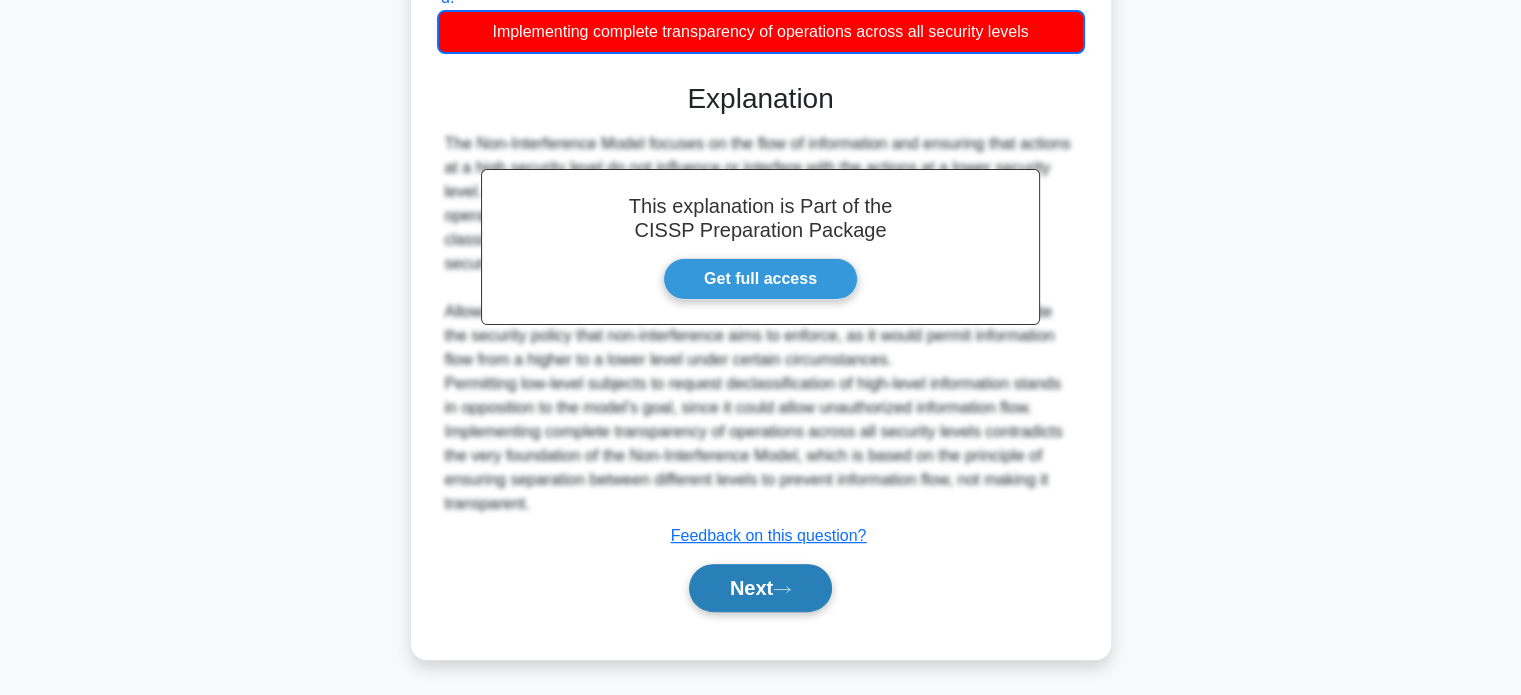 click on "Next" at bounding box center [760, 588] 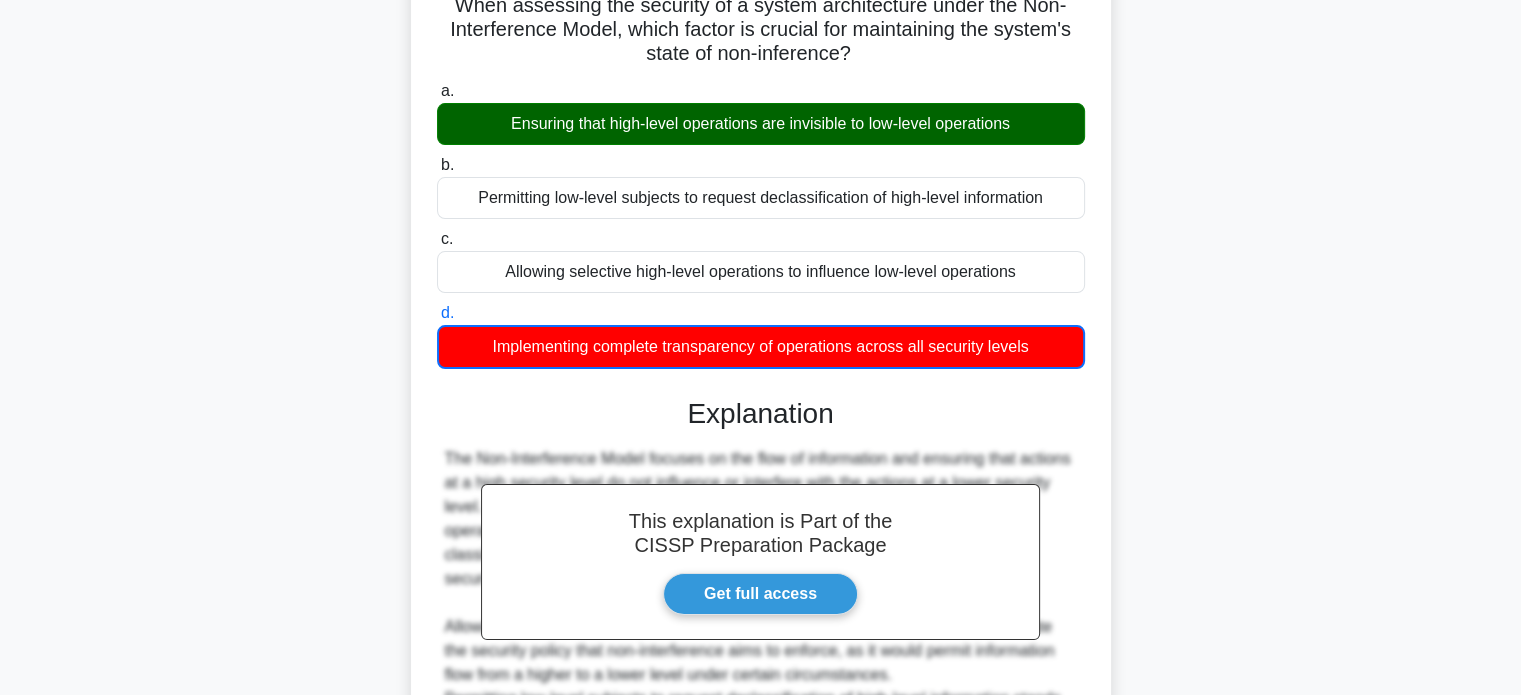 scroll, scrollTop: 400, scrollLeft: 0, axis: vertical 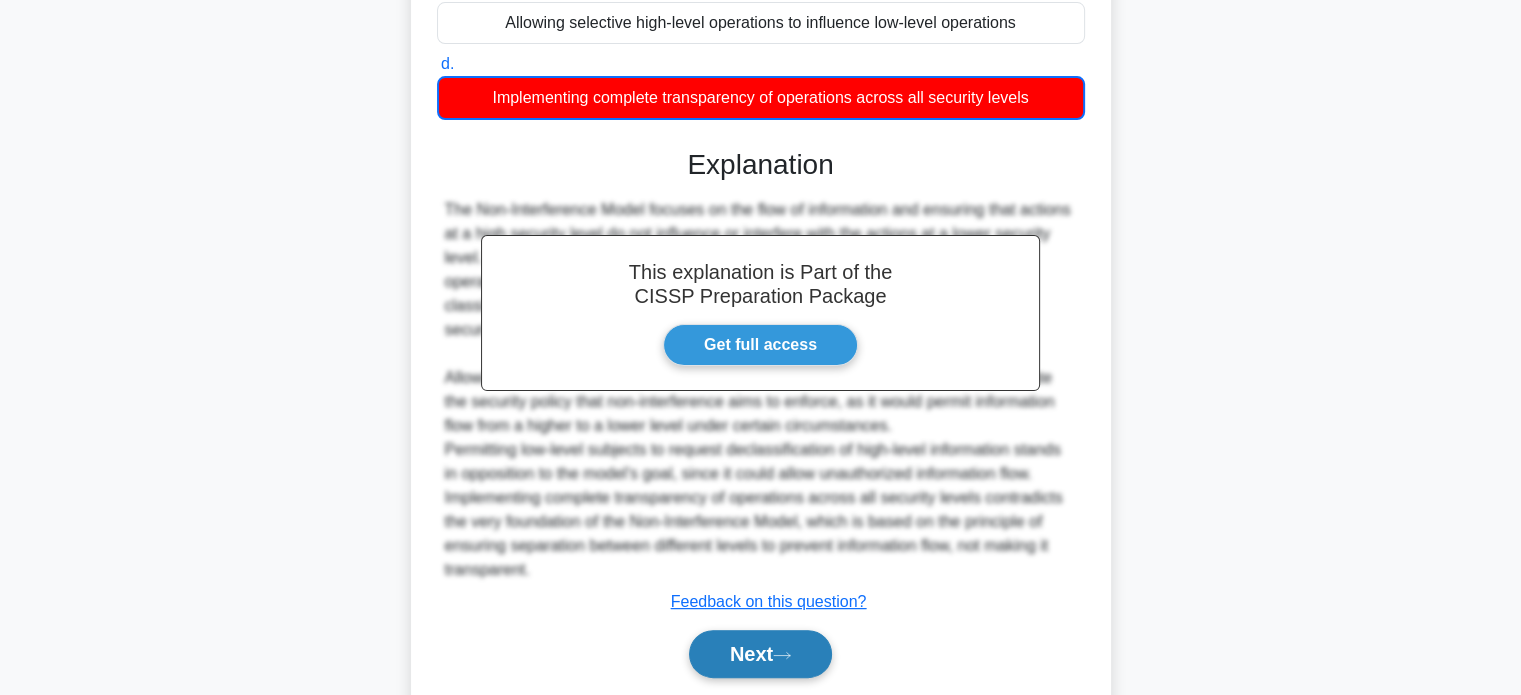 click on "Next" at bounding box center [760, 654] 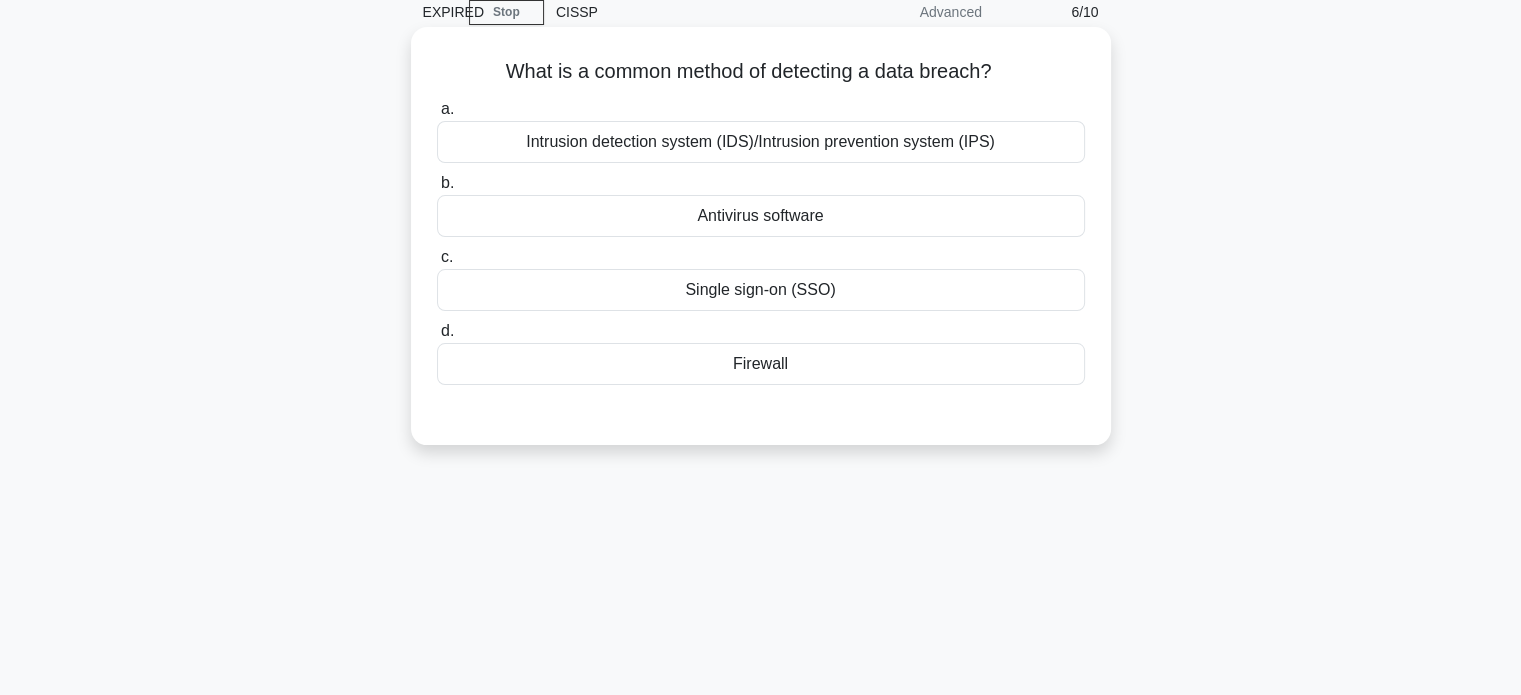 scroll, scrollTop: 0, scrollLeft: 0, axis: both 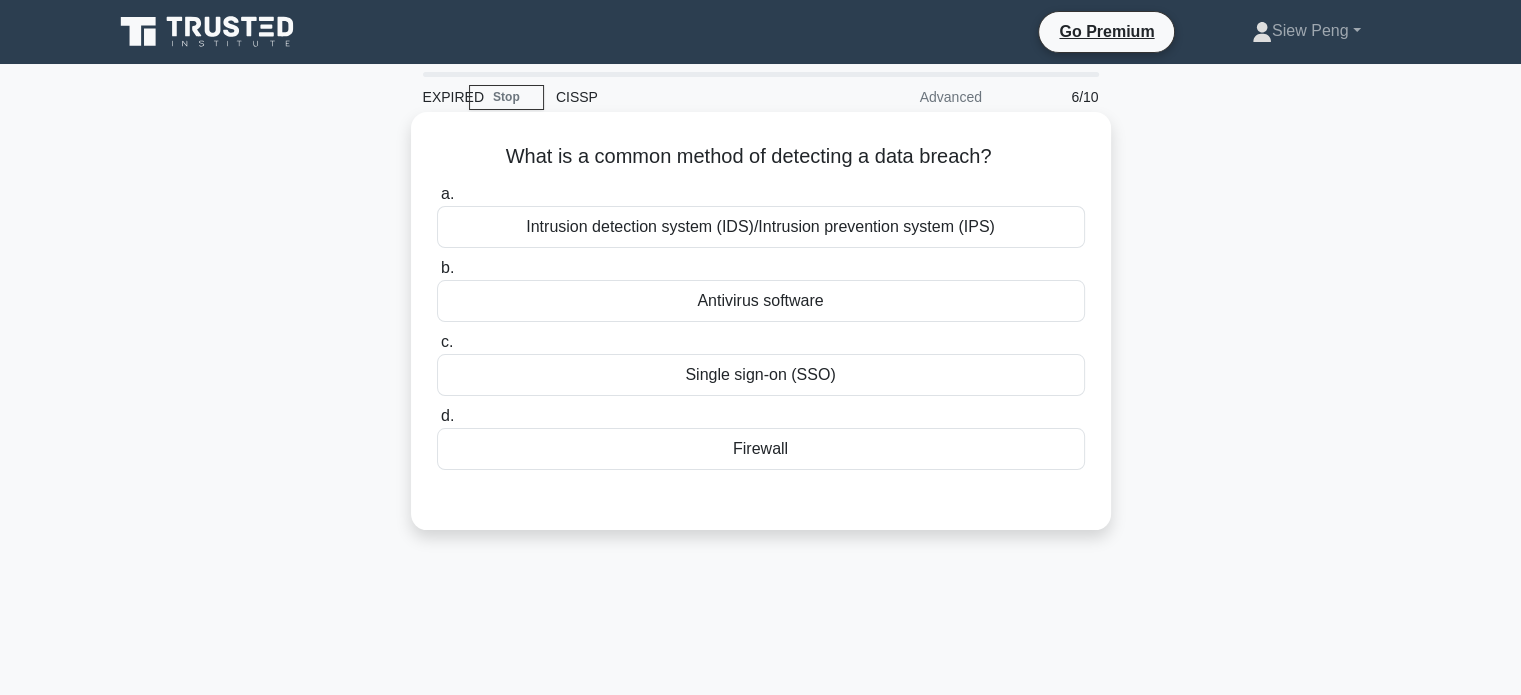 click on "Intrusion detection system (IDS)/Intrusion prevention system (IPS)" at bounding box center [761, 227] 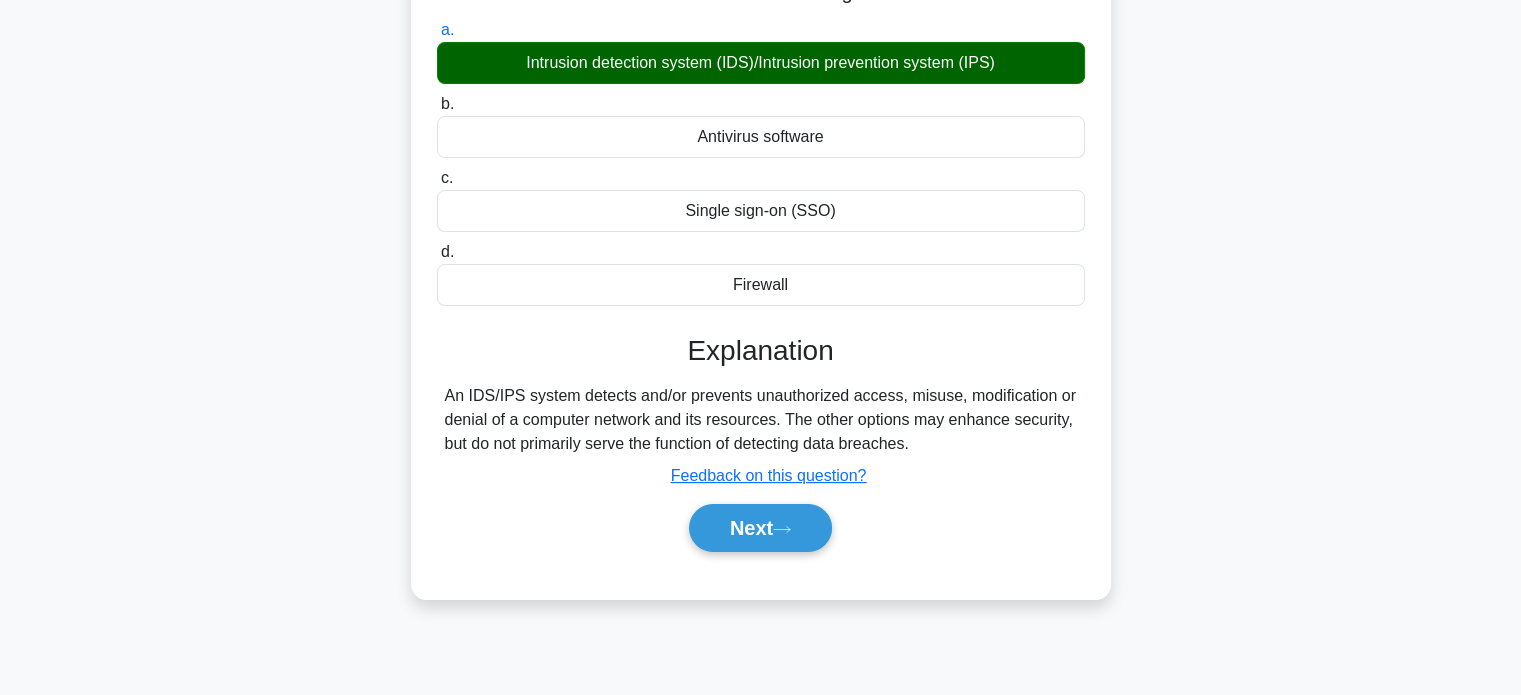 scroll, scrollTop: 200, scrollLeft: 0, axis: vertical 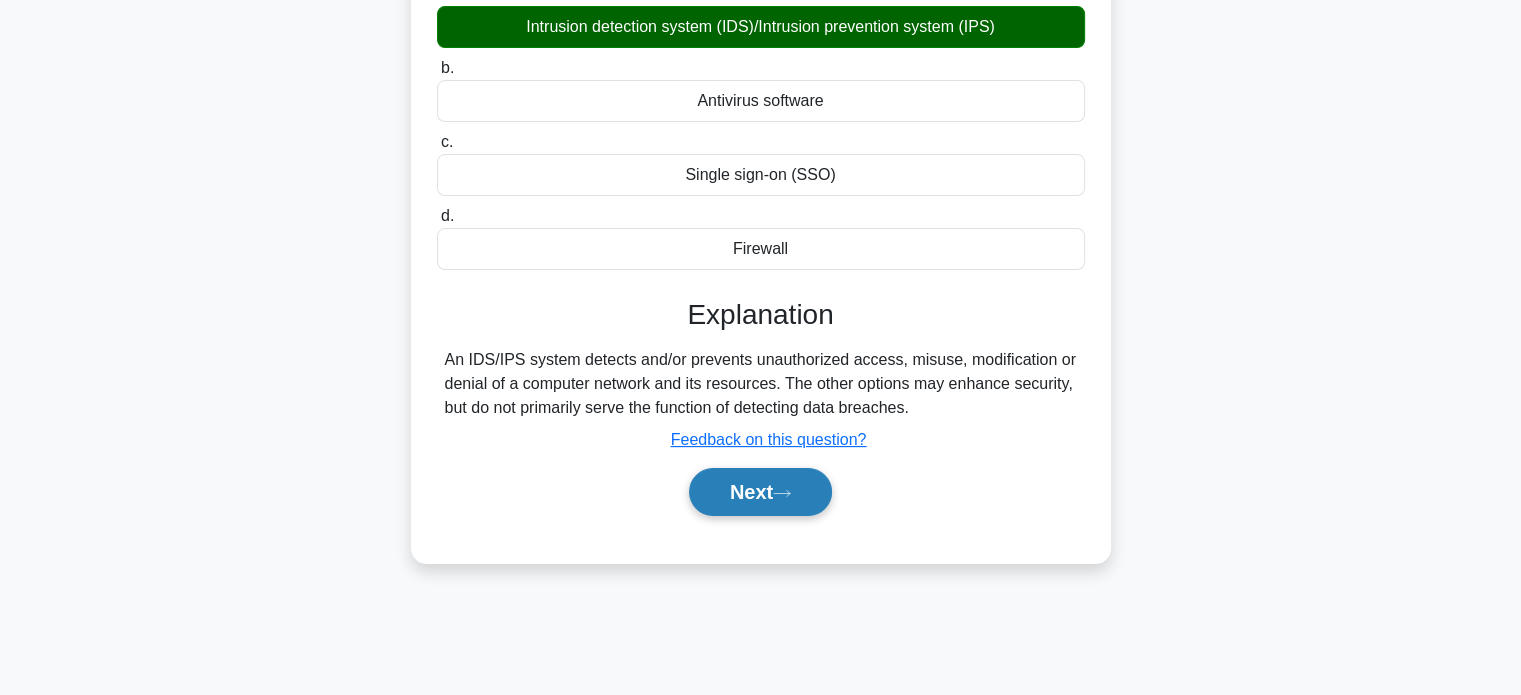 click on "Next" at bounding box center [760, 492] 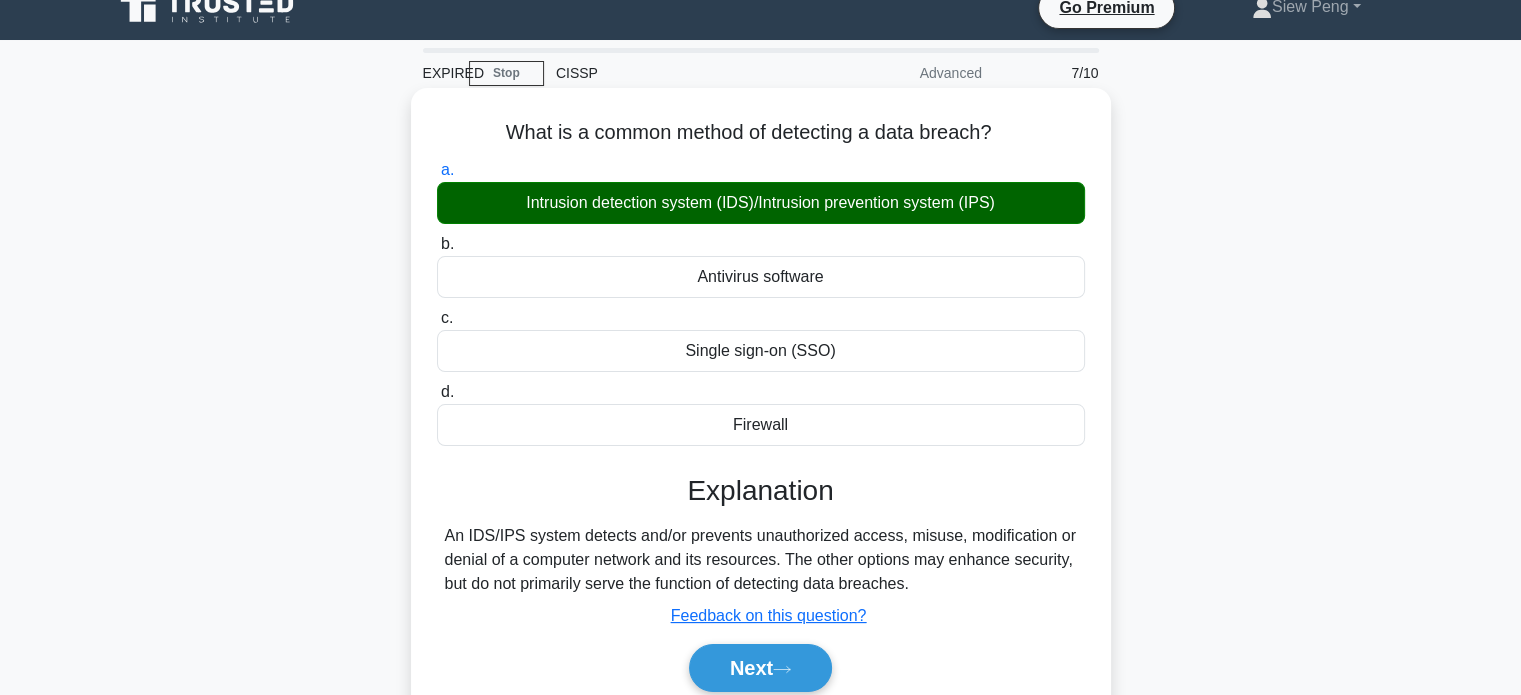 scroll, scrollTop: 0, scrollLeft: 0, axis: both 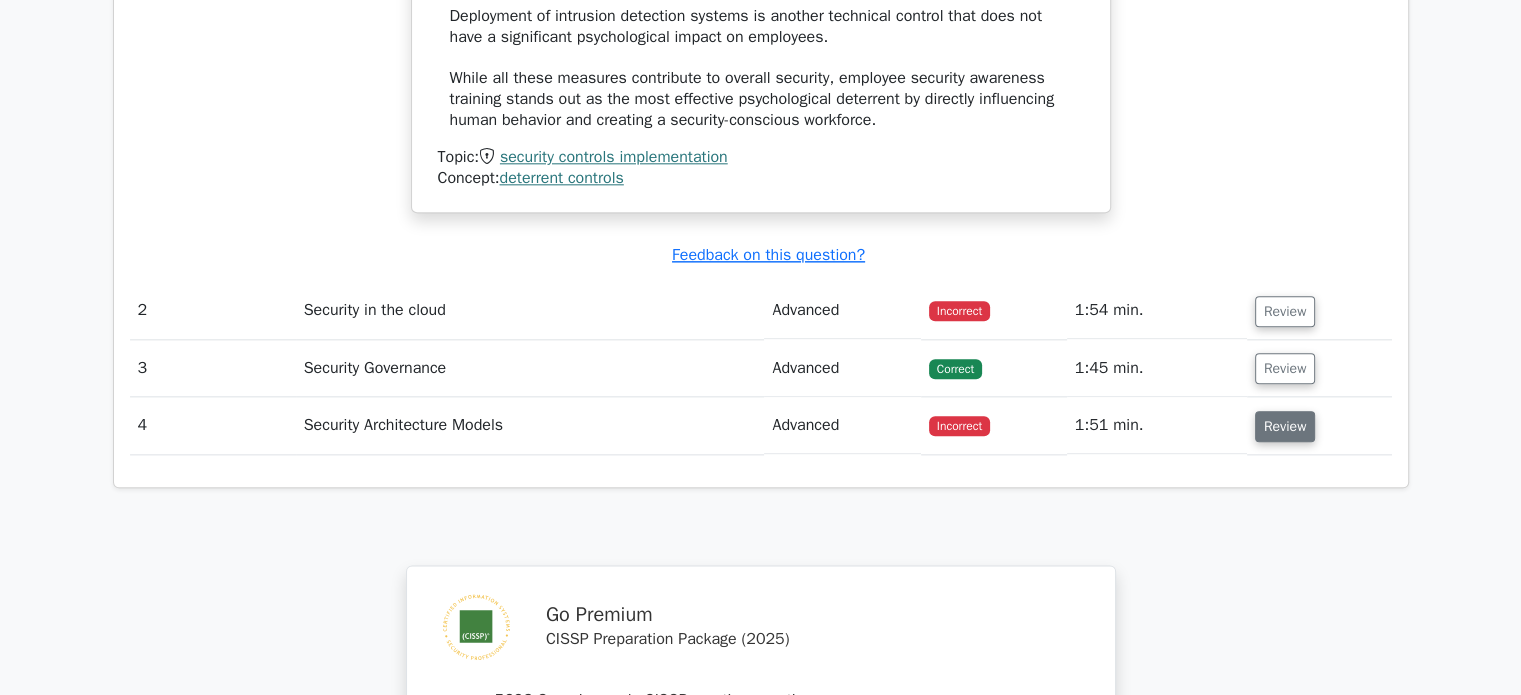 click on "Review" at bounding box center [1285, 426] 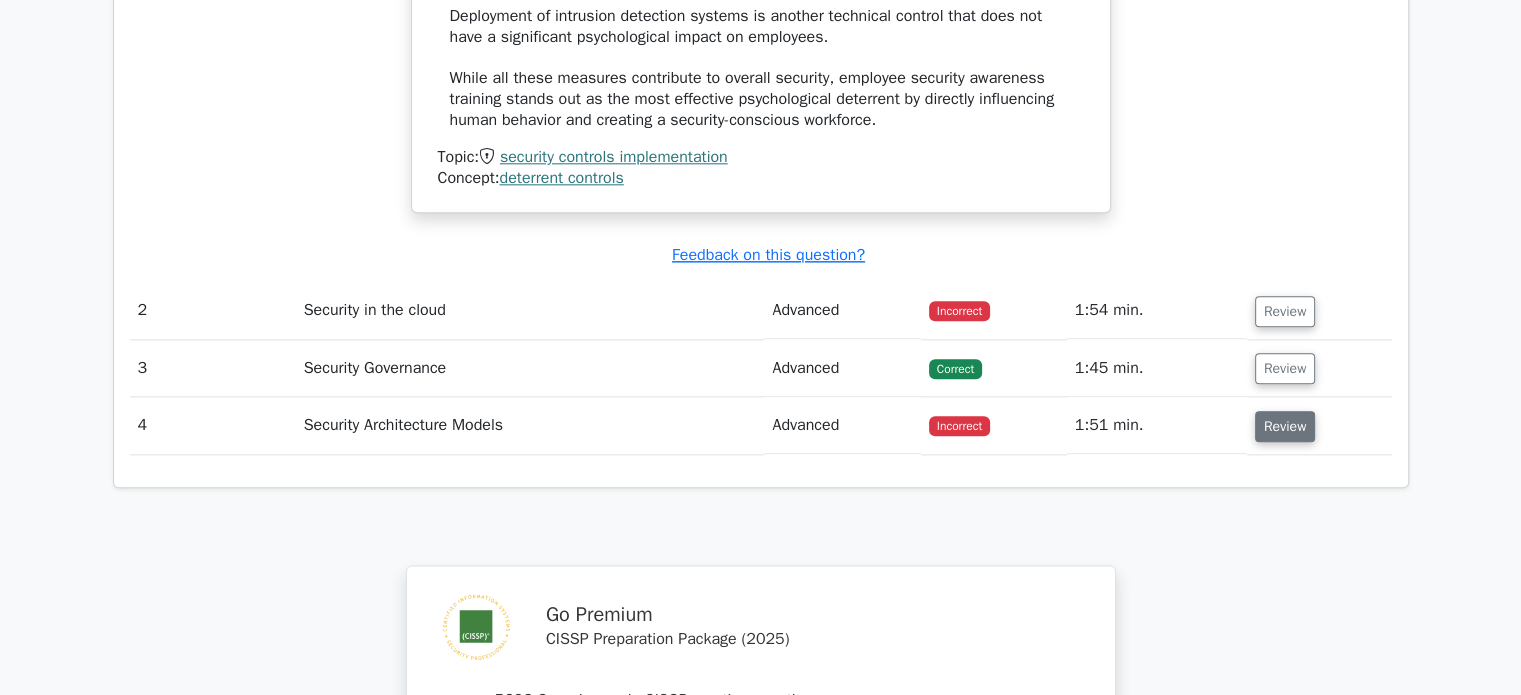 click on "Review" at bounding box center [1285, 426] 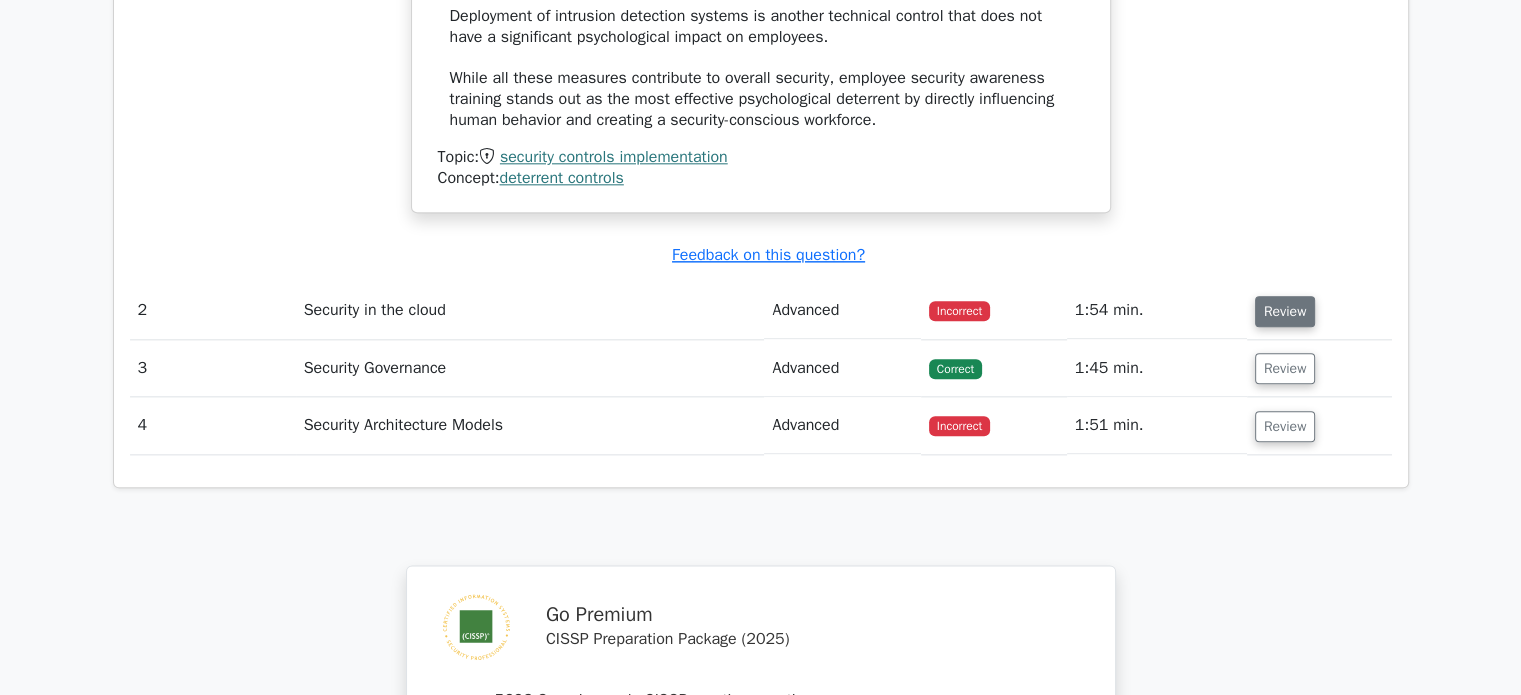 click on "Review" at bounding box center (1285, 311) 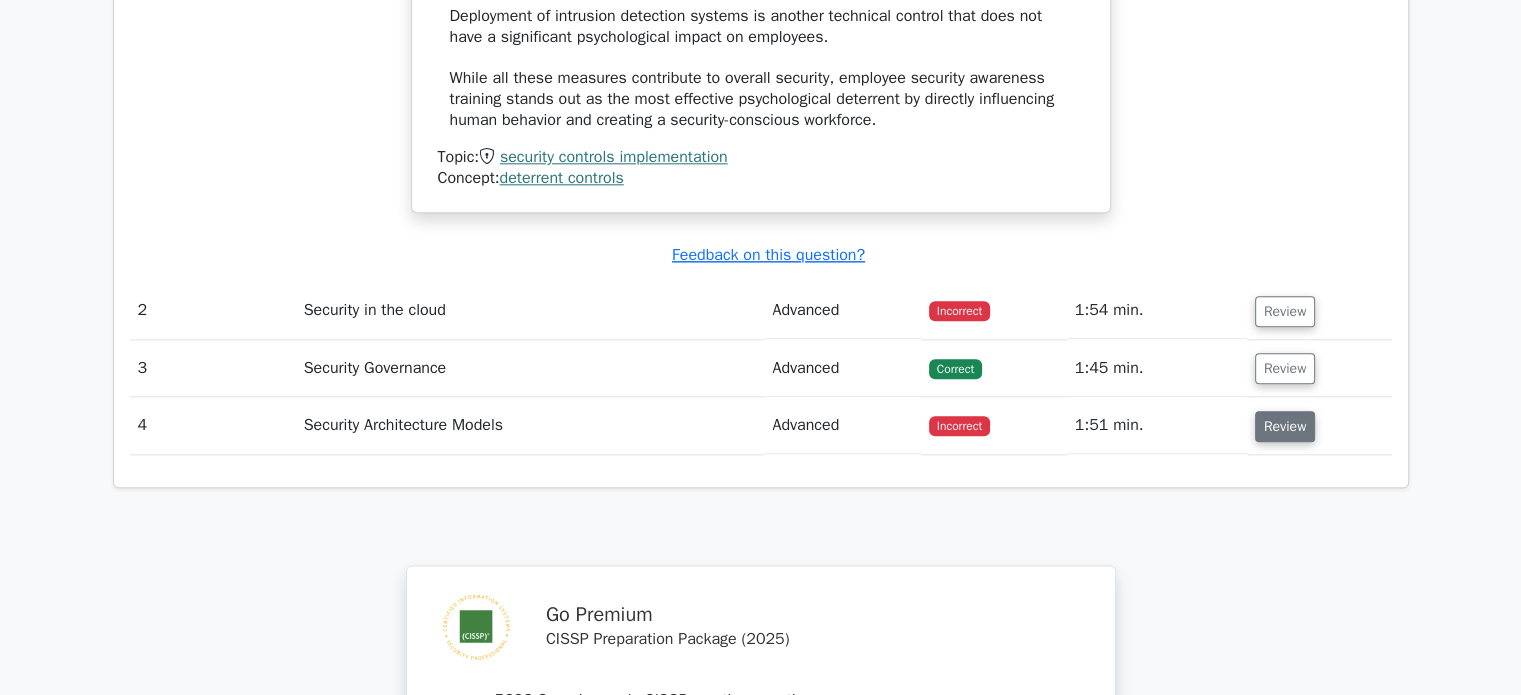 click on "Review" at bounding box center [1285, 426] 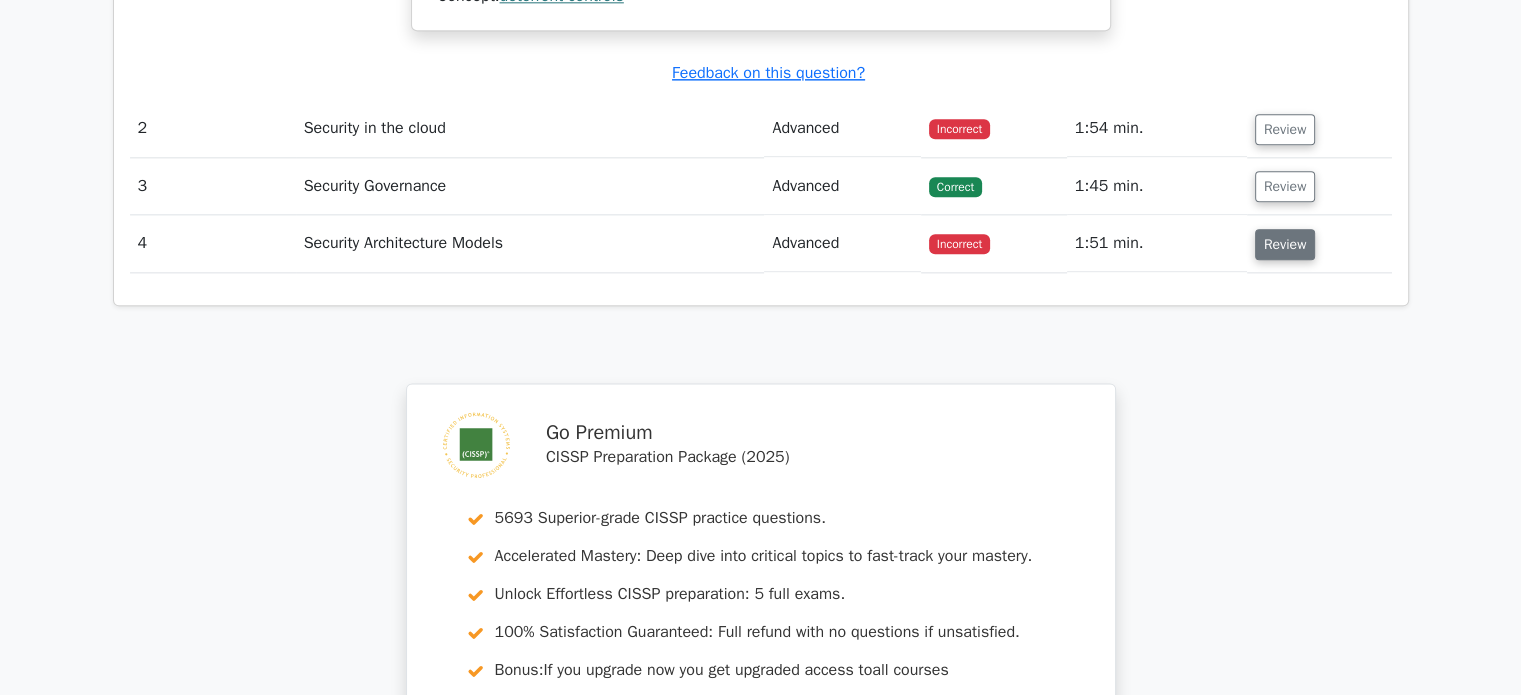 scroll, scrollTop: 2500, scrollLeft: 0, axis: vertical 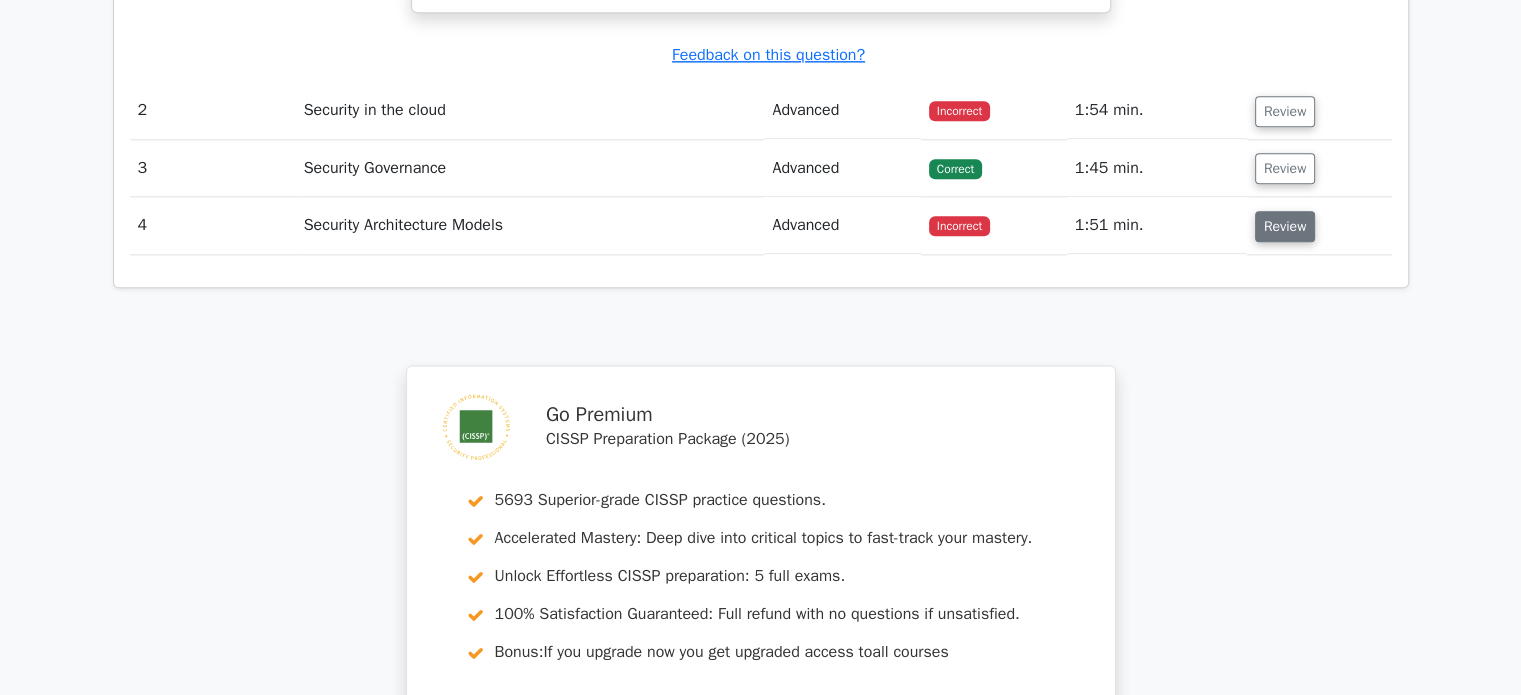 click on "Review" at bounding box center [1285, 226] 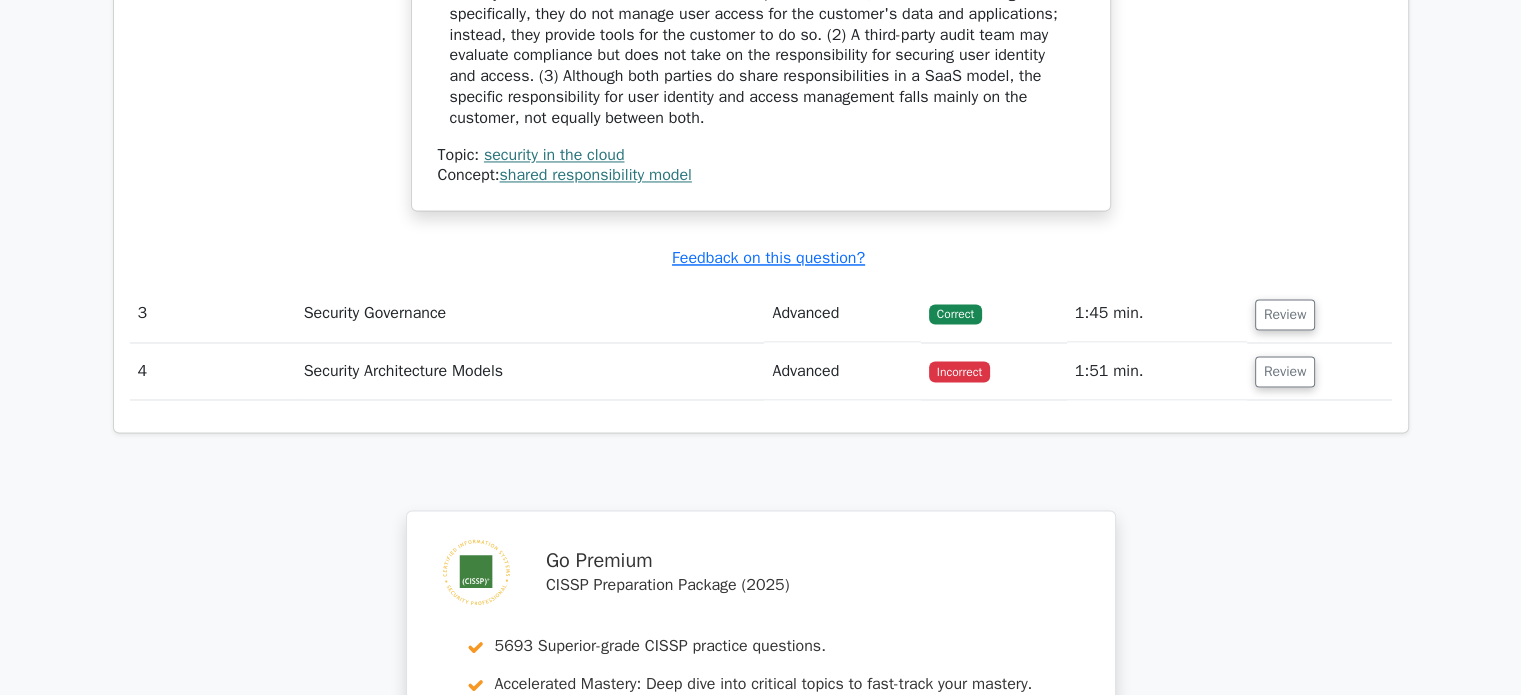 scroll, scrollTop: 3500, scrollLeft: 0, axis: vertical 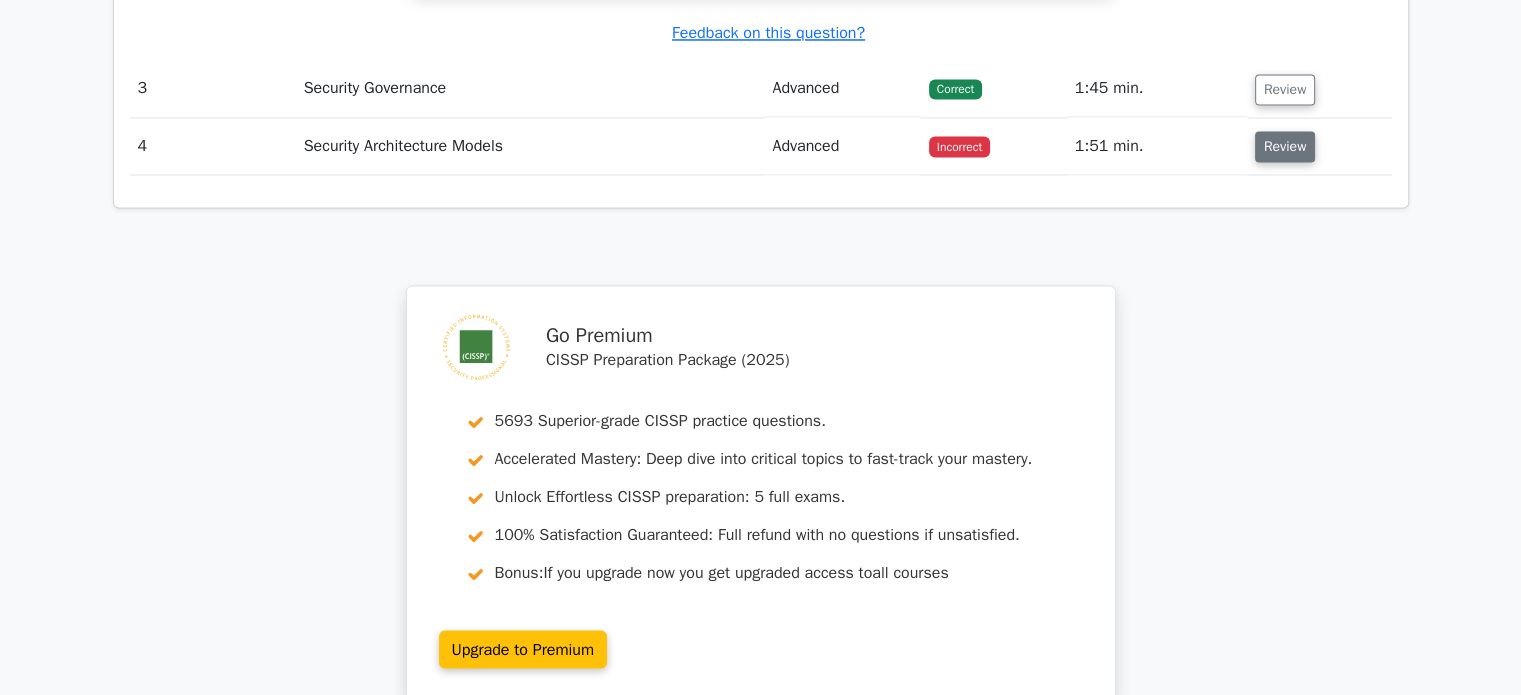click on "Review" at bounding box center (1285, 146) 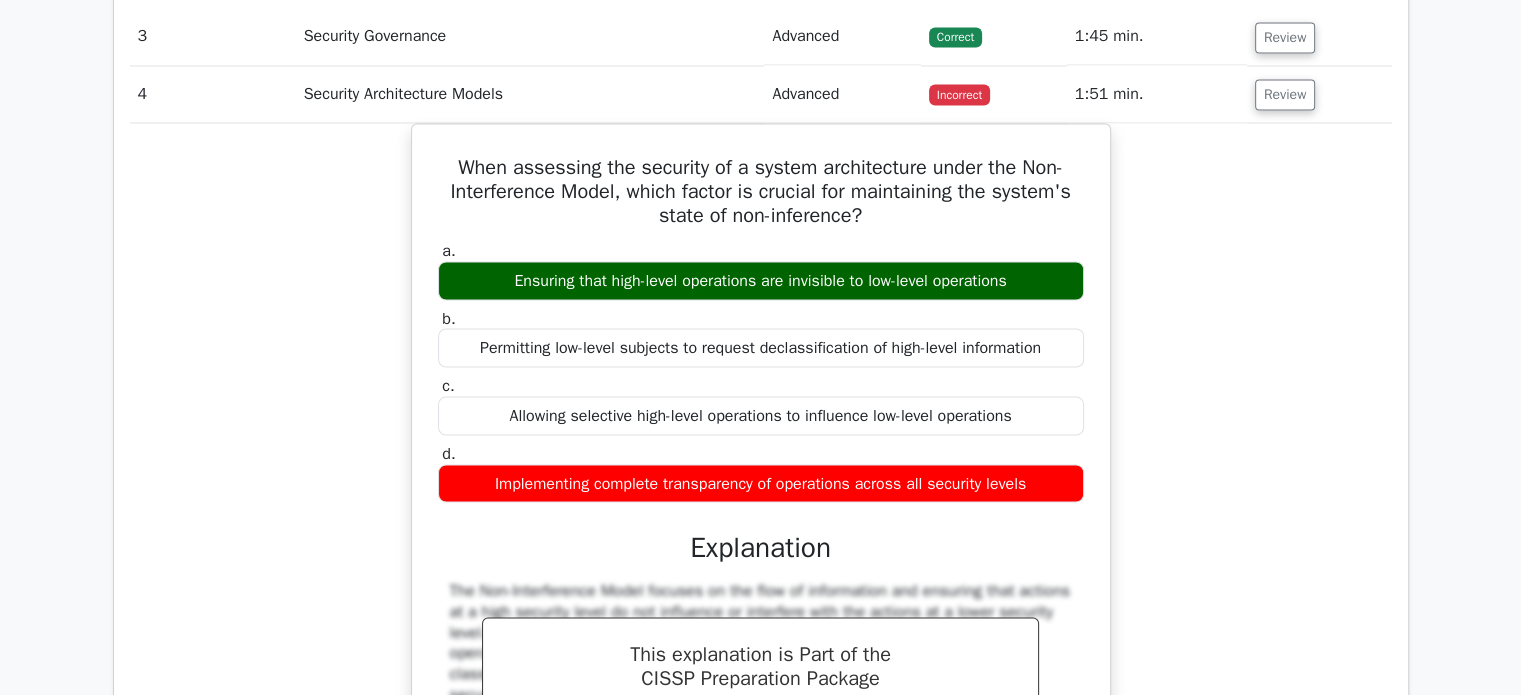 scroll, scrollTop: 3600, scrollLeft: 0, axis: vertical 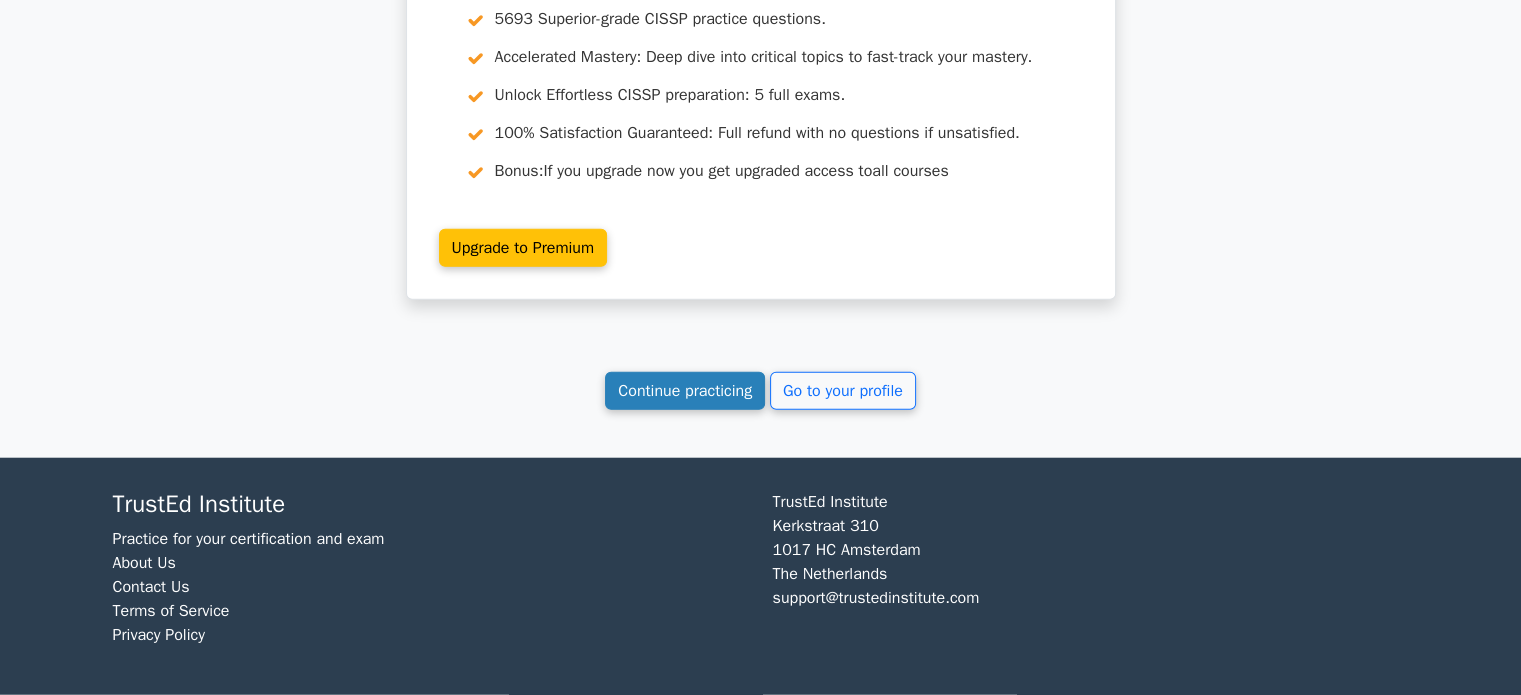click on "Continue practicing" at bounding box center [685, 391] 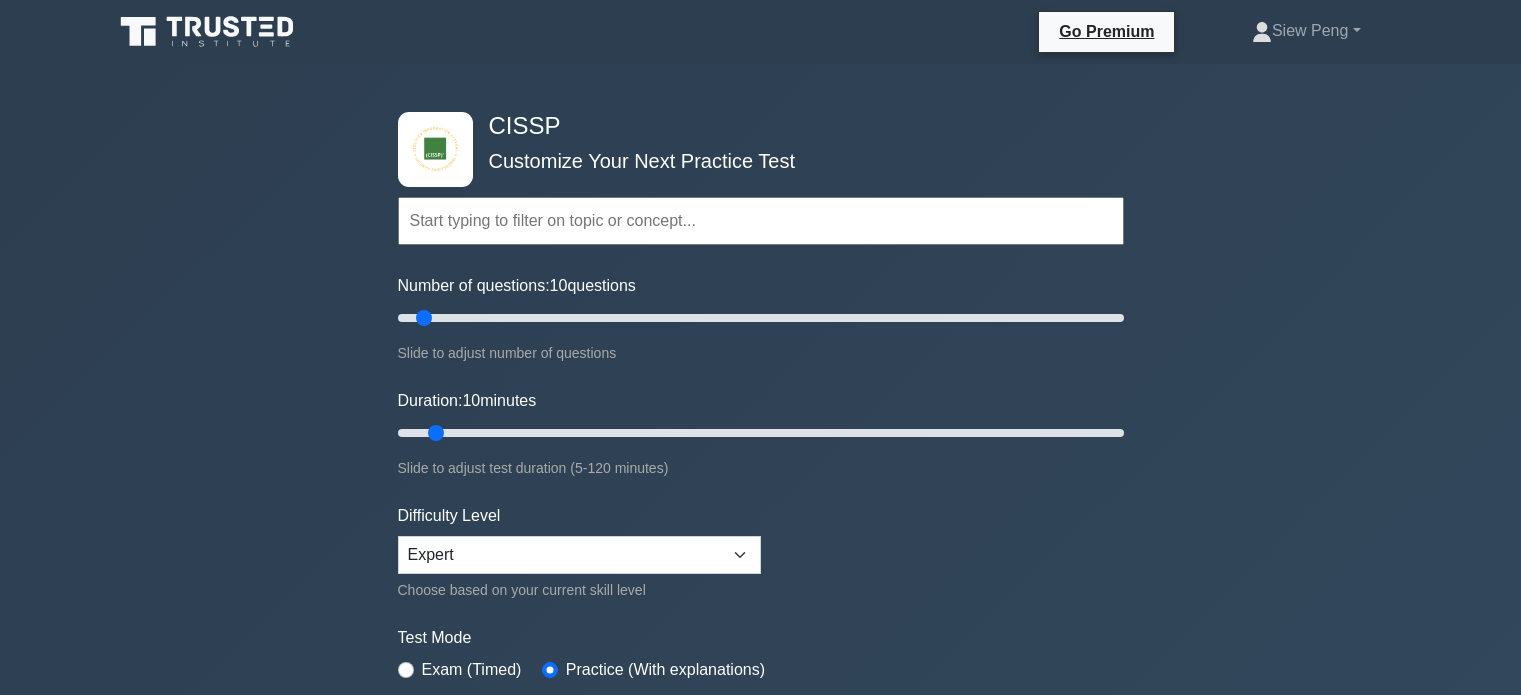 scroll, scrollTop: 0, scrollLeft: 0, axis: both 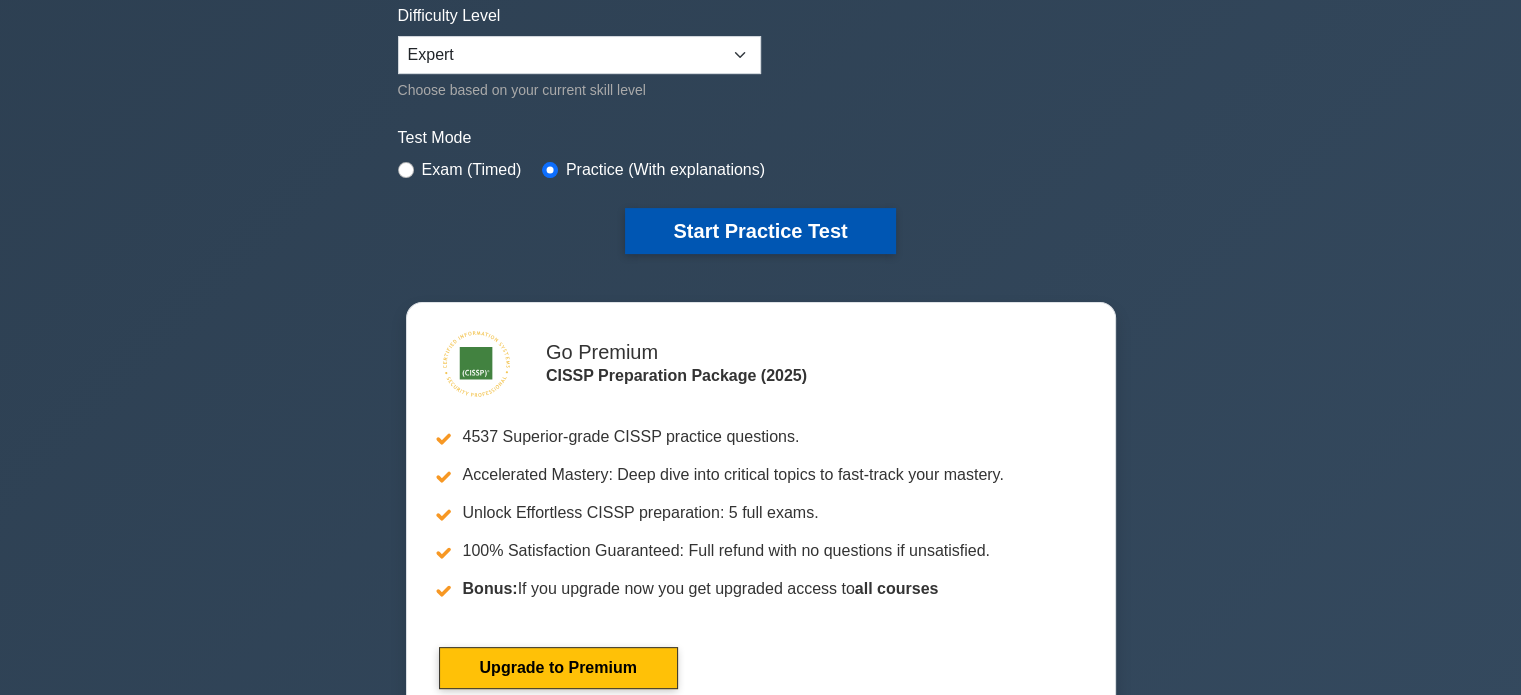 click on "Start Practice Test" at bounding box center (760, 231) 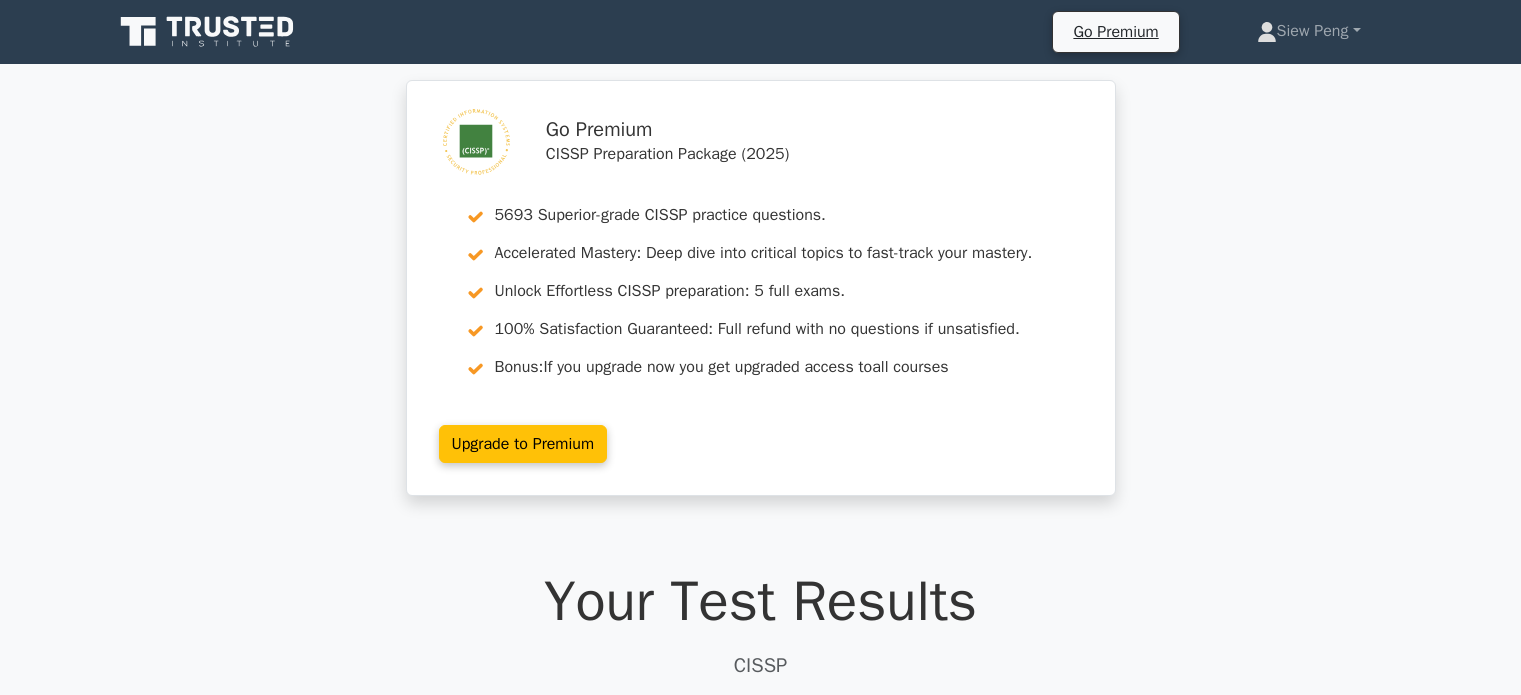 scroll, scrollTop: 0, scrollLeft: 0, axis: both 